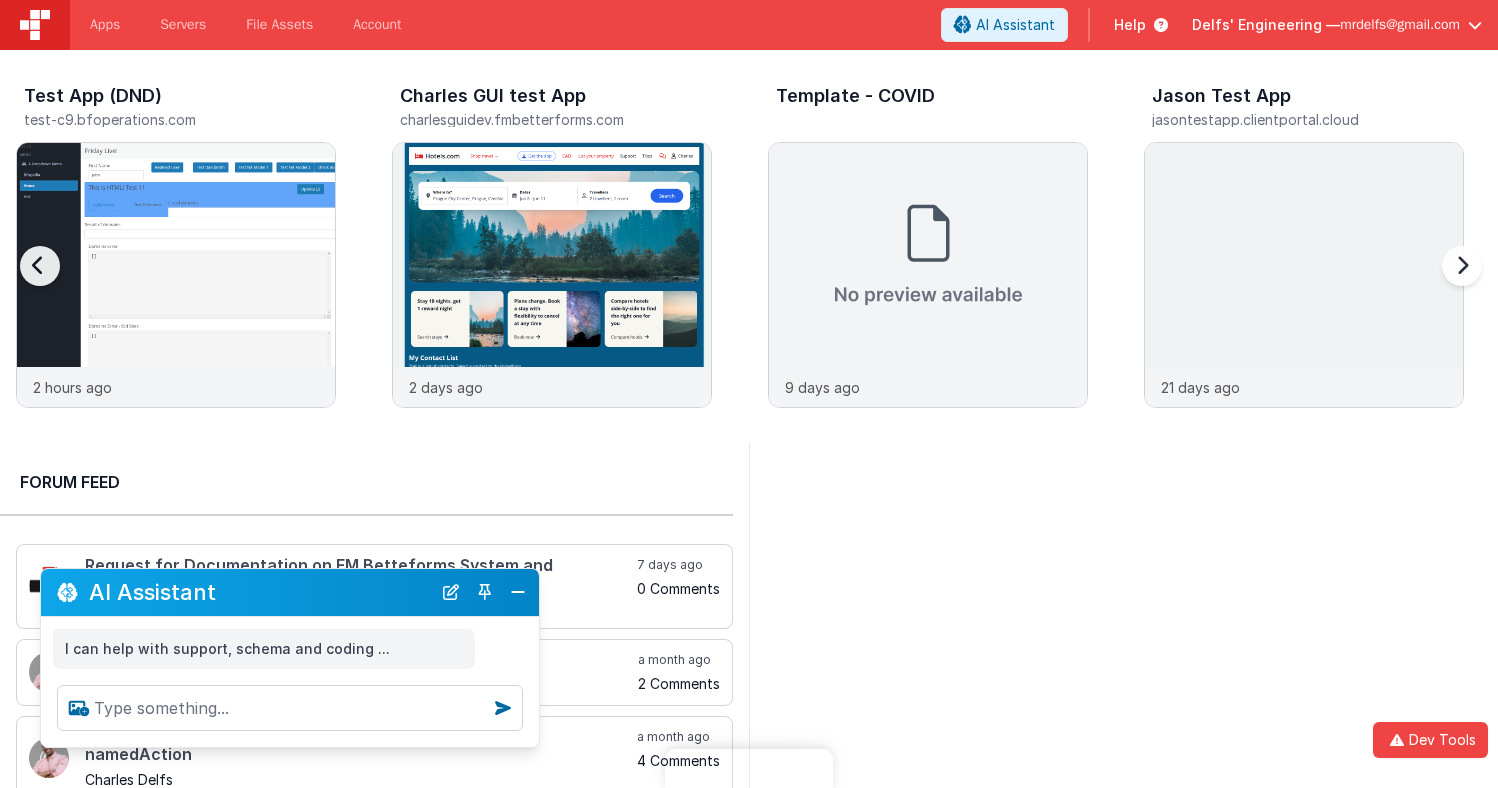 scroll, scrollTop: 0, scrollLeft: 0, axis: both 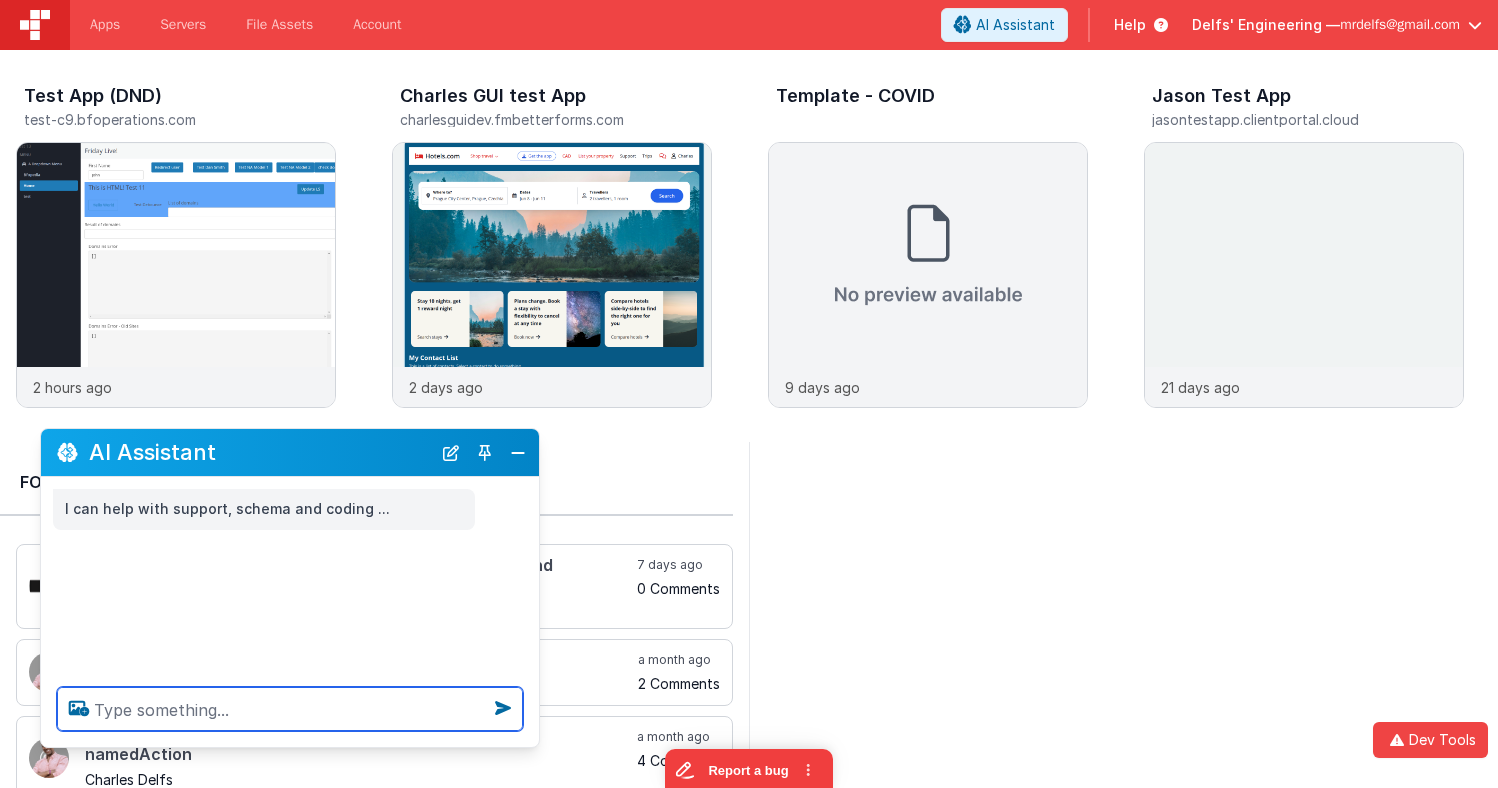 click at bounding box center [290, 709] 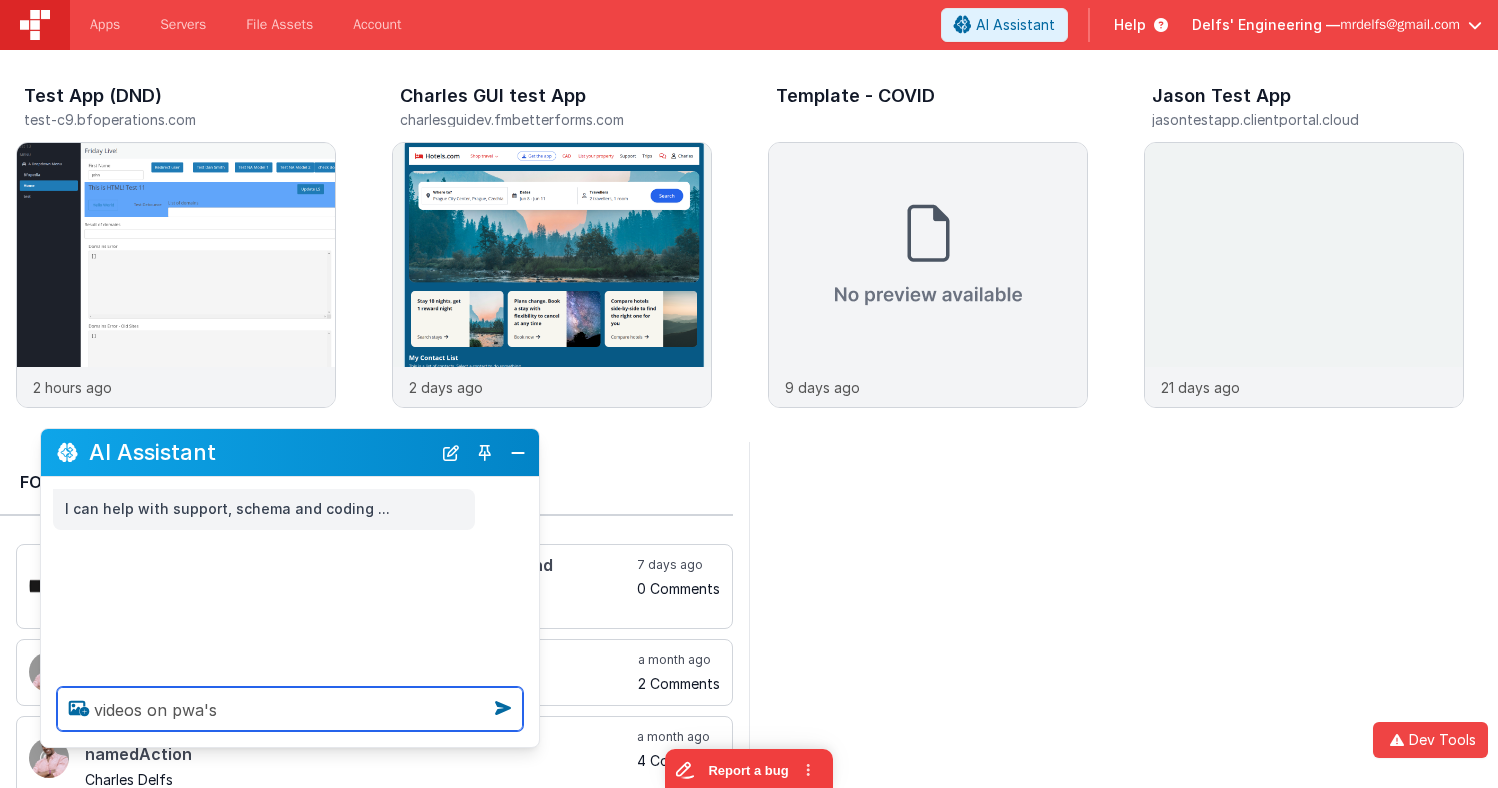 type on "videos on pwa's" 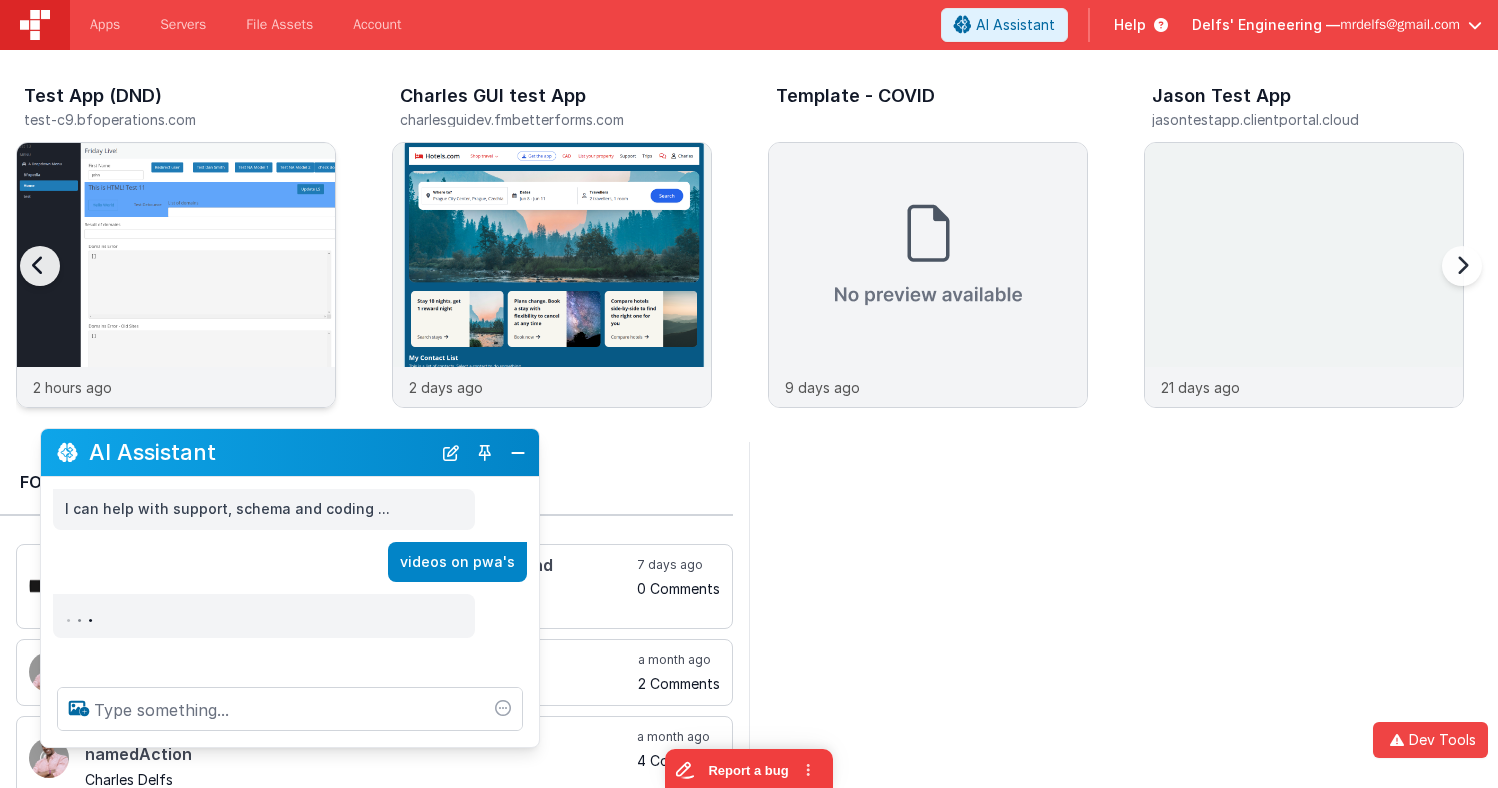 drag, startPoint x: 291, startPoint y: 458, endPoint x: 300, endPoint y: 378, distance: 80.50466 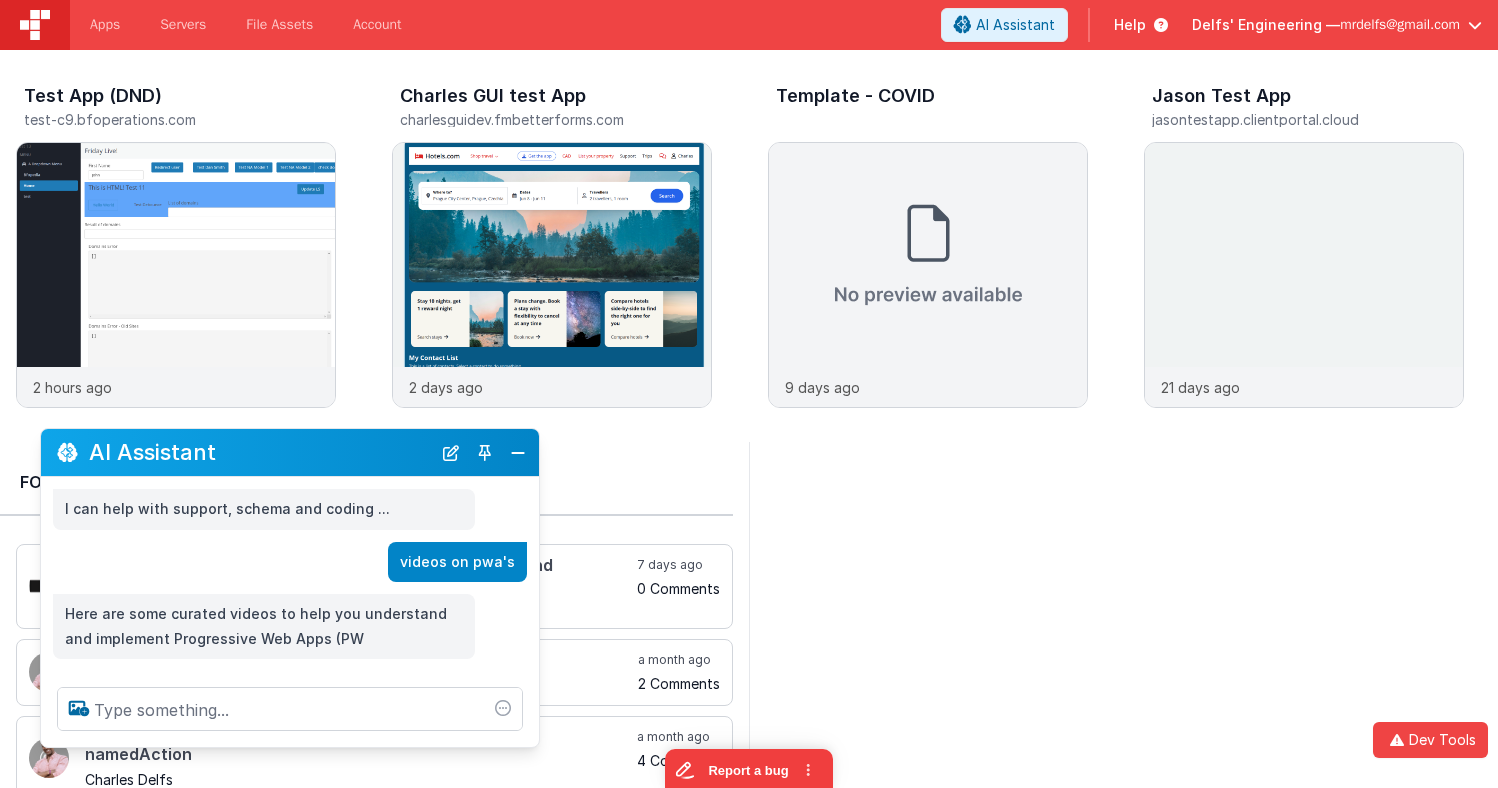 drag, startPoint x: 283, startPoint y: 457, endPoint x: 308, endPoint y: 431, distance: 36.069378 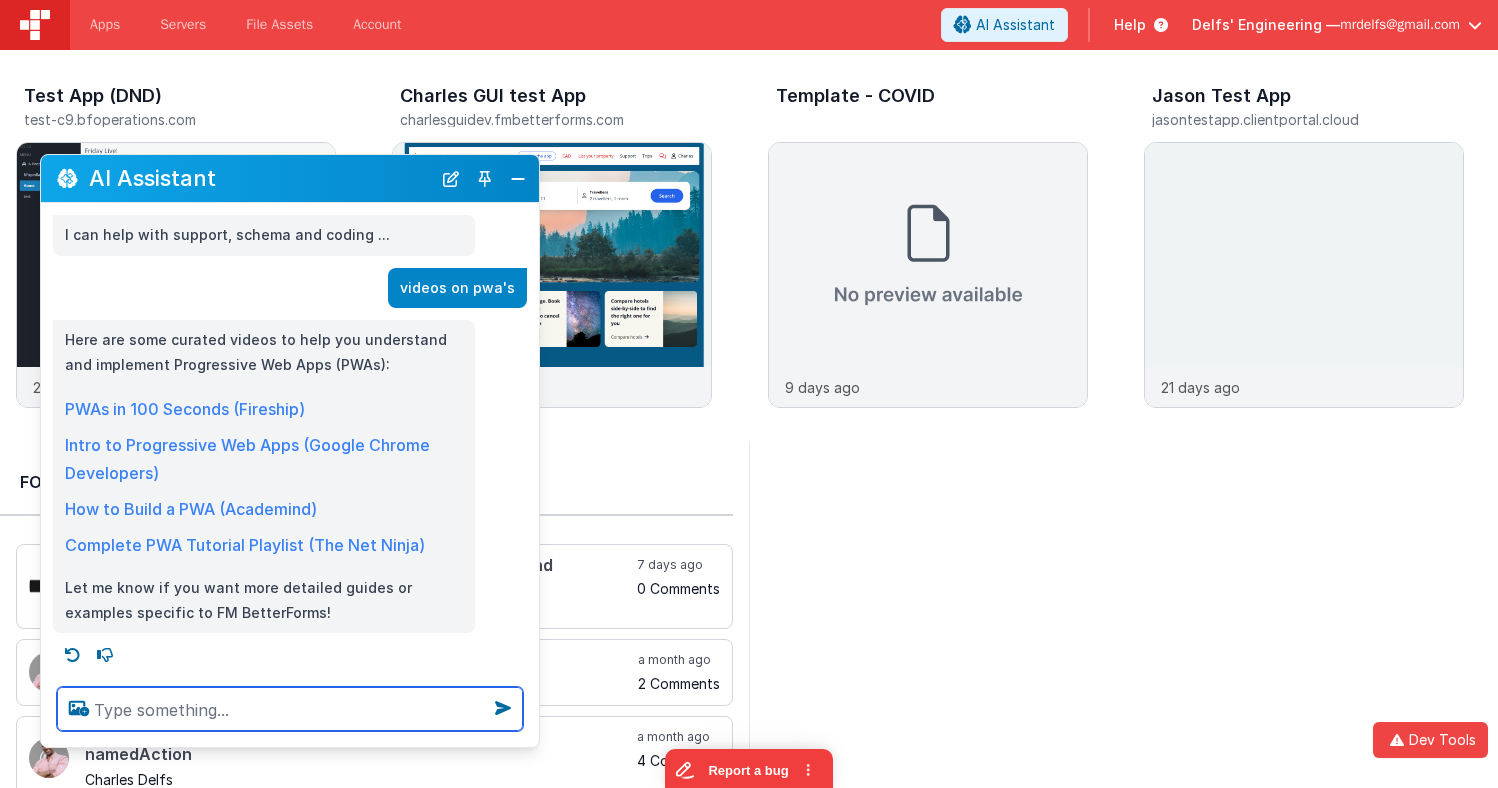 click at bounding box center (290, 709) 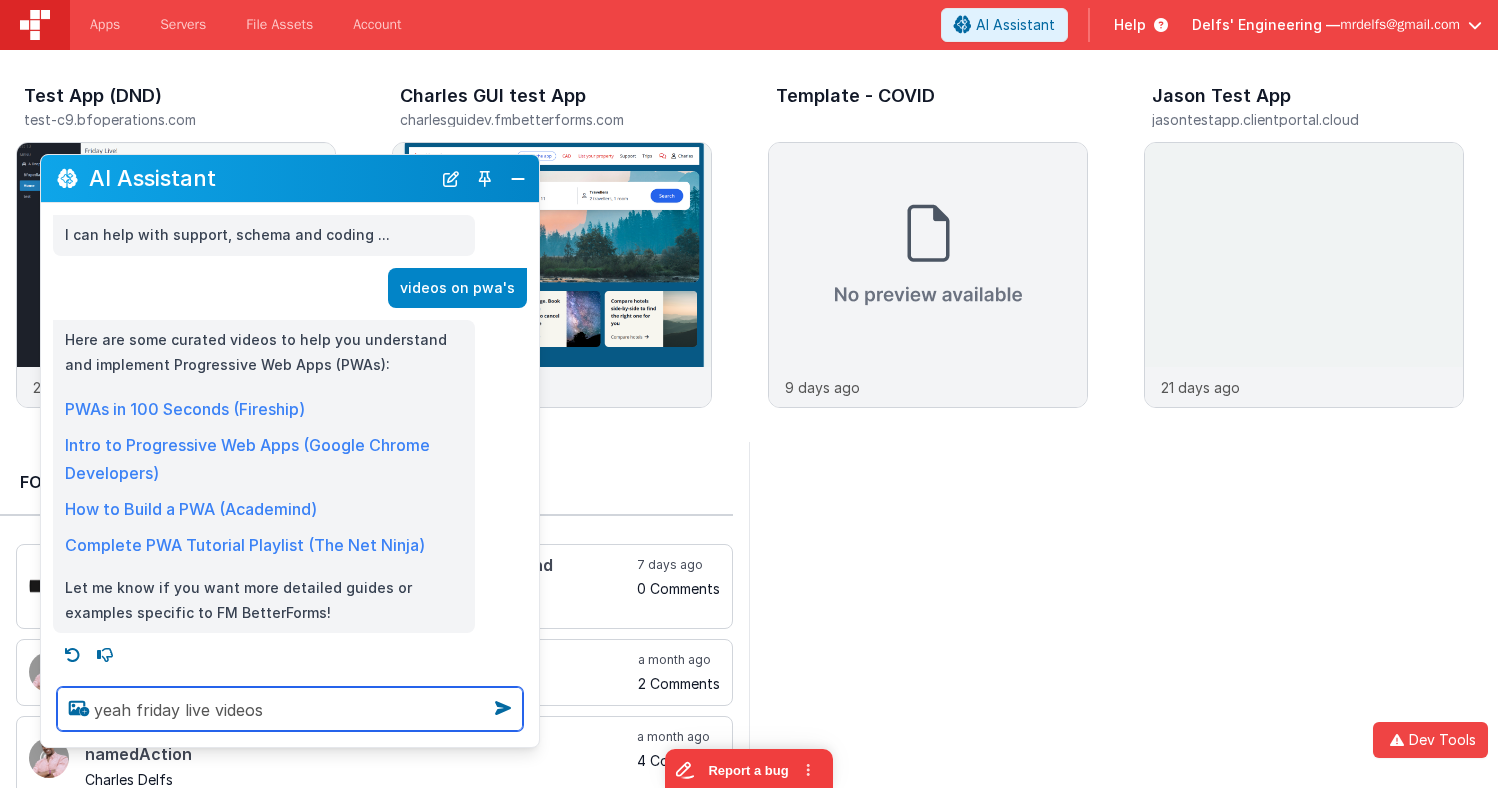 type on "yeah friday live videos" 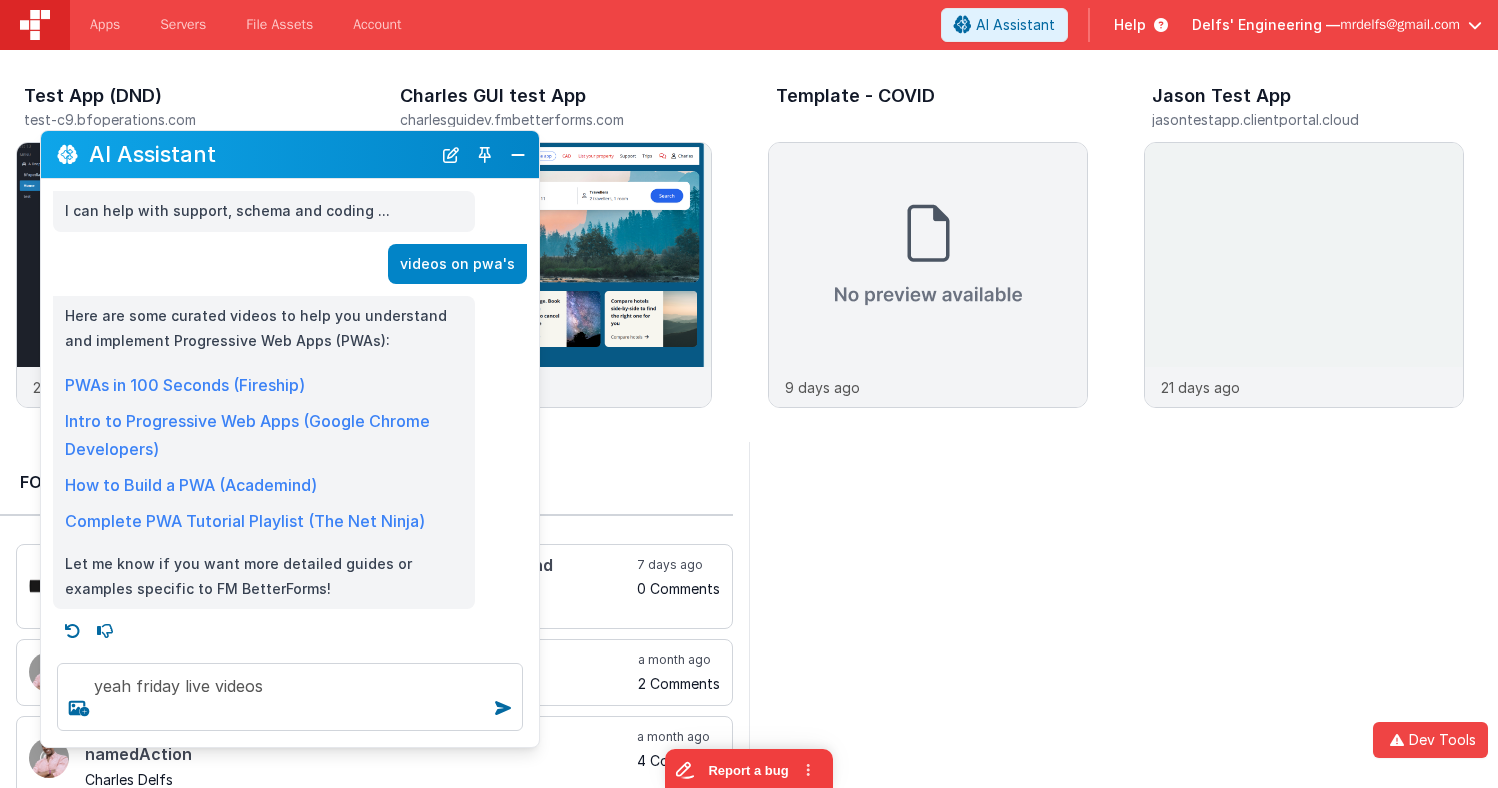 type 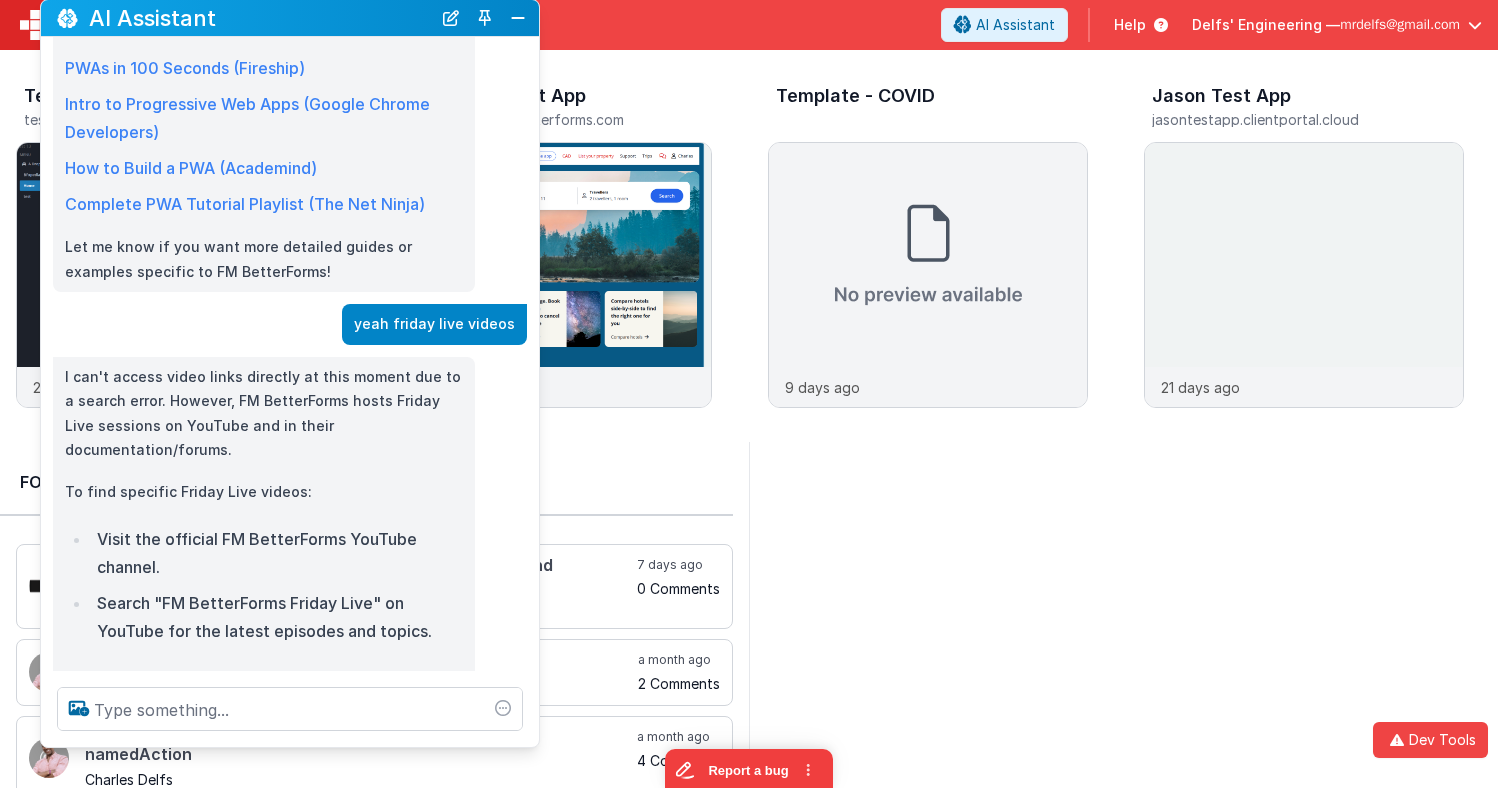 scroll, scrollTop: 177, scrollLeft: 0, axis: vertical 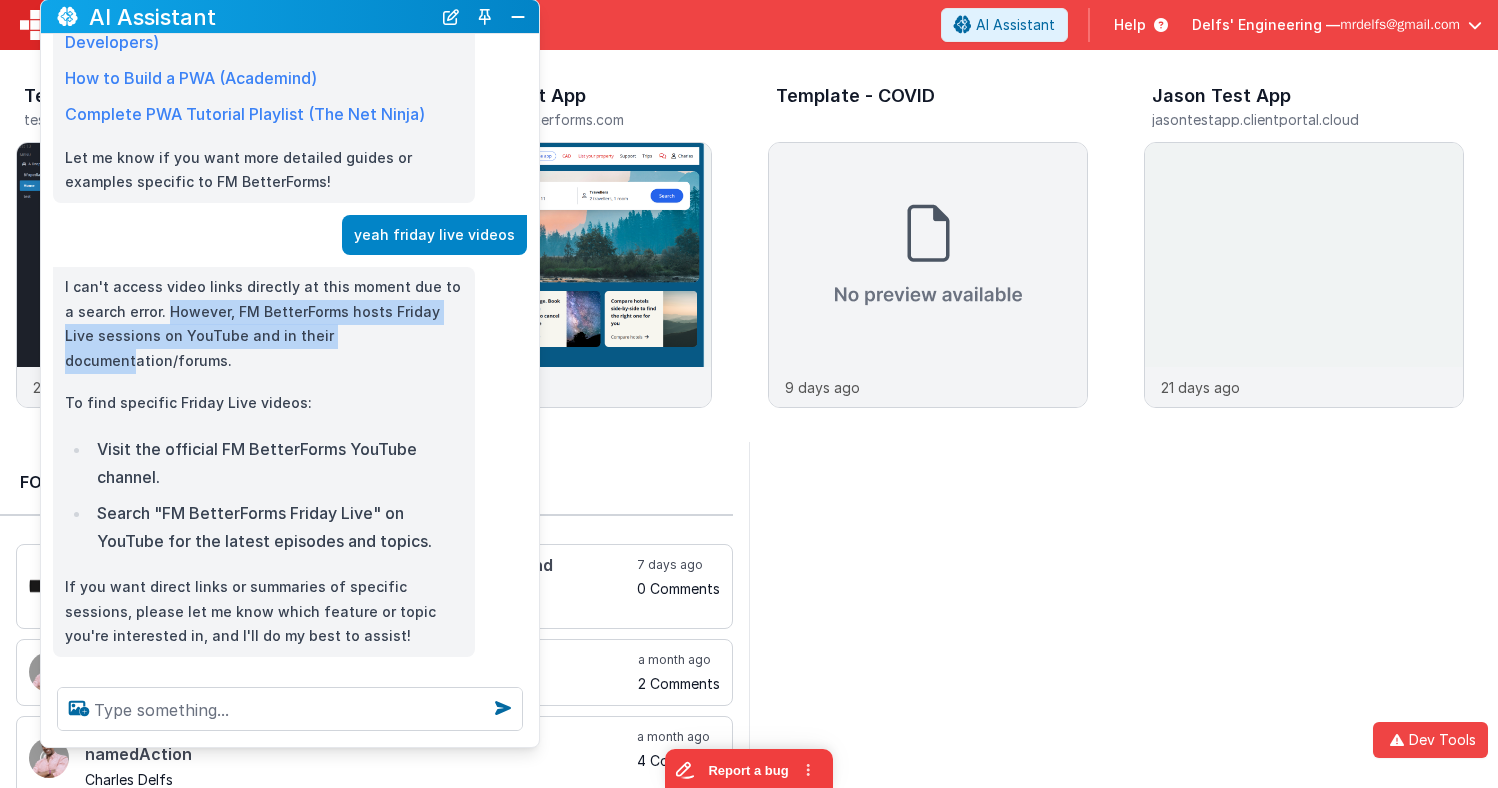 drag, startPoint x: 163, startPoint y: 312, endPoint x: 359, endPoint y: 330, distance: 196.8248 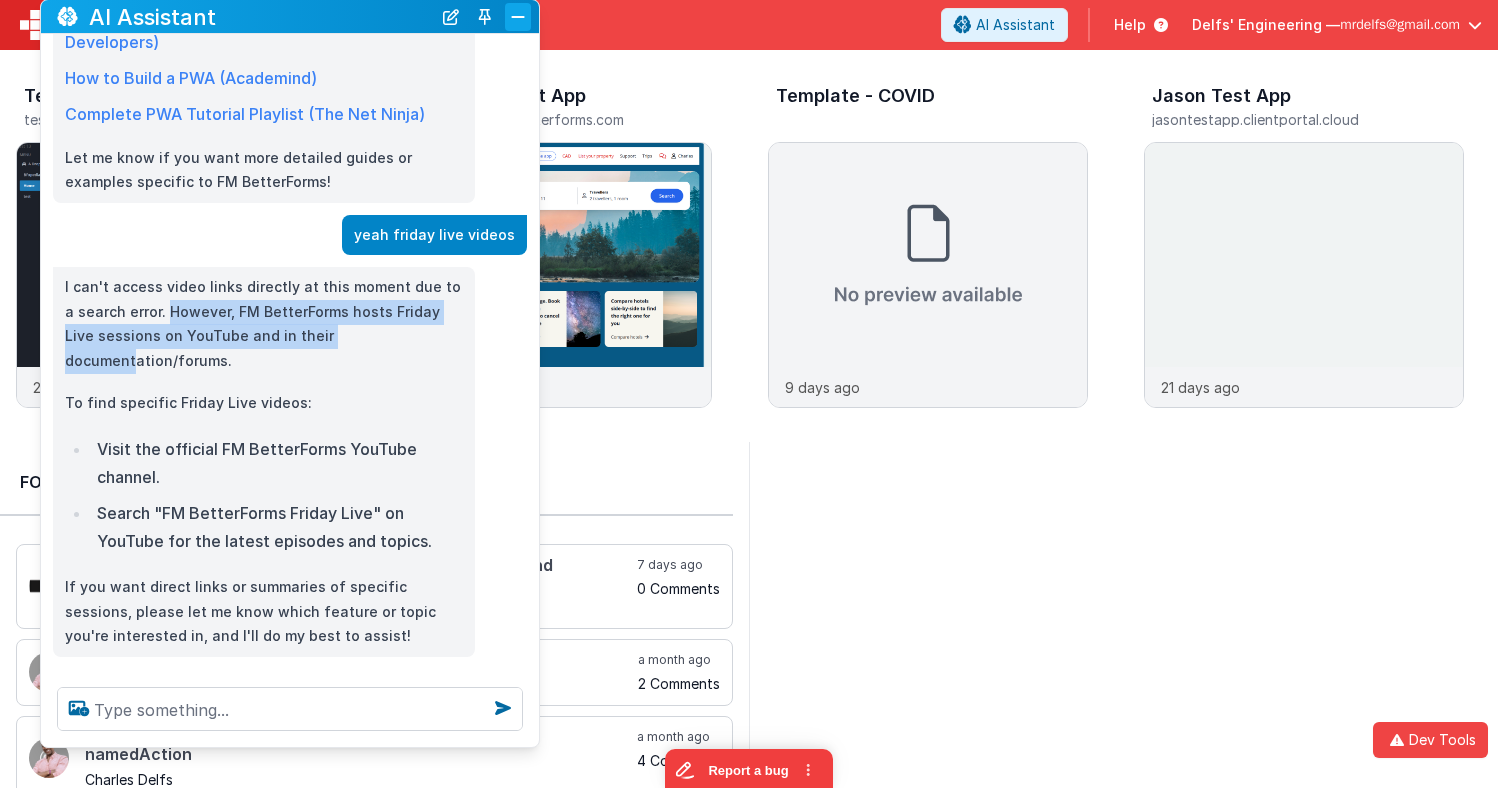 click at bounding box center (518, 17) 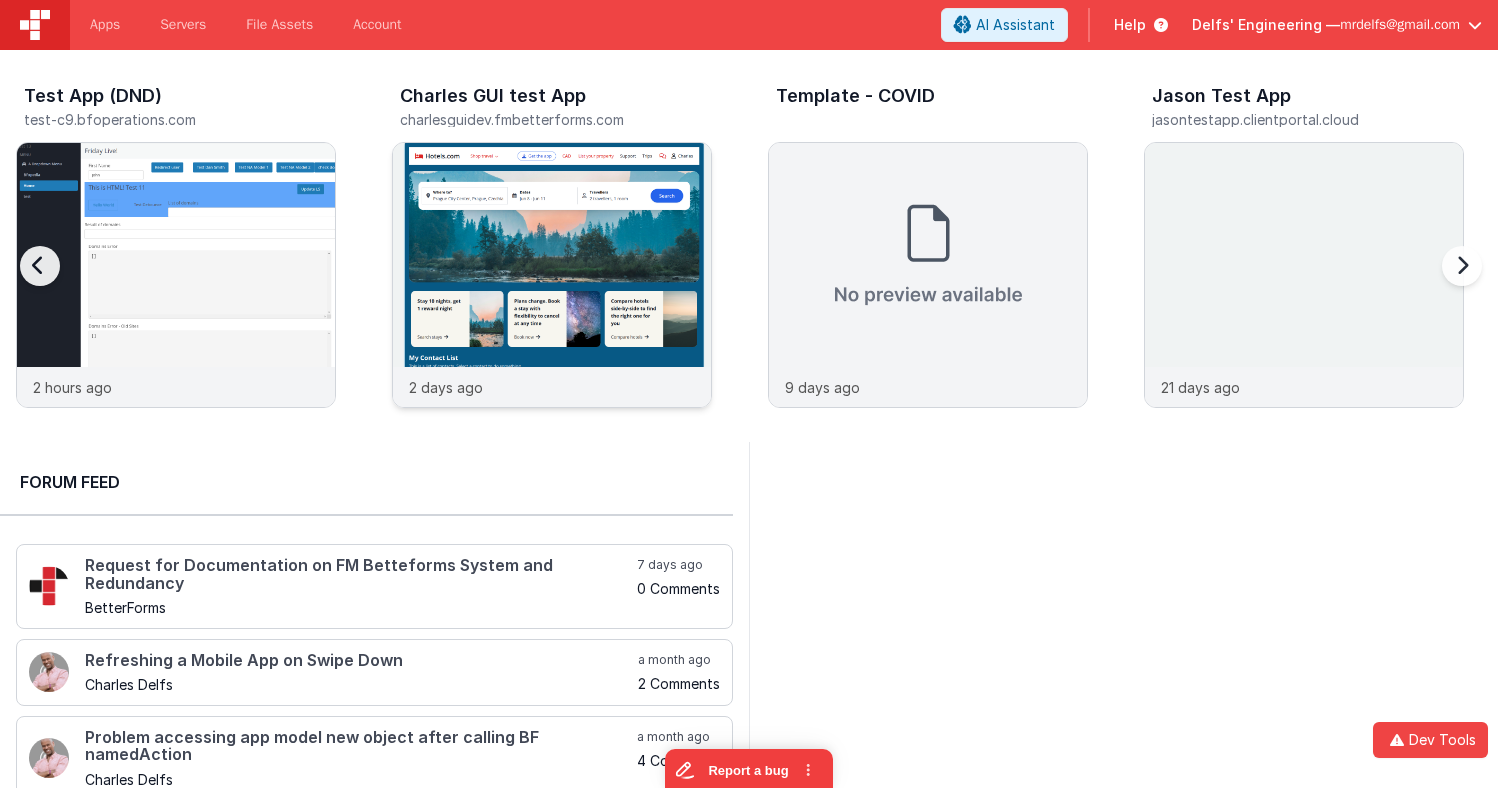 click at bounding box center [552, 302] 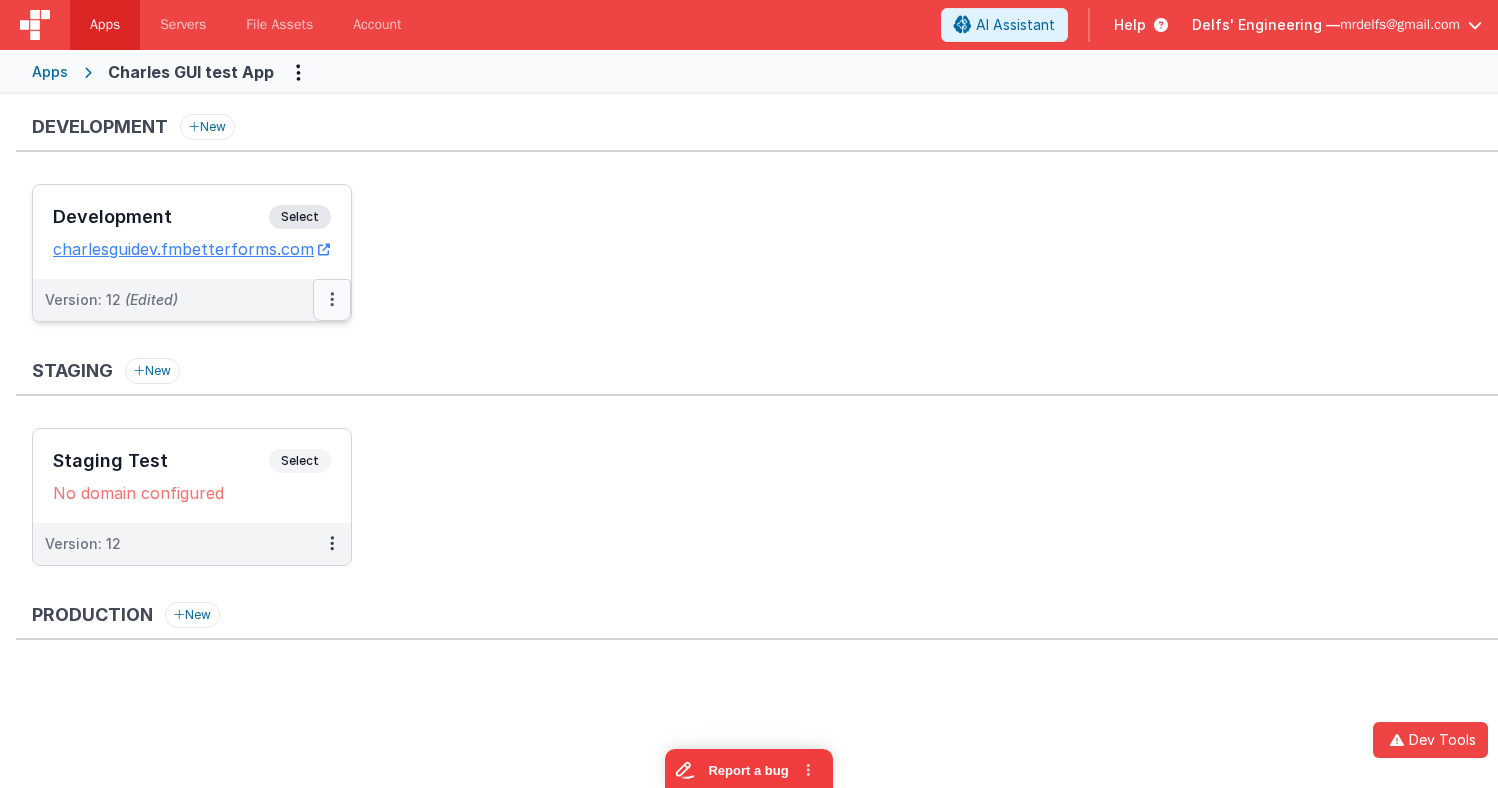 click at bounding box center (332, 299) 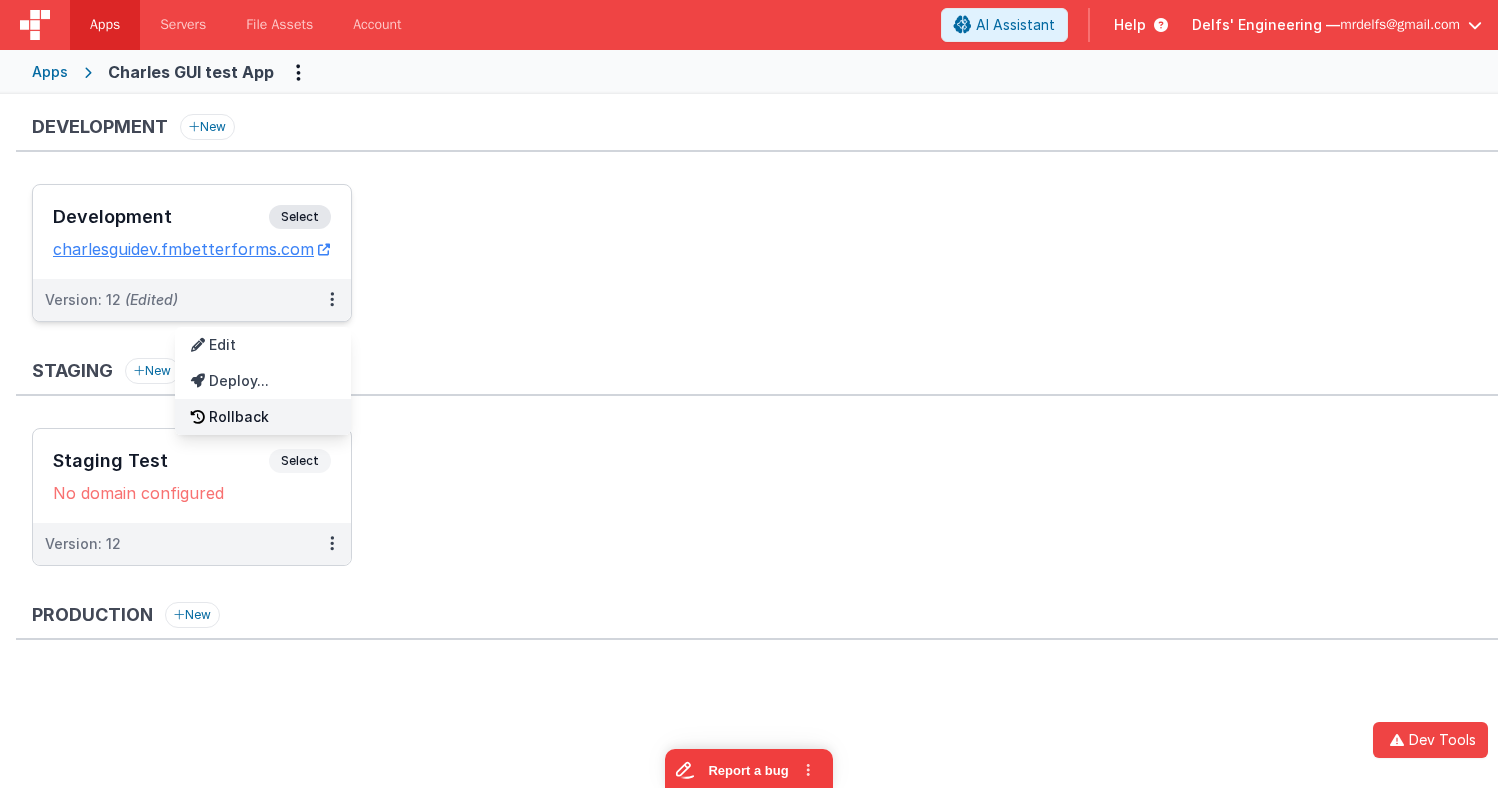 click on "Rollback" at bounding box center (263, 417) 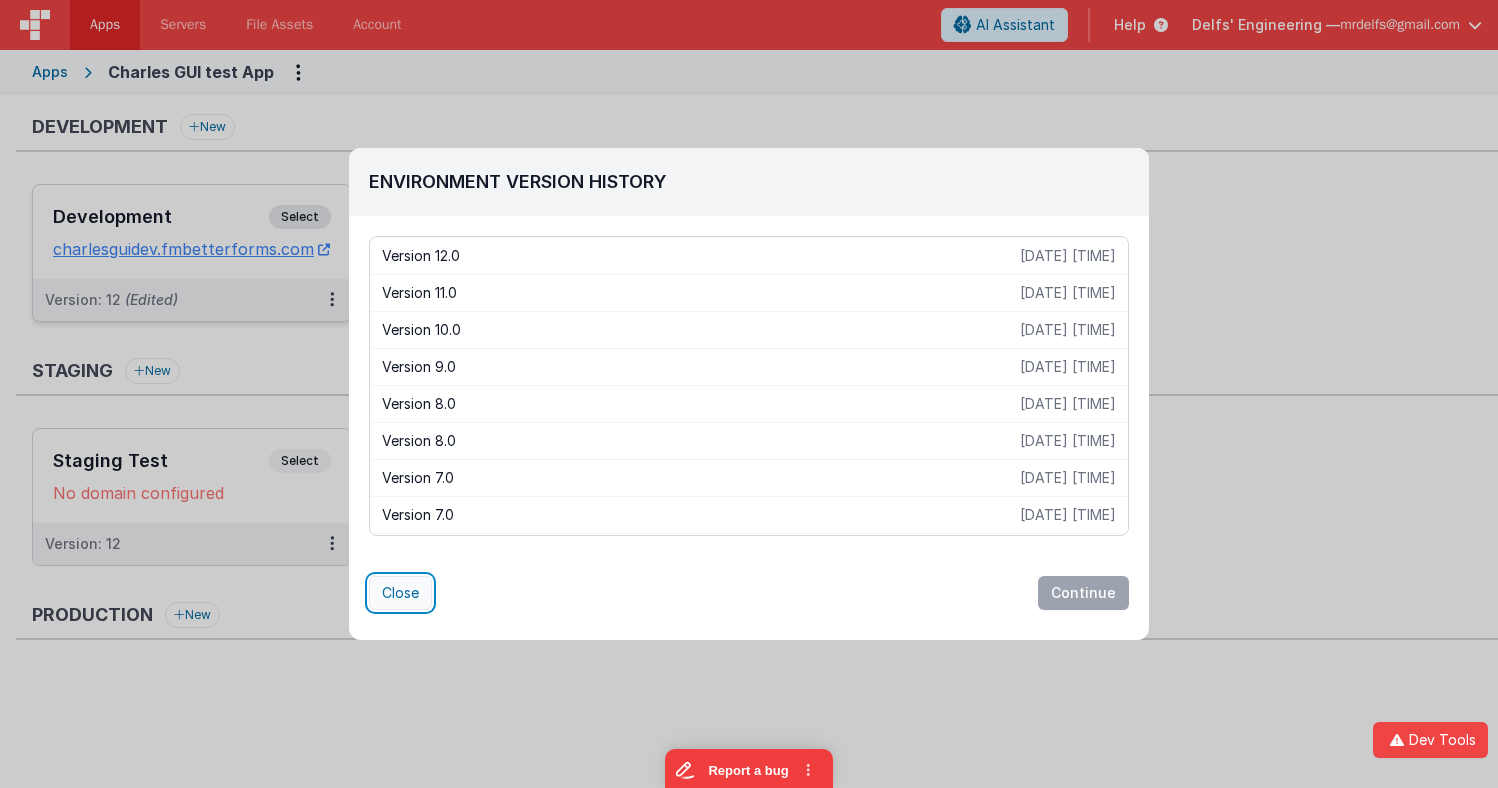click on "Close" at bounding box center (400, 593) 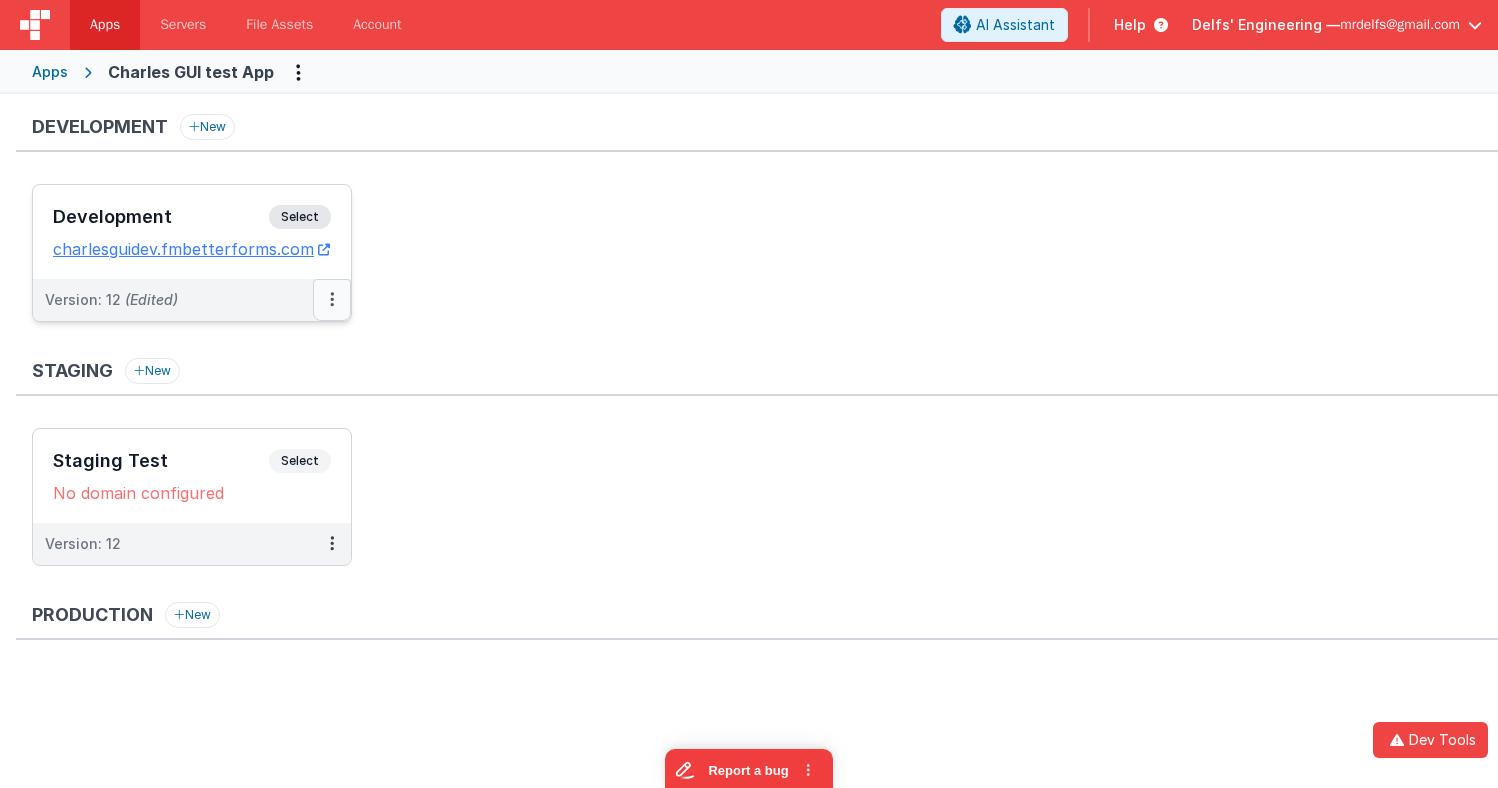 click at bounding box center [332, 300] 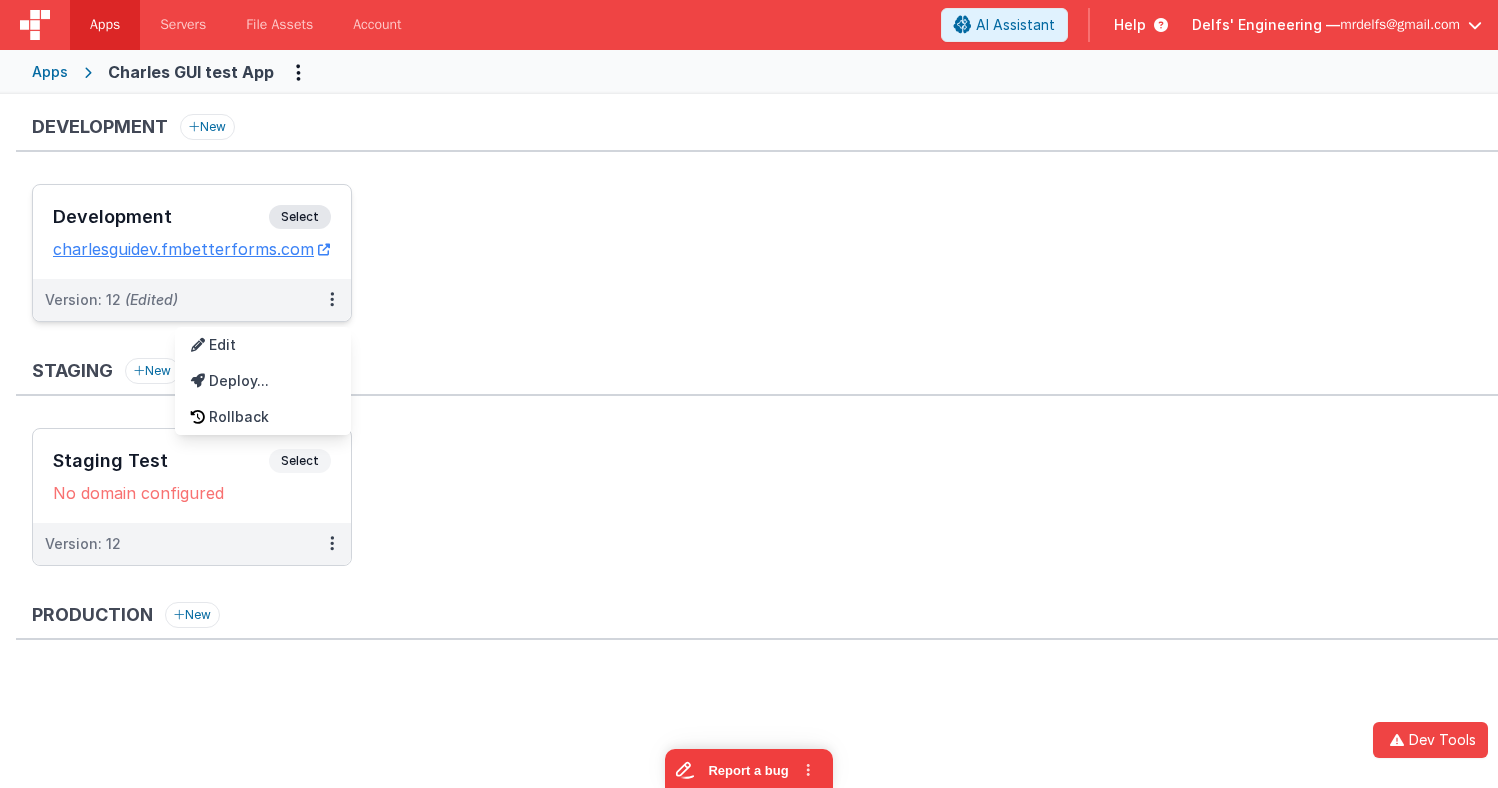 click at bounding box center (749, 394) 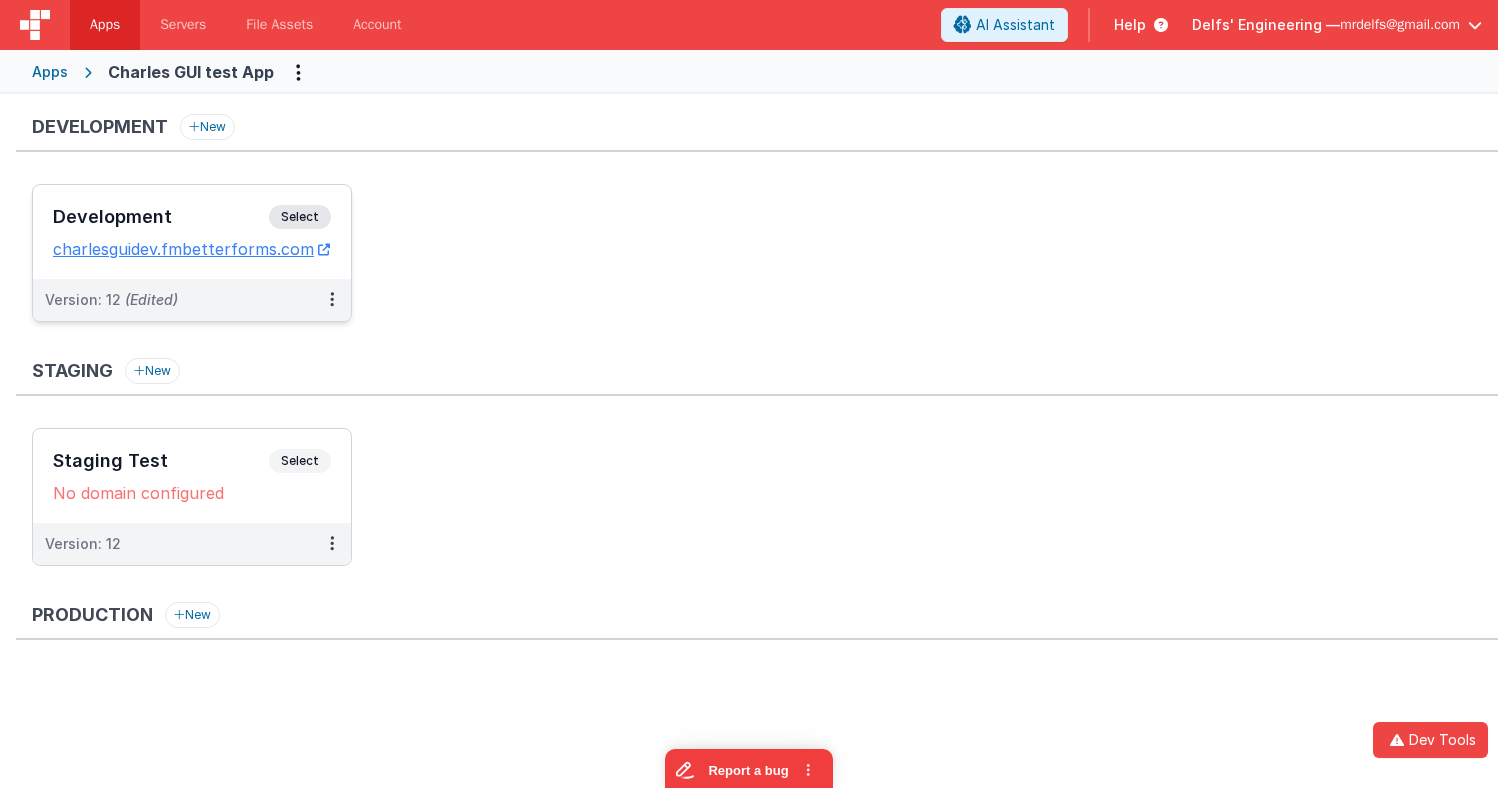 click on "Select" at bounding box center (300, 217) 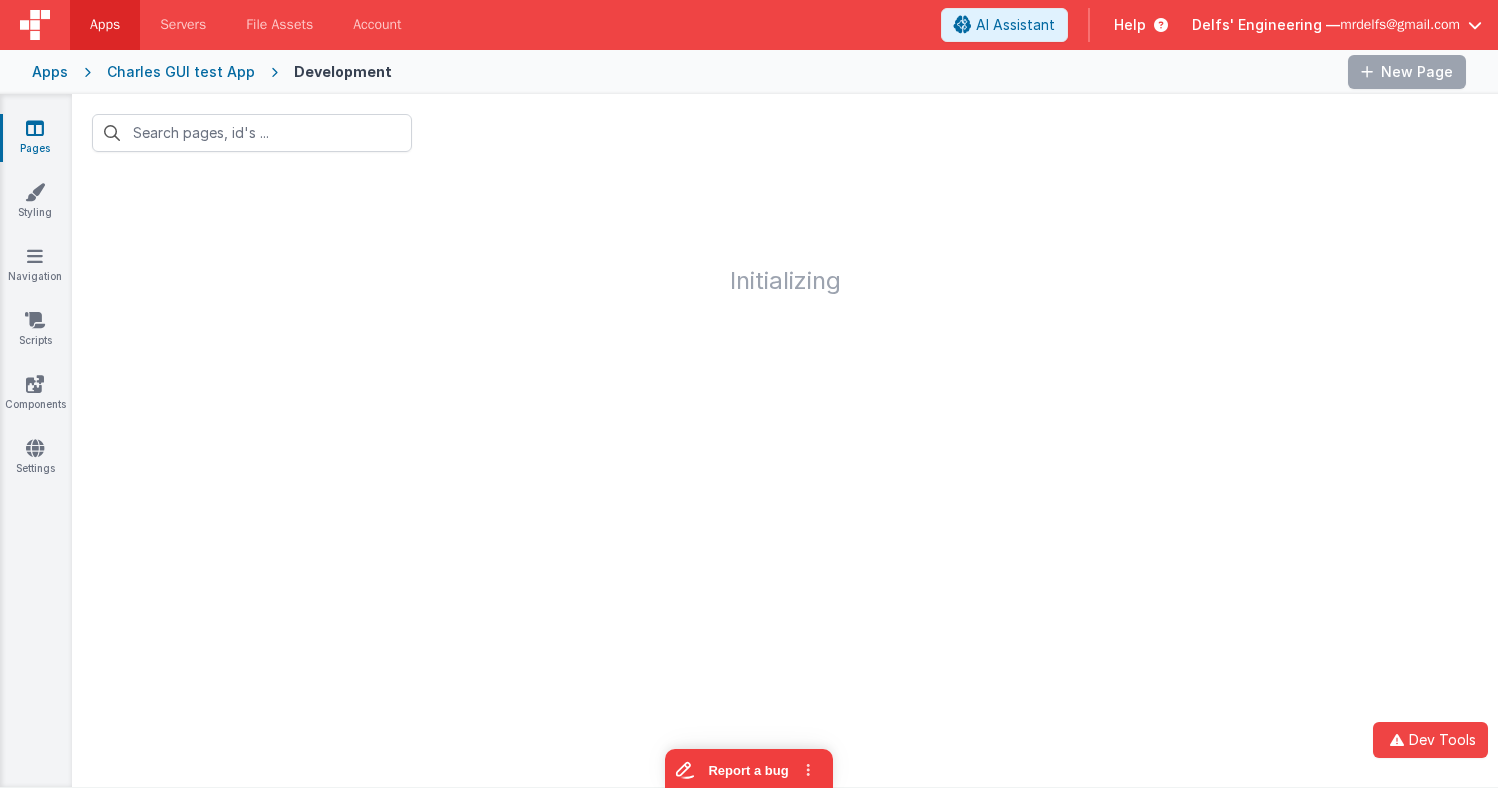 click on "Charles GUI test App" at bounding box center (181, 72) 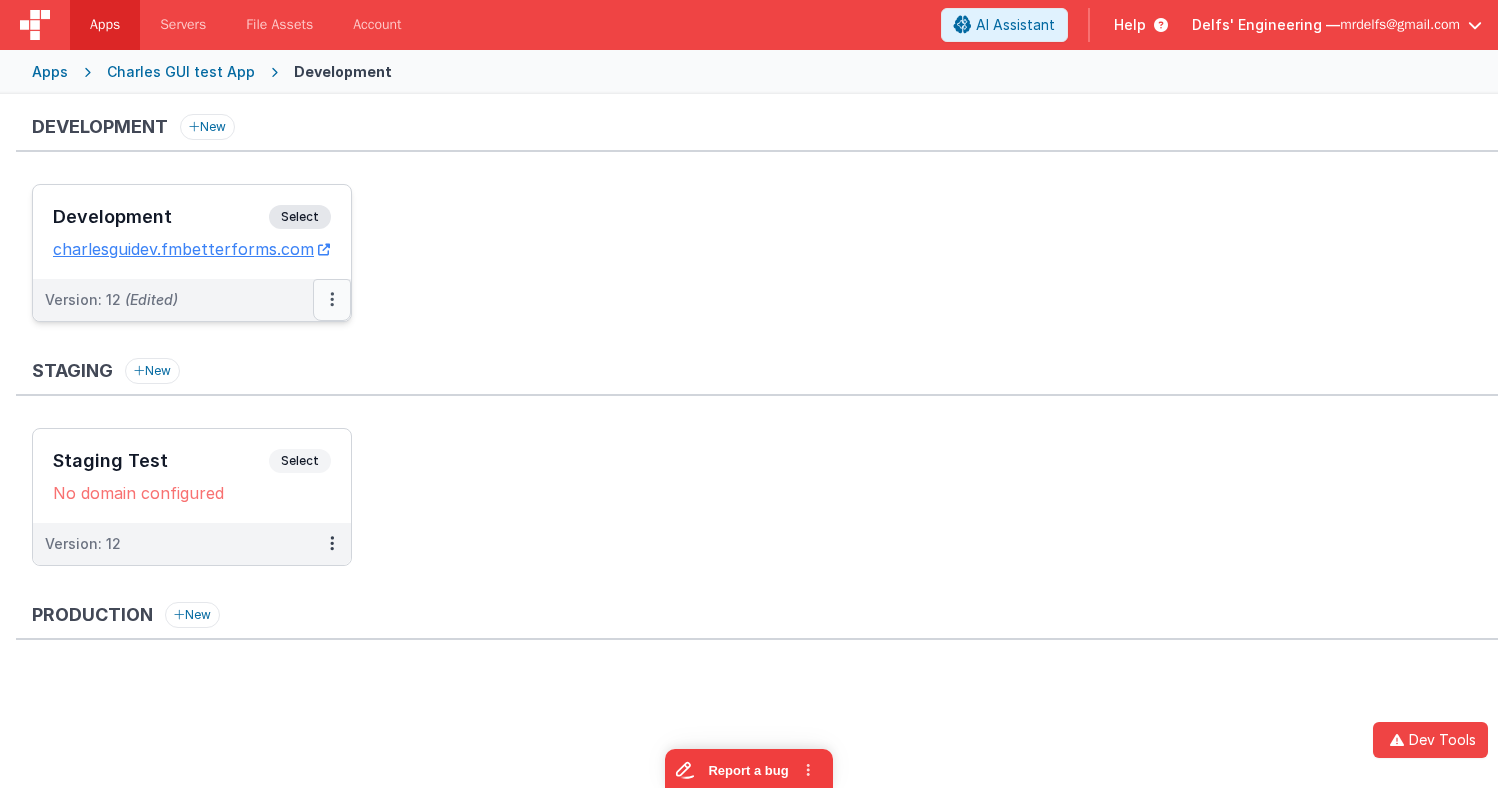 click at bounding box center [332, 300] 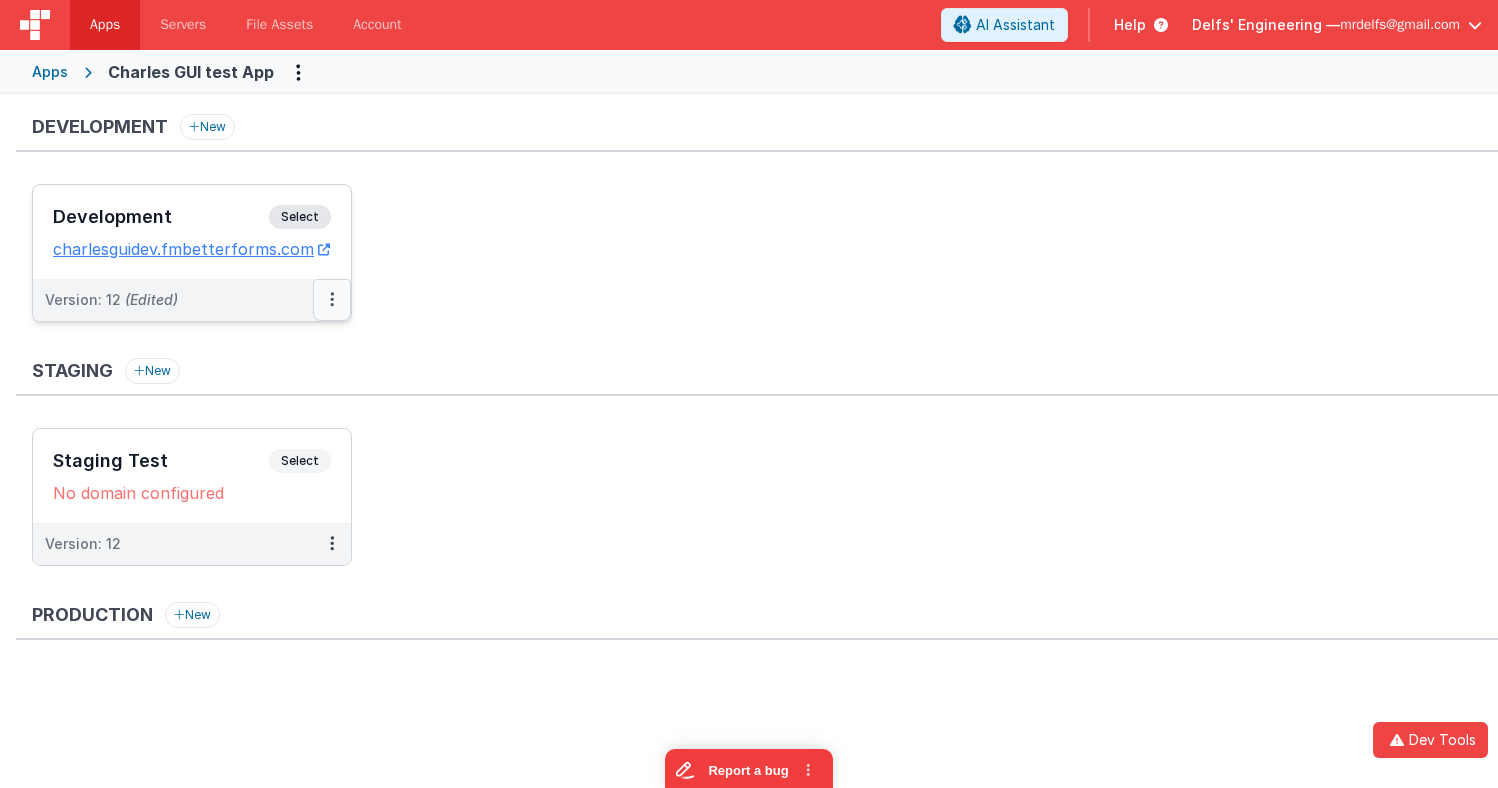 click at bounding box center (332, 300) 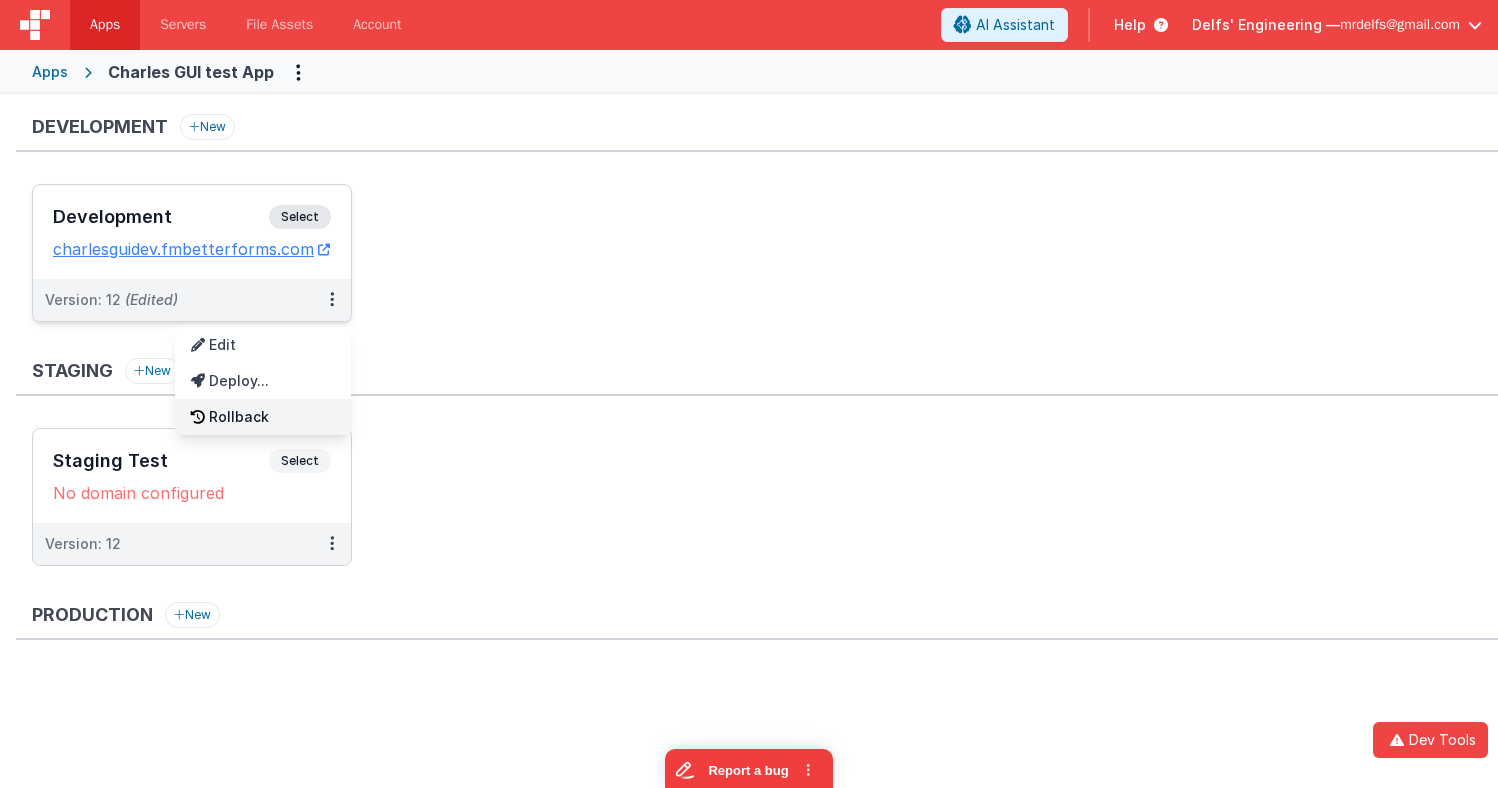 click on "Rollback" at bounding box center (263, 417) 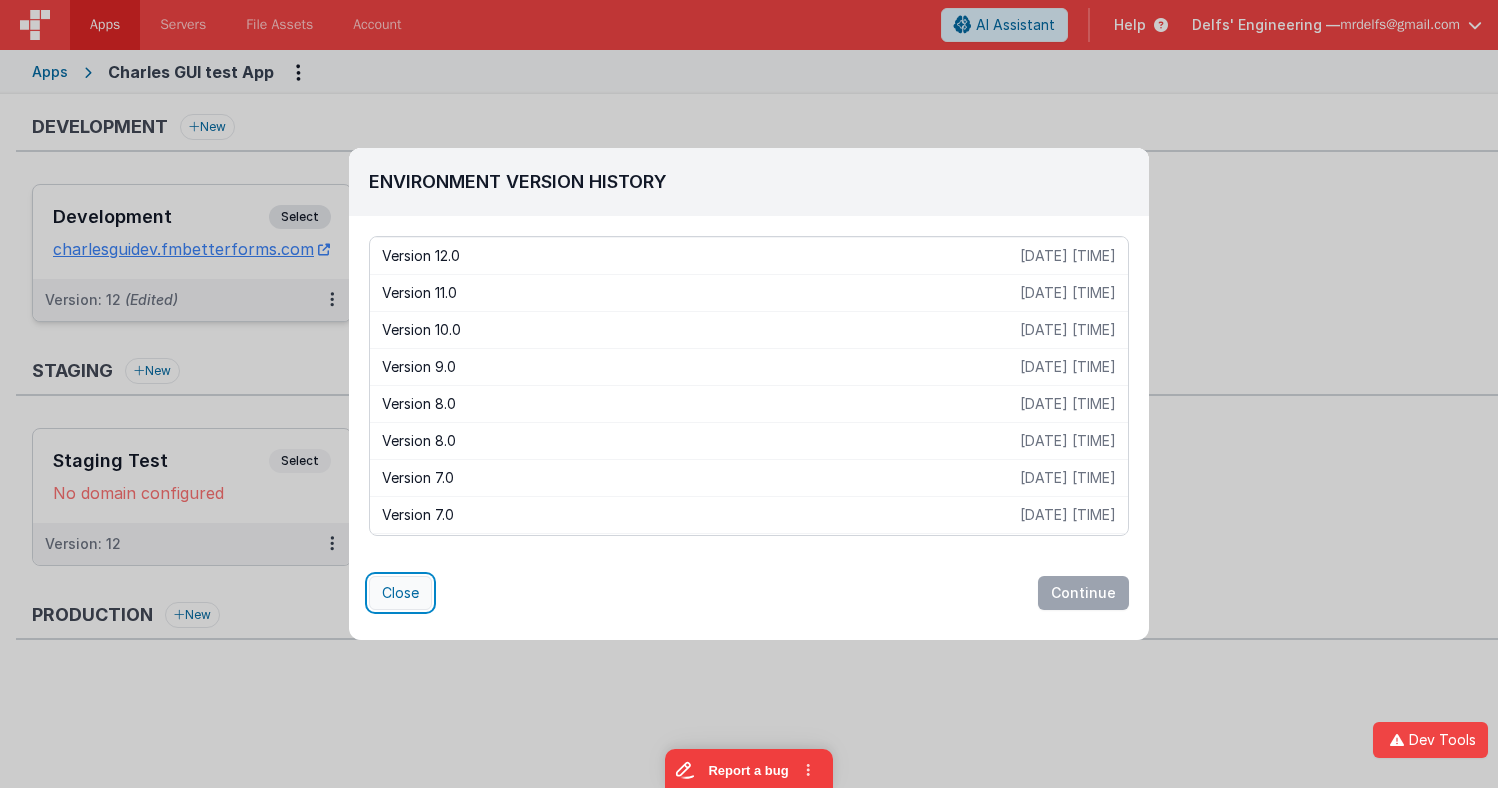 click on "Close" at bounding box center (400, 593) 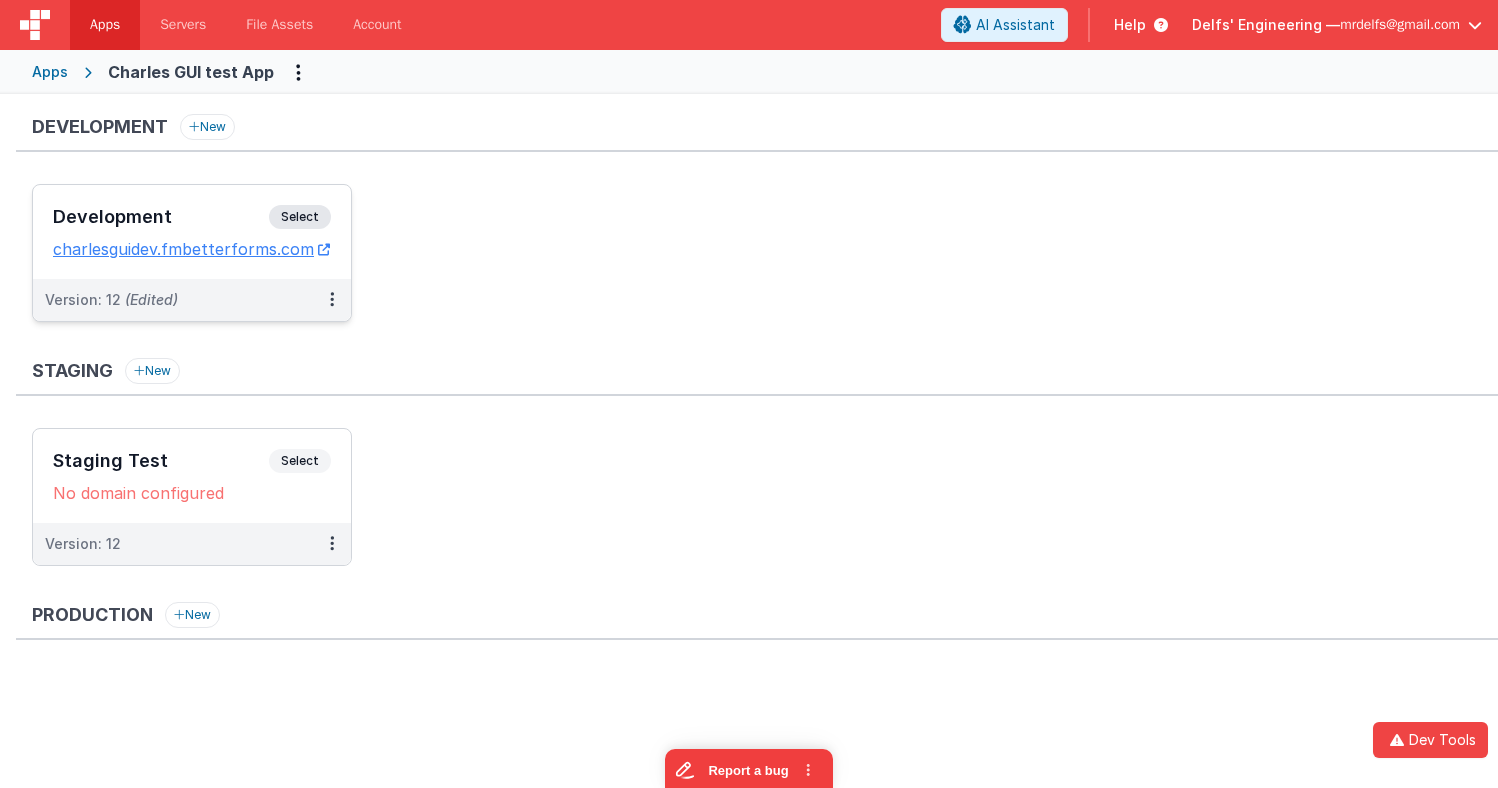 click on "Select" at bounding box center [300, 217] 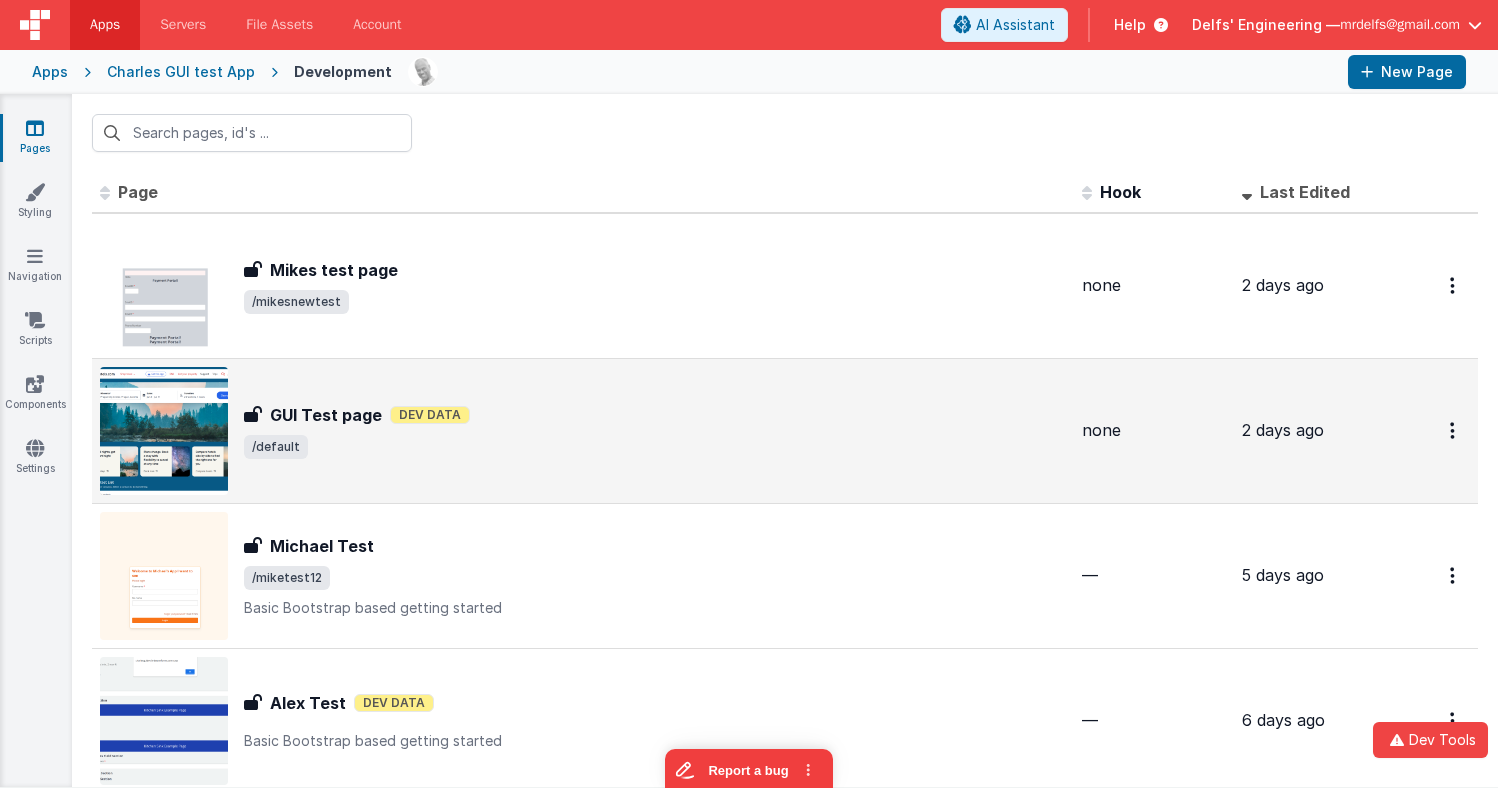 click on "GUI Test page
Dev Data" at bounding box center [655, 415] 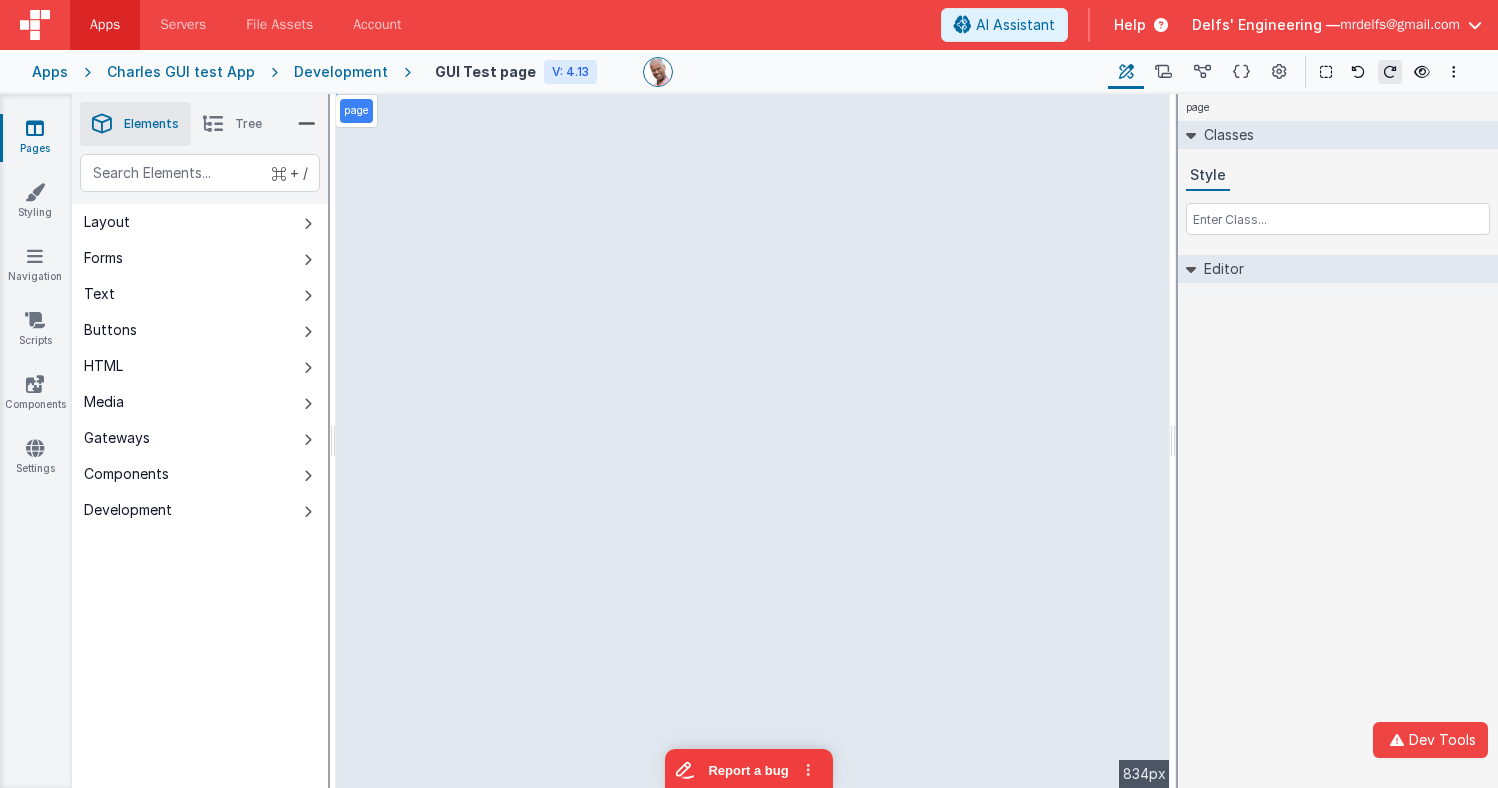click on "Development" at bounding box center (341, 72) 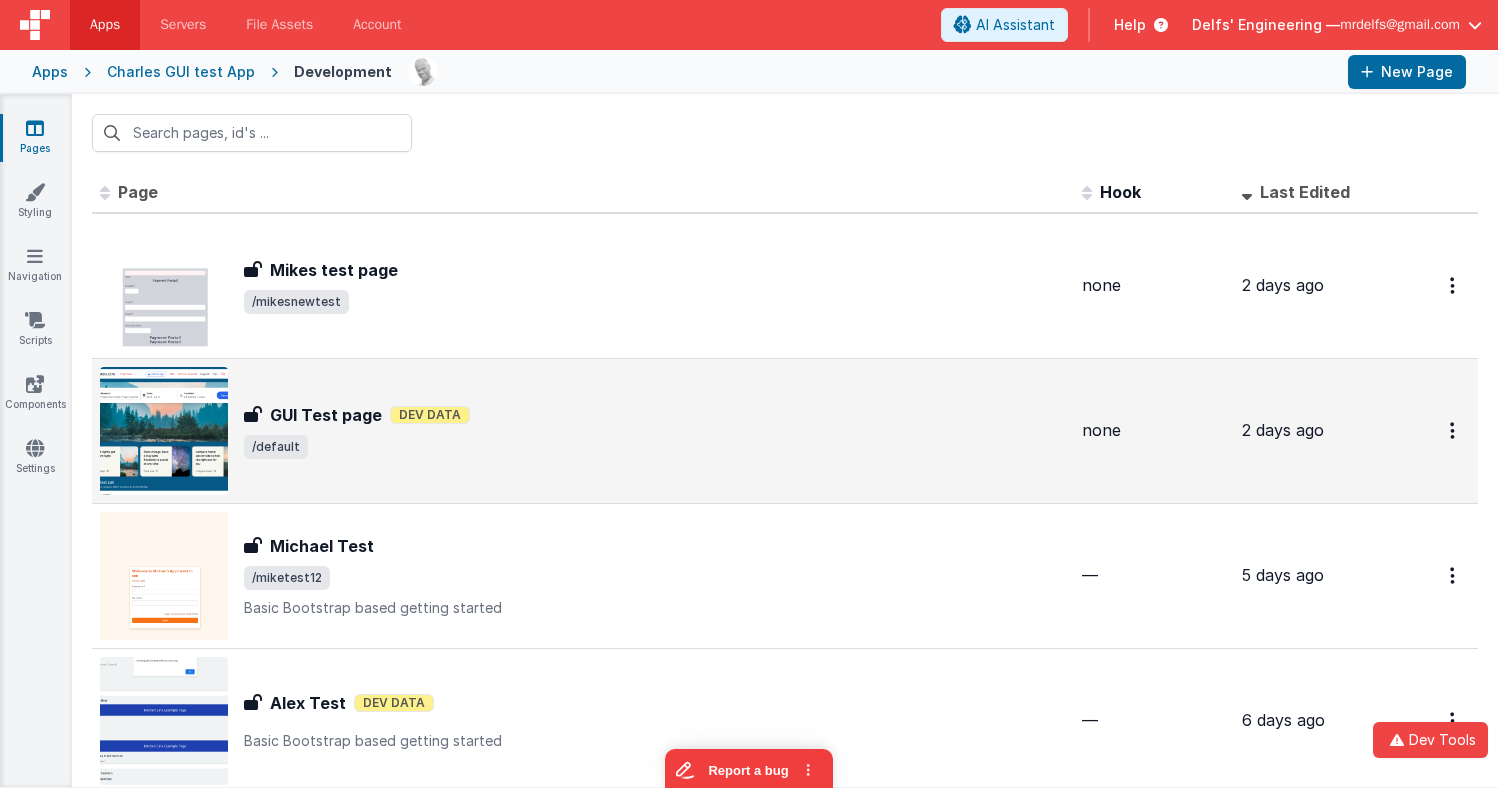 click on "GUI Test page
Dev Data" at bounding box center (655, 415) 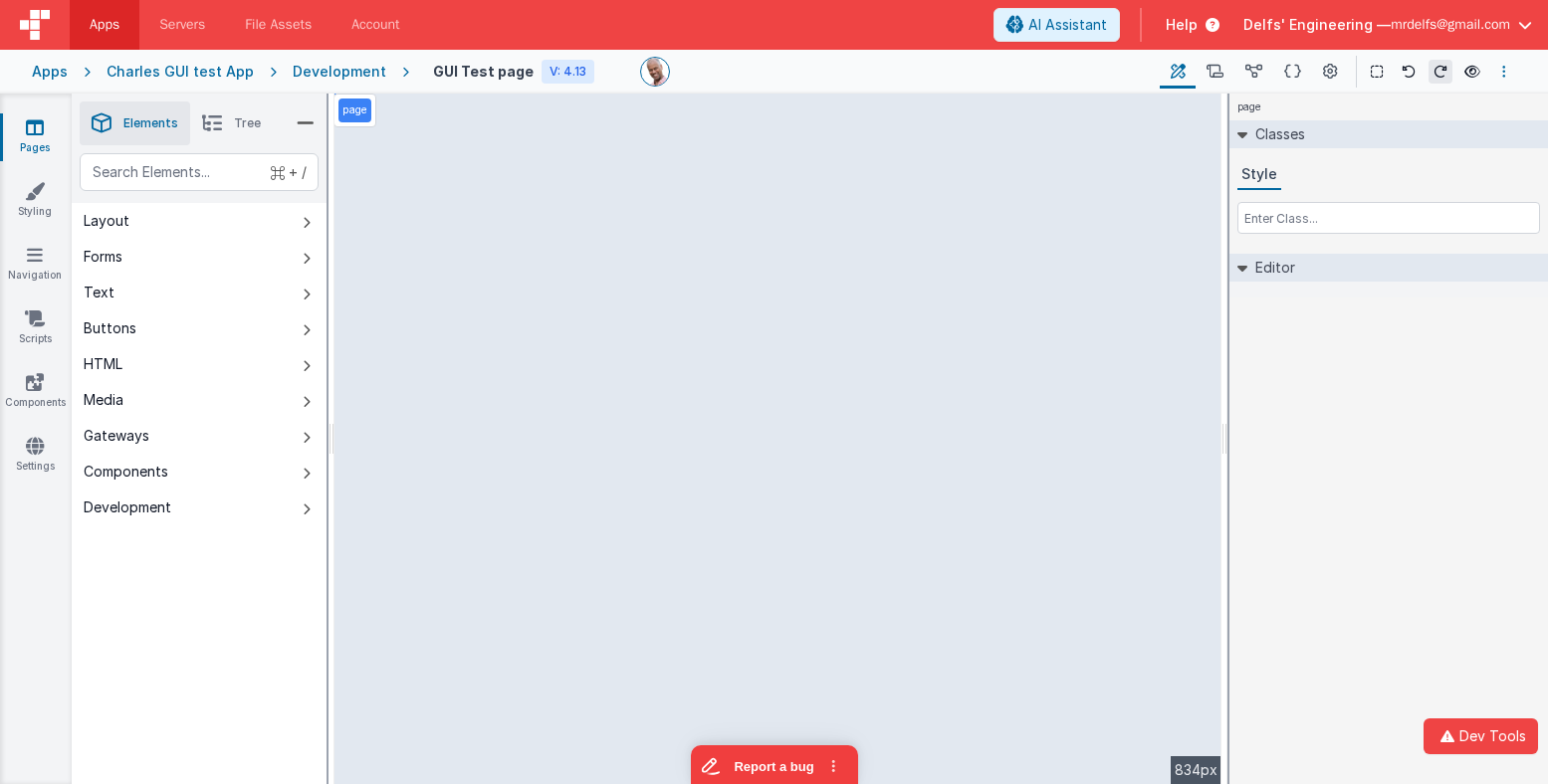 click at bounding box center [1504, 72] 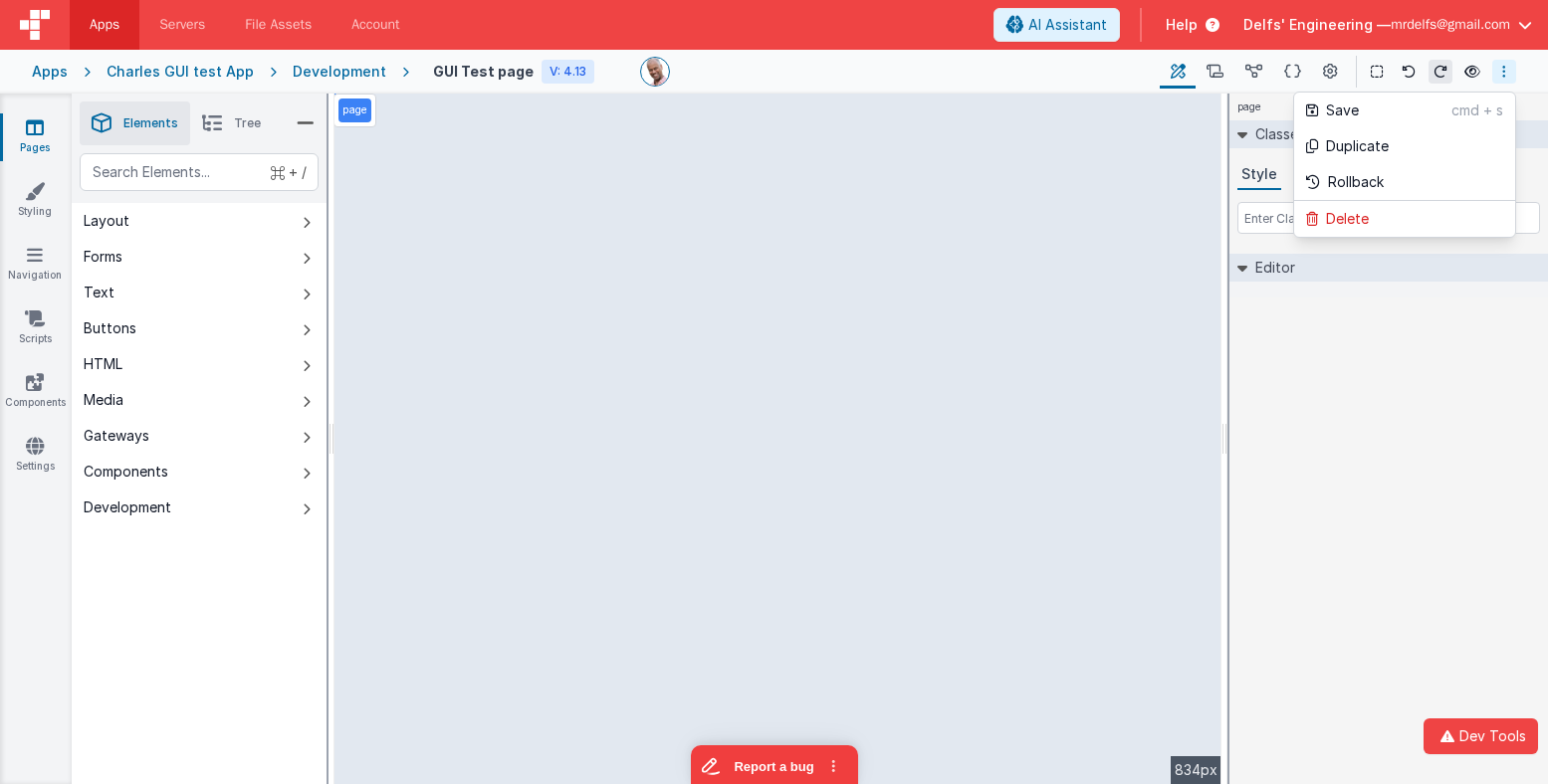 click at bounding box center [774, 392] 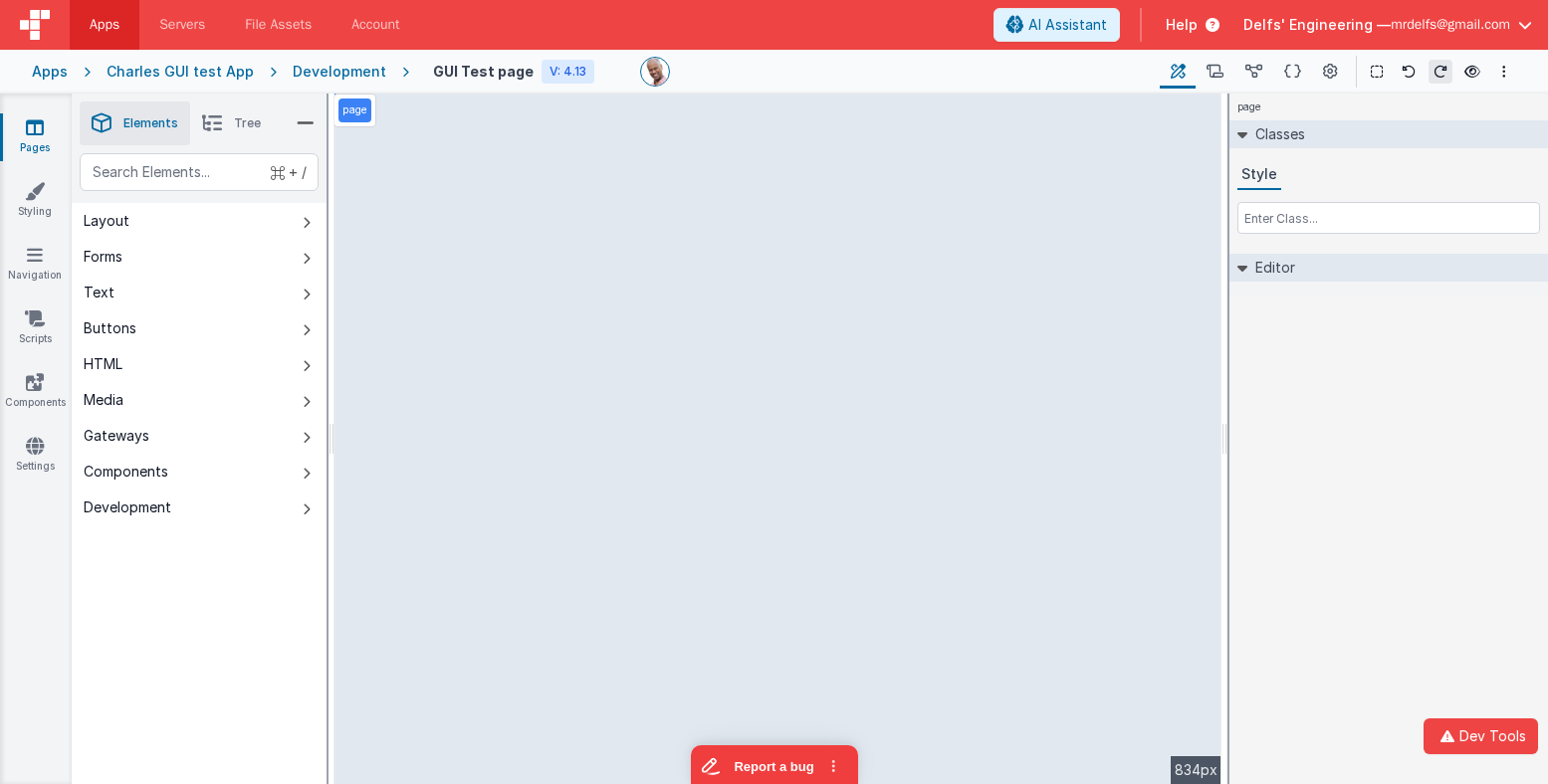 click on "Development" at bounding box center [339, 72] 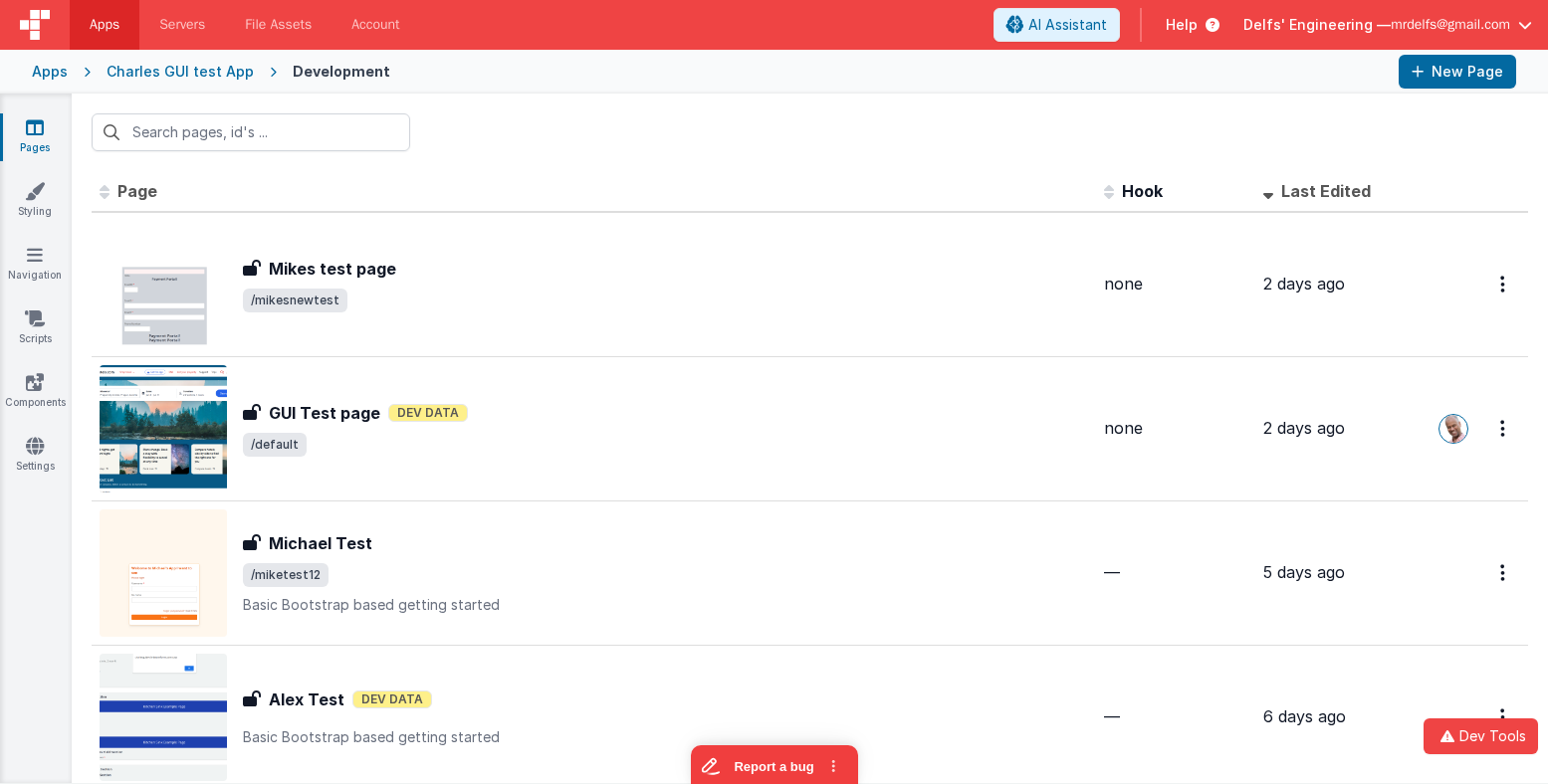 click on "Charles GUI test App" at bounding box center [180, 72] 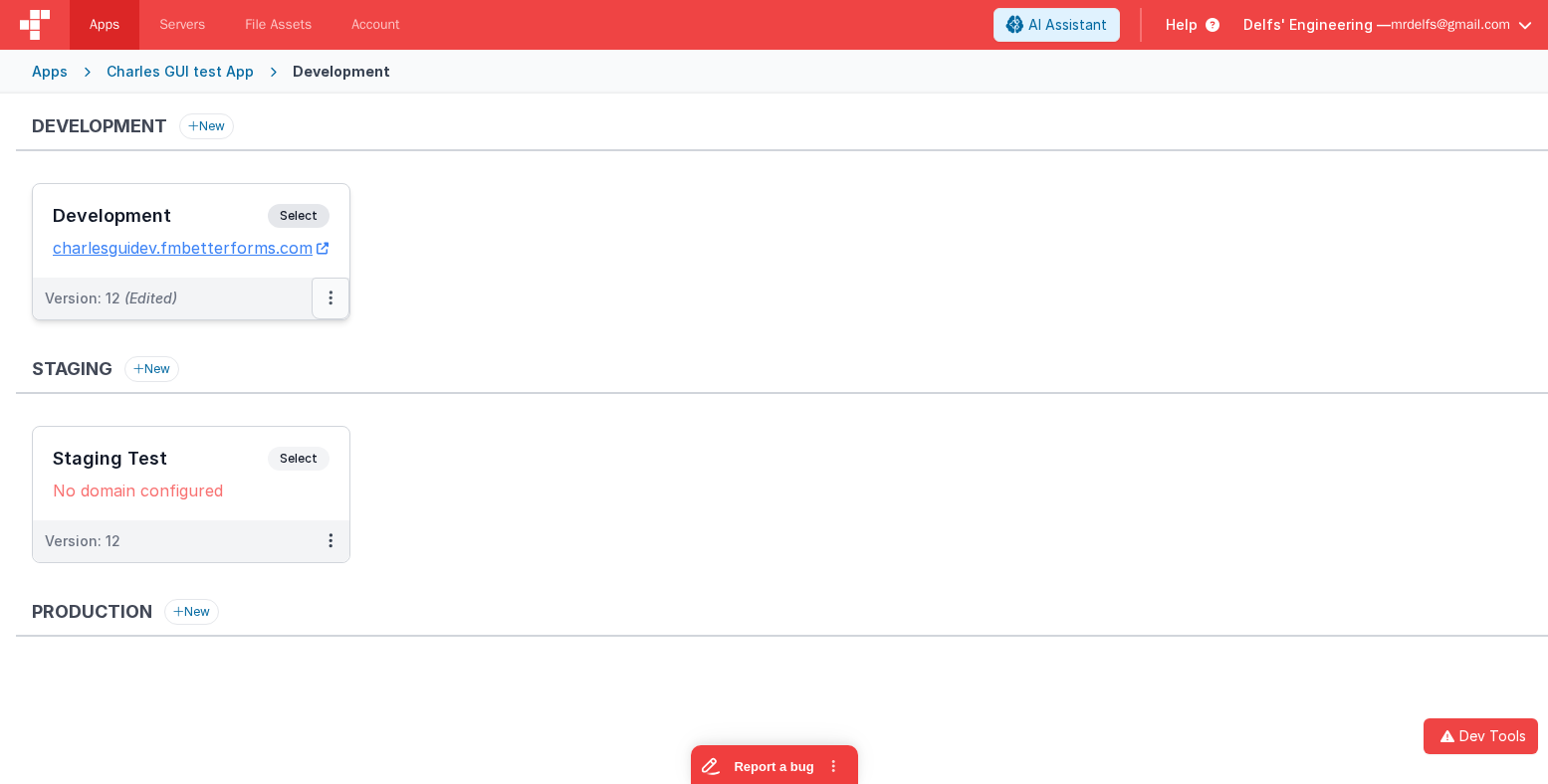 click at bounding box center [331, 298] 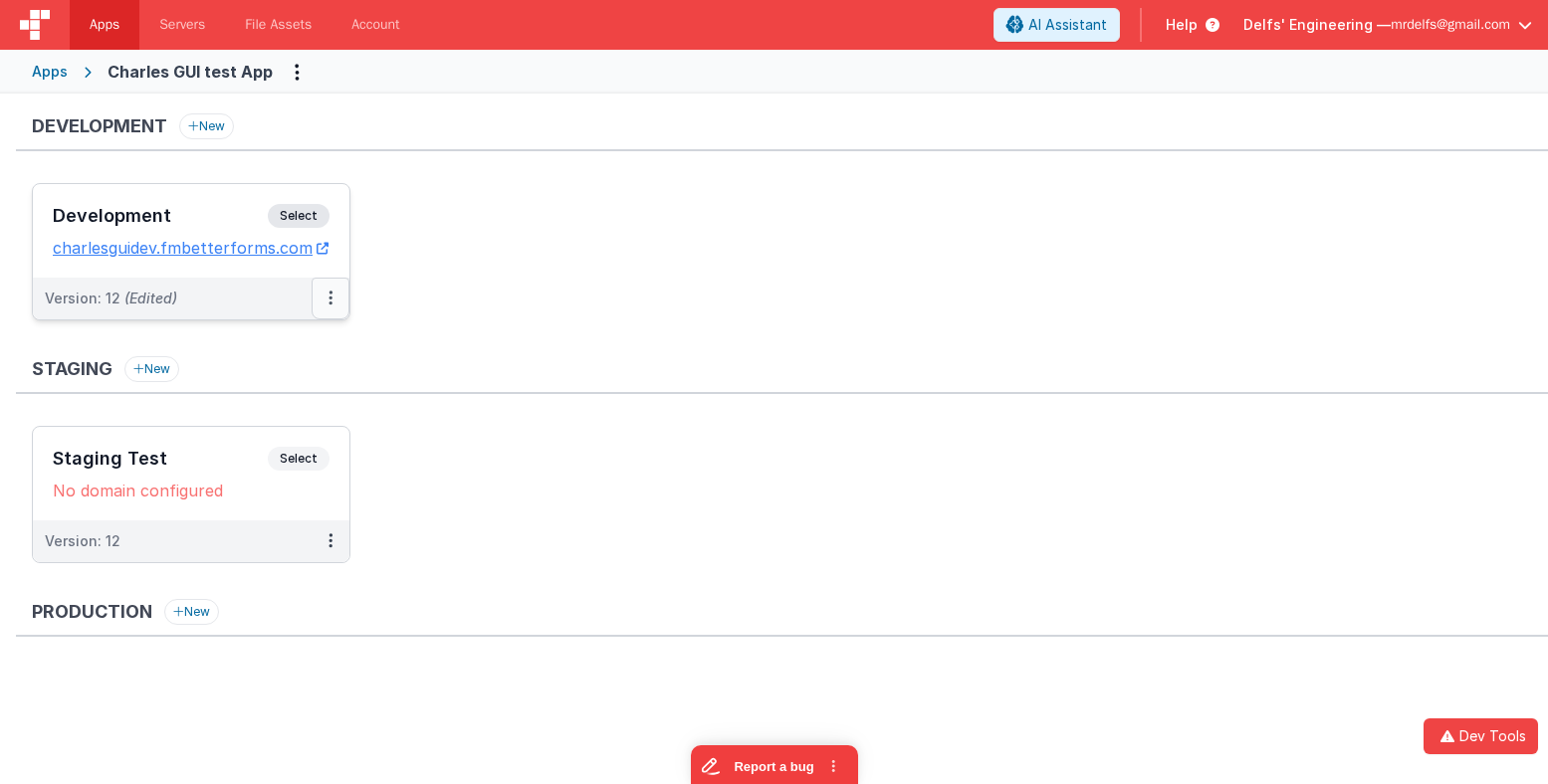 click at bounding box center [331, 298] 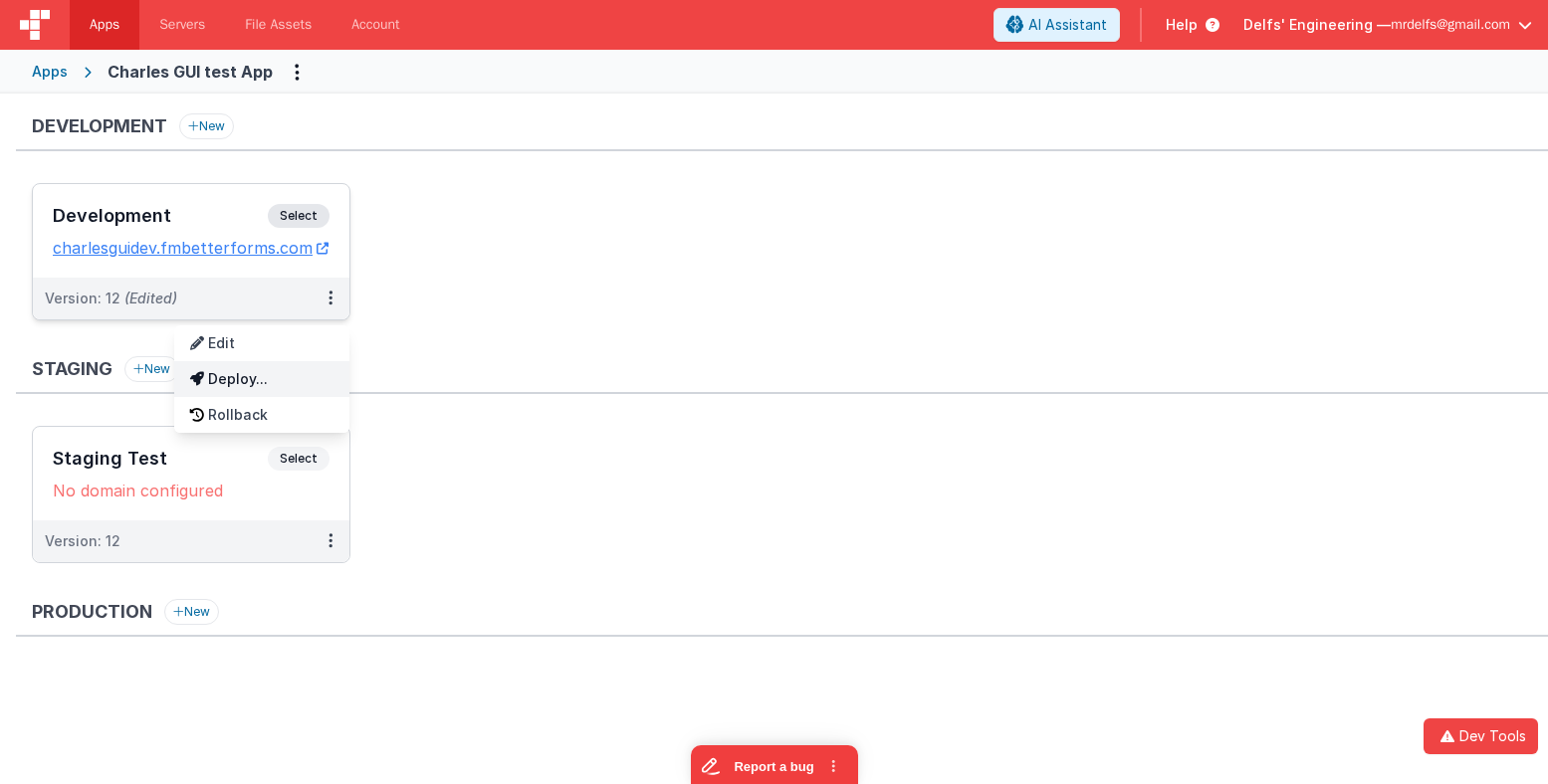 click on "Deploy..." at bounding box center (262, 379) 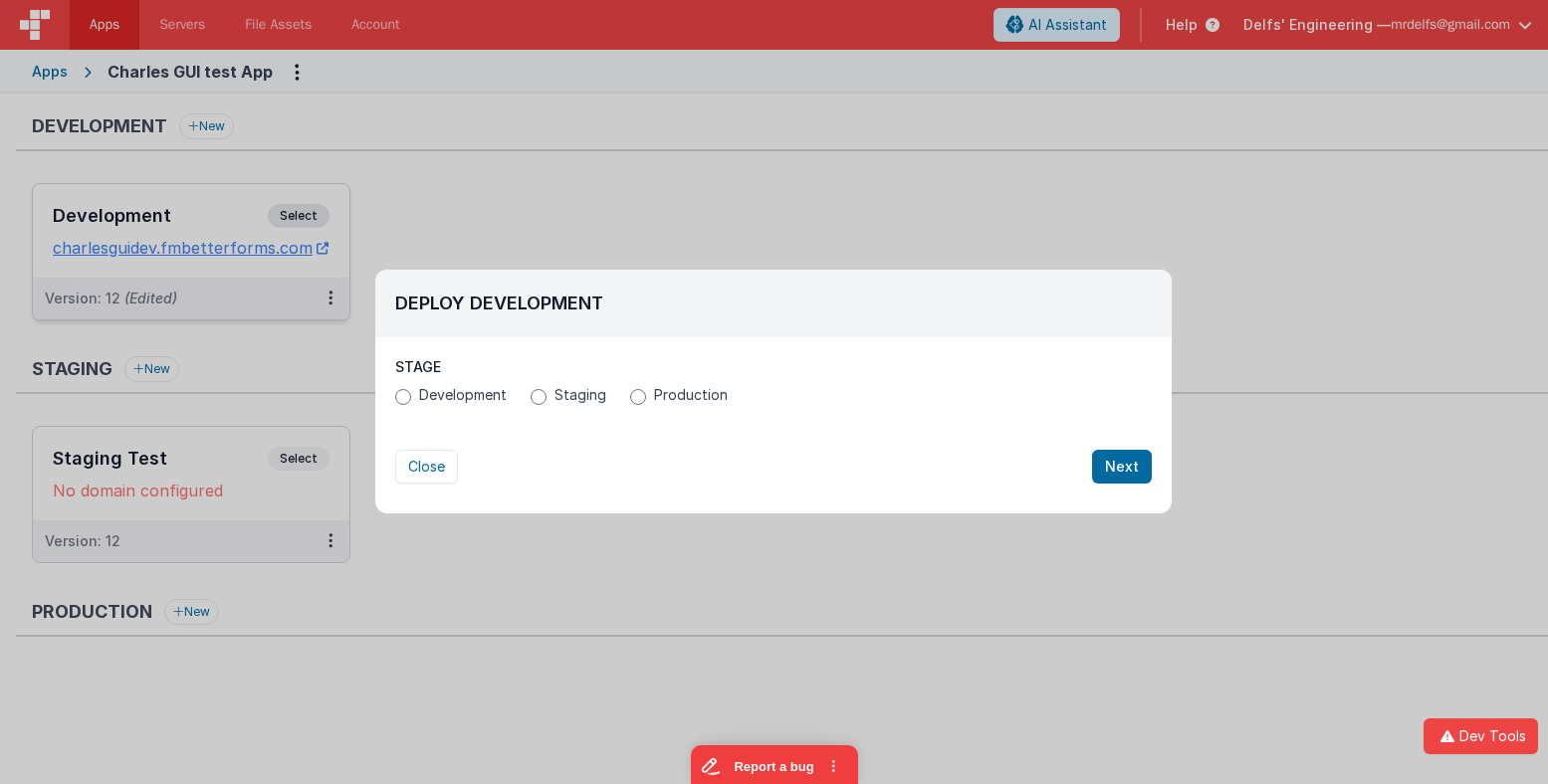 click on "Staging" at bounding box center [580, 395] 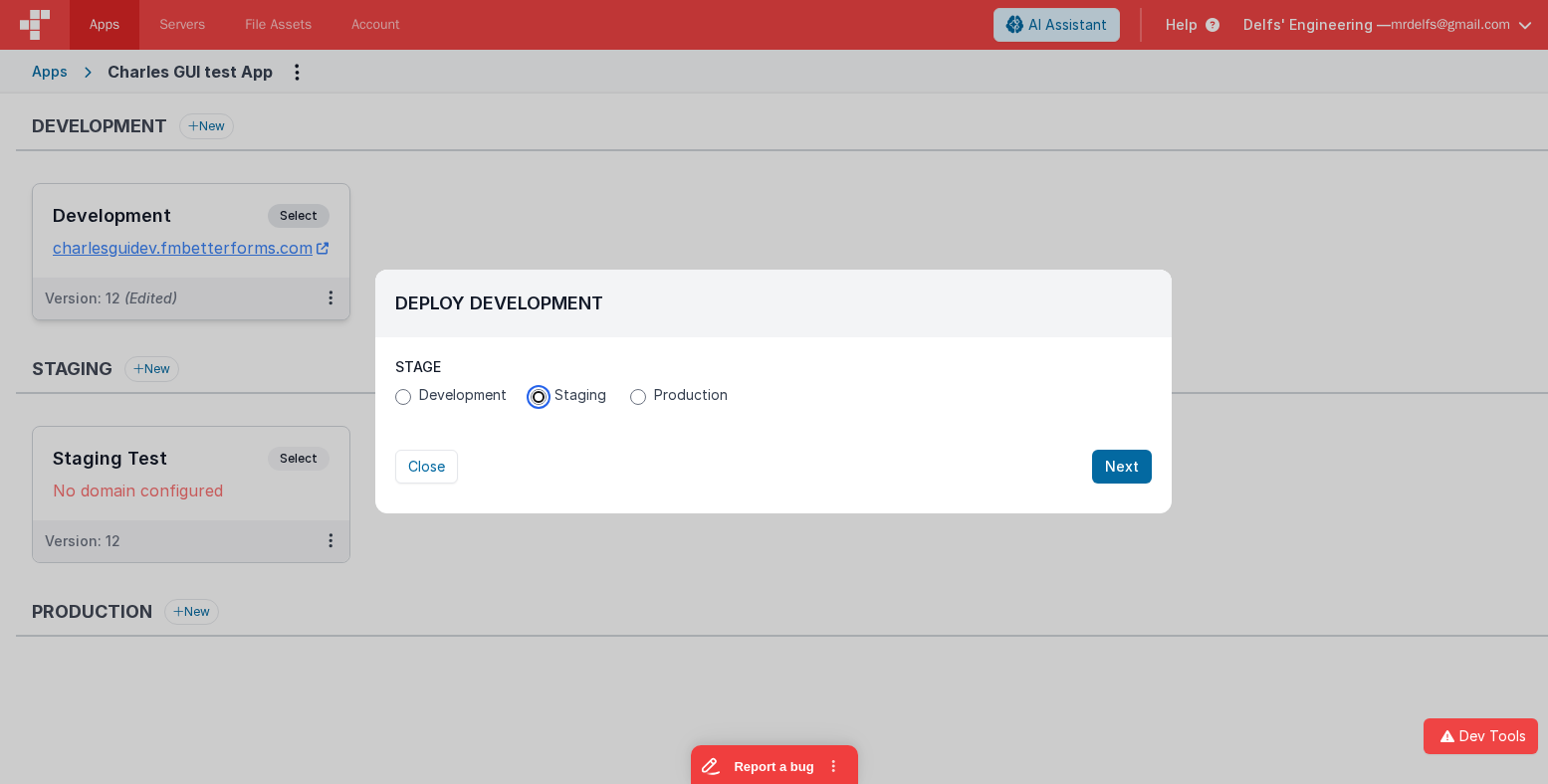 click on "Staging" at bounding box center [539, 397] 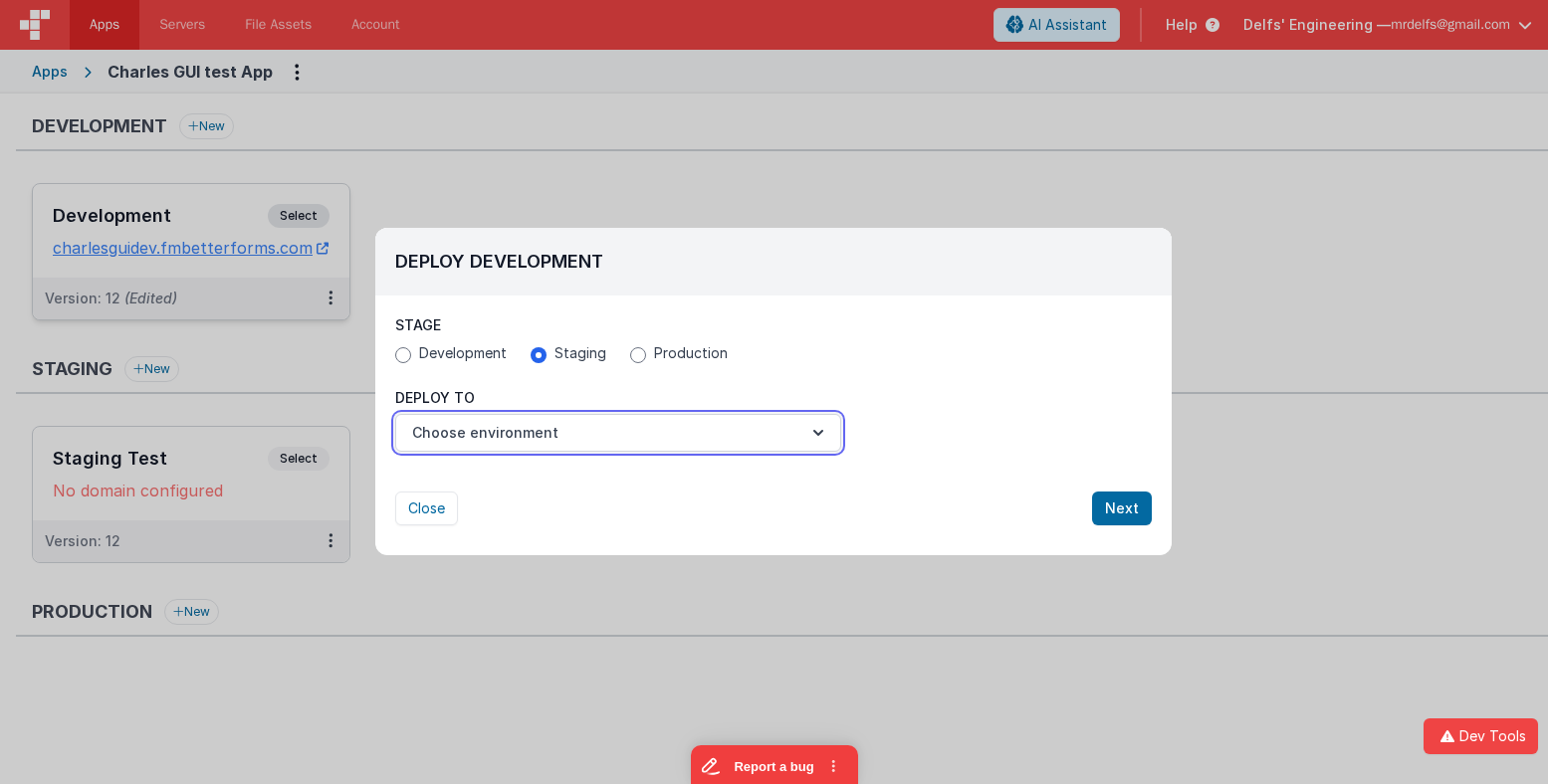 drag, startPoint x: 561, startPoint y: 424, endPoint x: 571, endPoint y: 441, distance: 19.723083 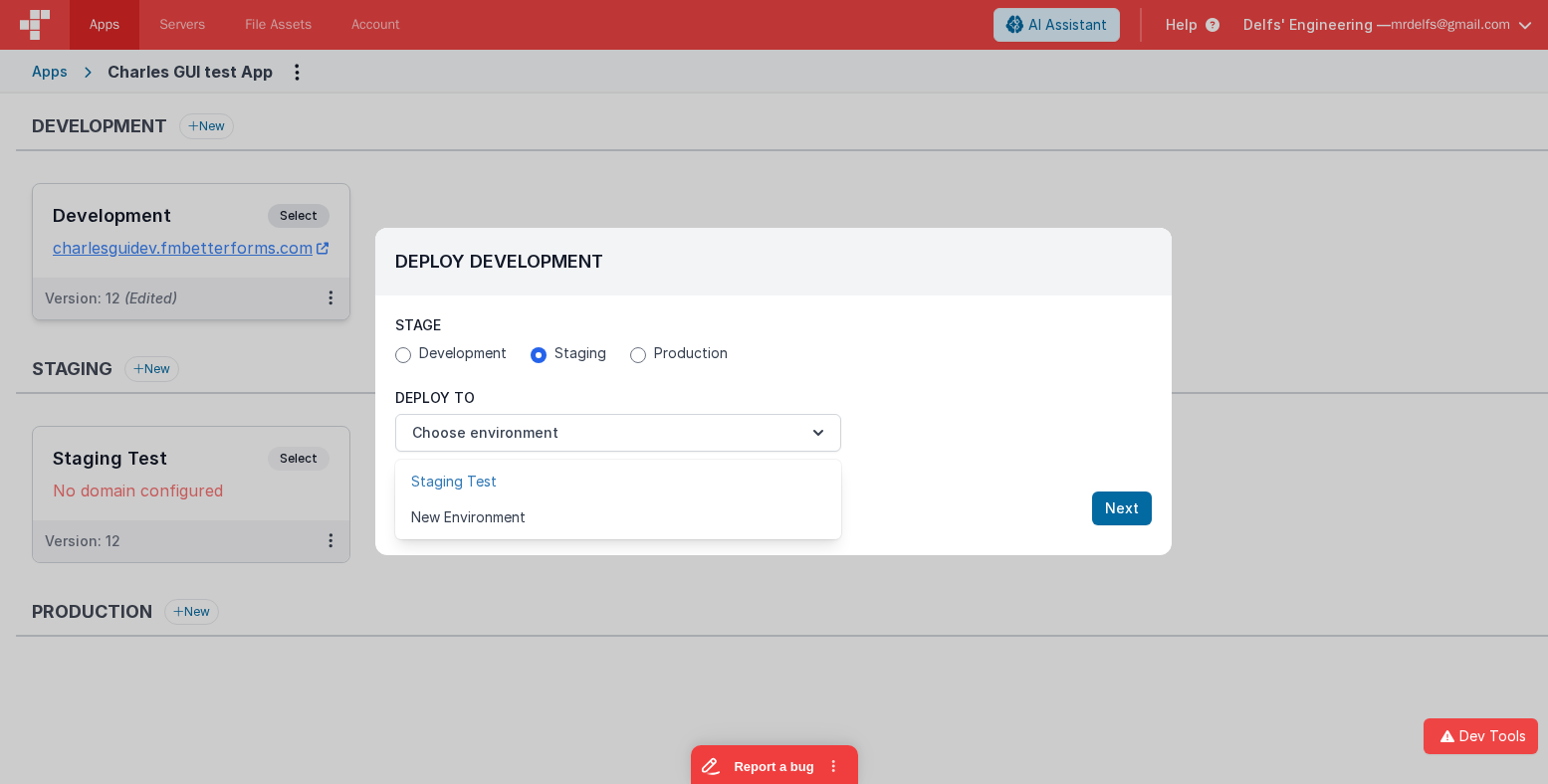 click on "Staging Test" at bounding box center (618, 482) 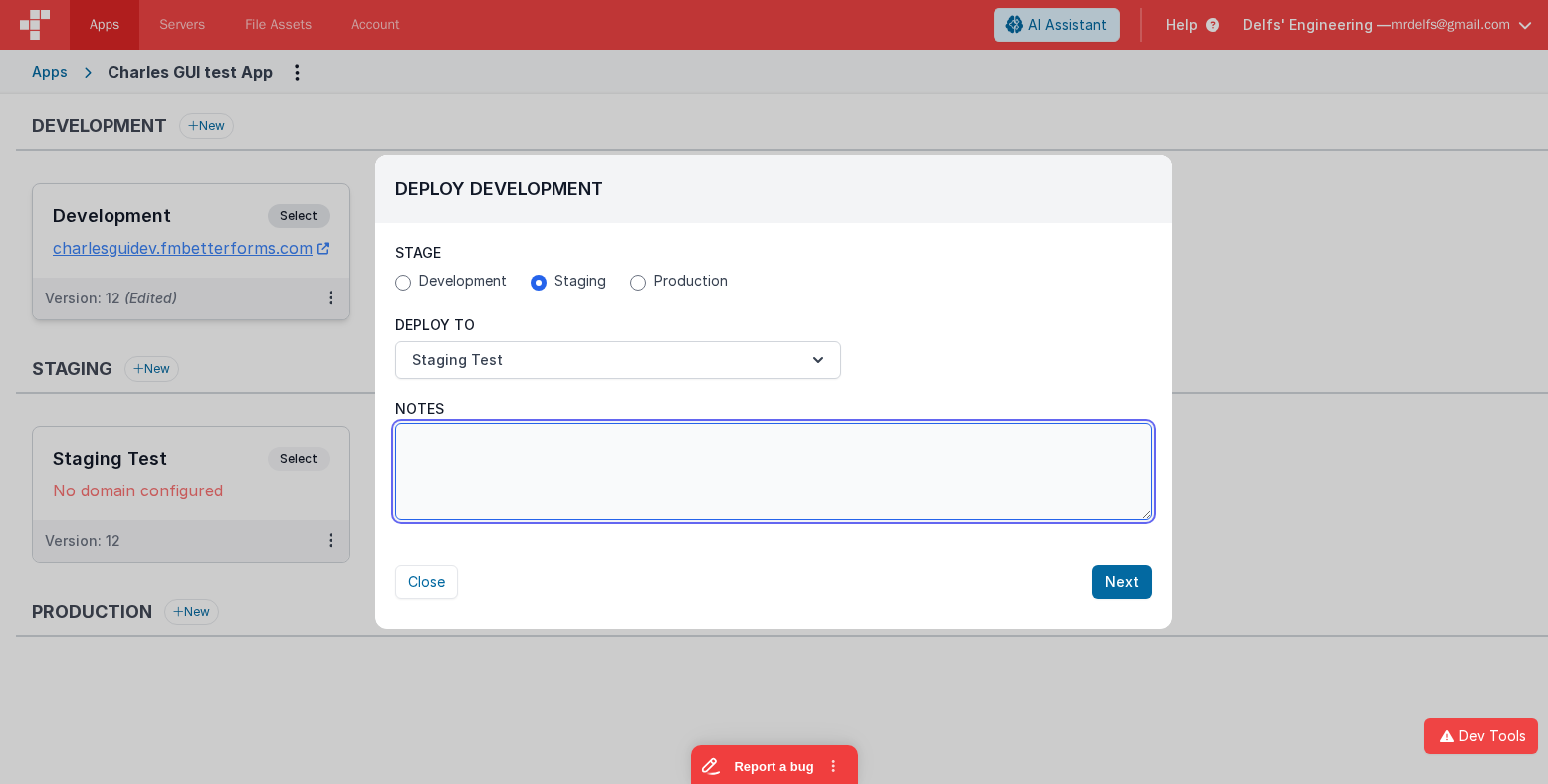click on "Notes" at bounding box center [774, 472] 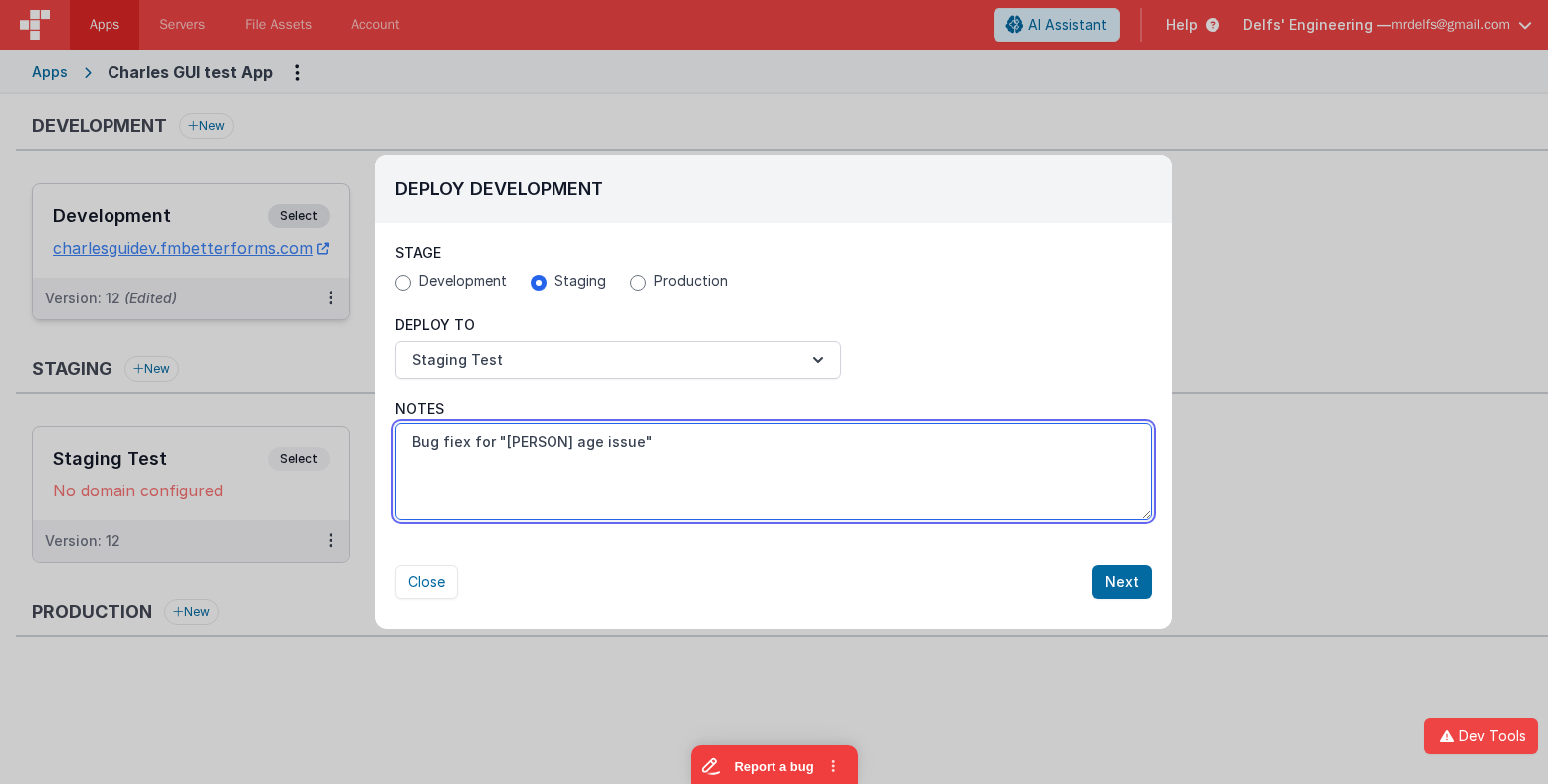 drag, startPoint x: 583, startPoint y: 419, endPoint x: 269, endPoint y: 407, distance: 314.22922 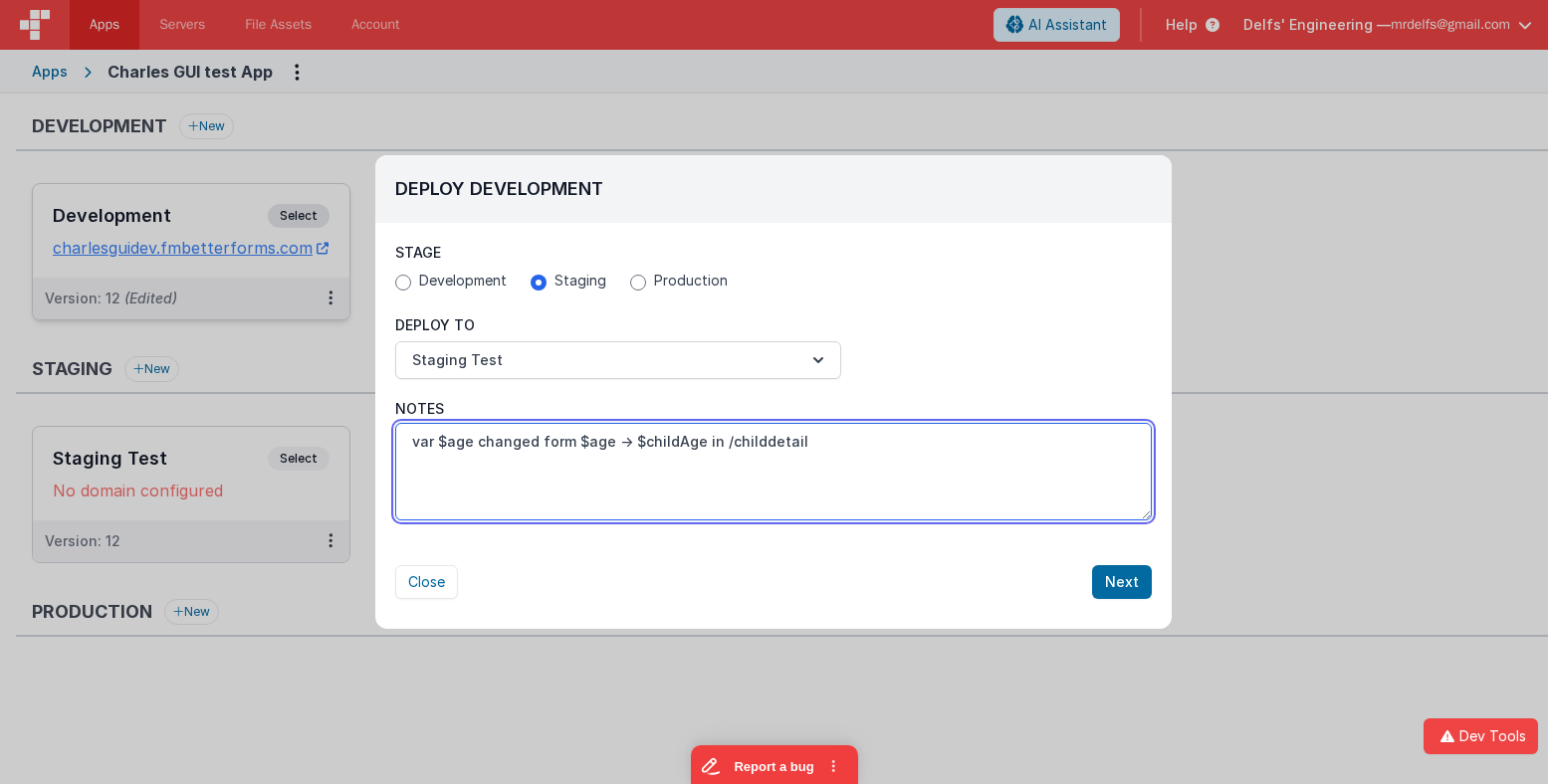 drag, startPoint x: 875, startPoint y: 460, endPoint x: 405, endPoint y: 412, distance: 472.4447 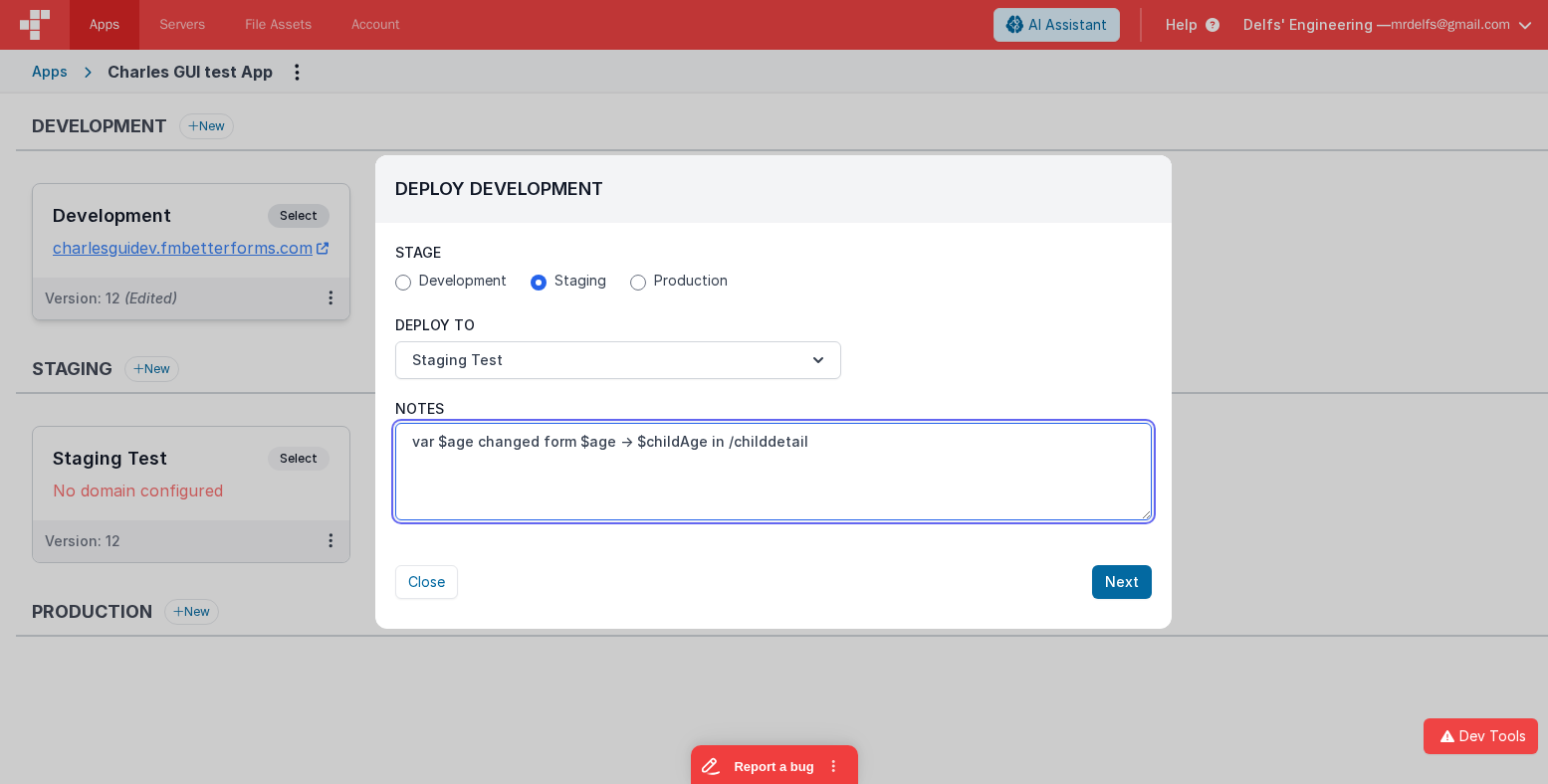 click on "Notes   var $[REDACTED] changed form $[REDACTED] → $[REDACTED] in /childdetail" at bounding box center [774, 460] 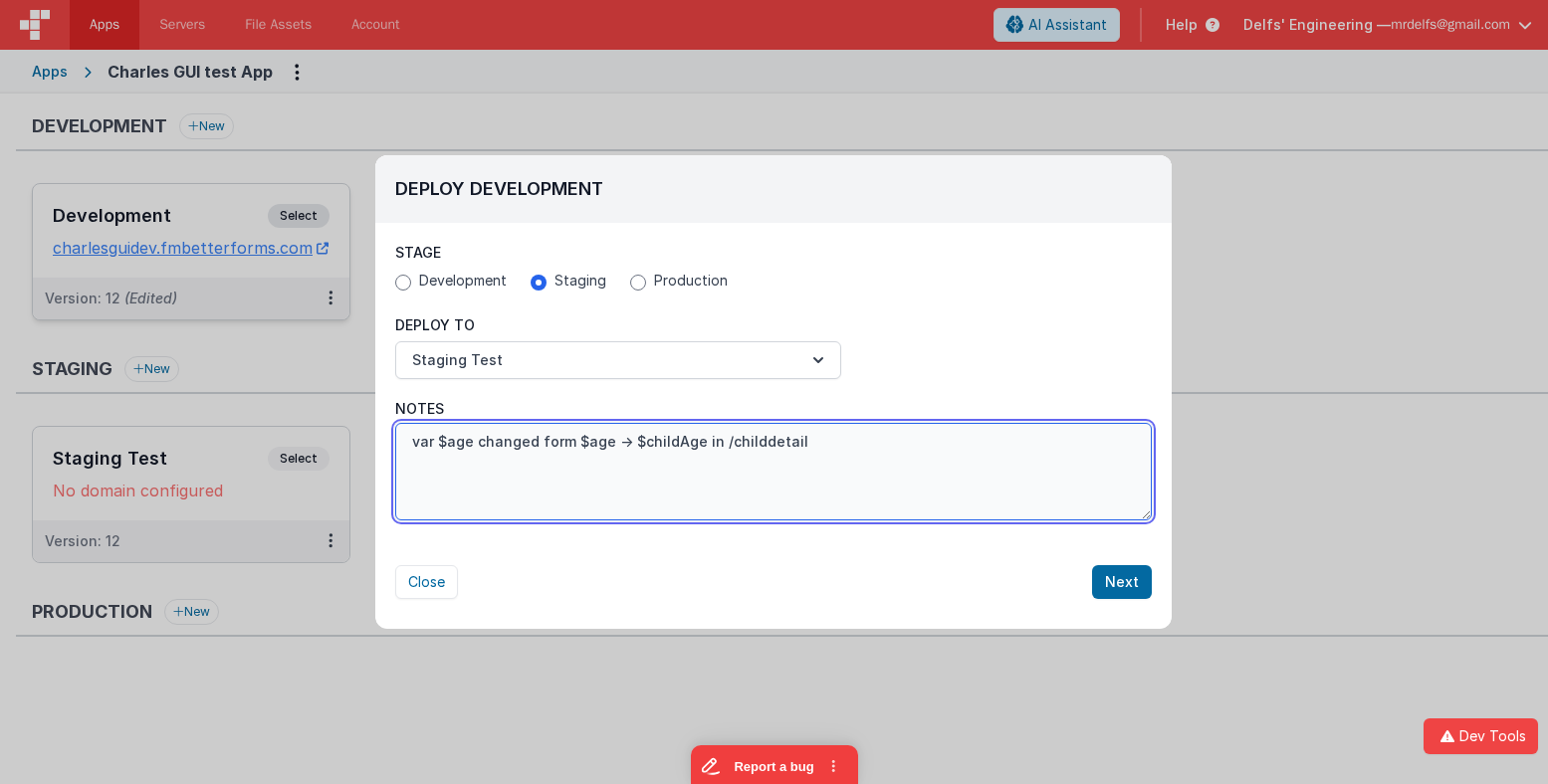 click on "var $age changed form $age → $childAge in /childdetail" at bounding box center [774, 472] 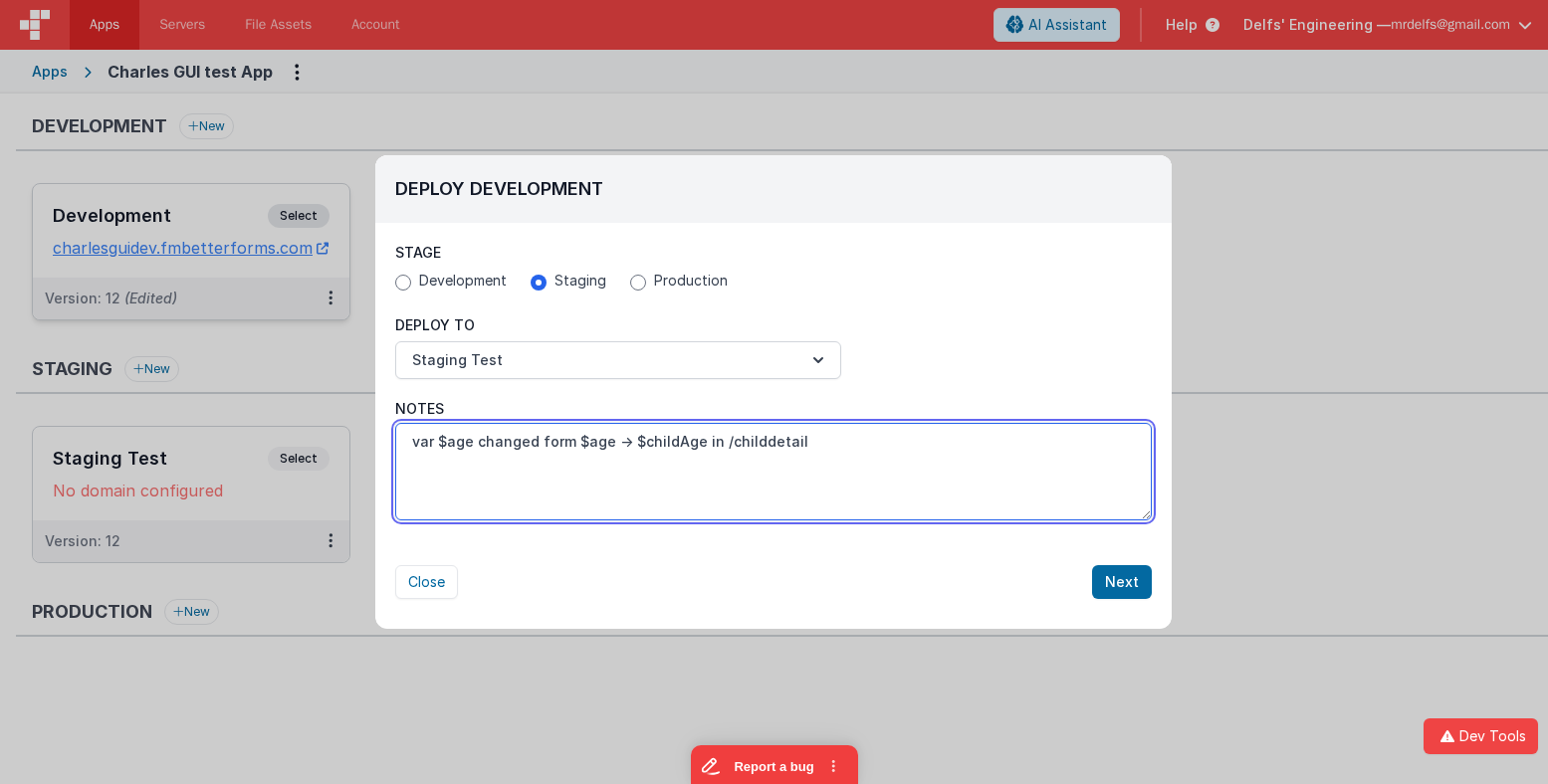 drag, startPoint x: 809, startPoint y: 448, endPoint x: 280, endPoint y: 389, distance: 532.28 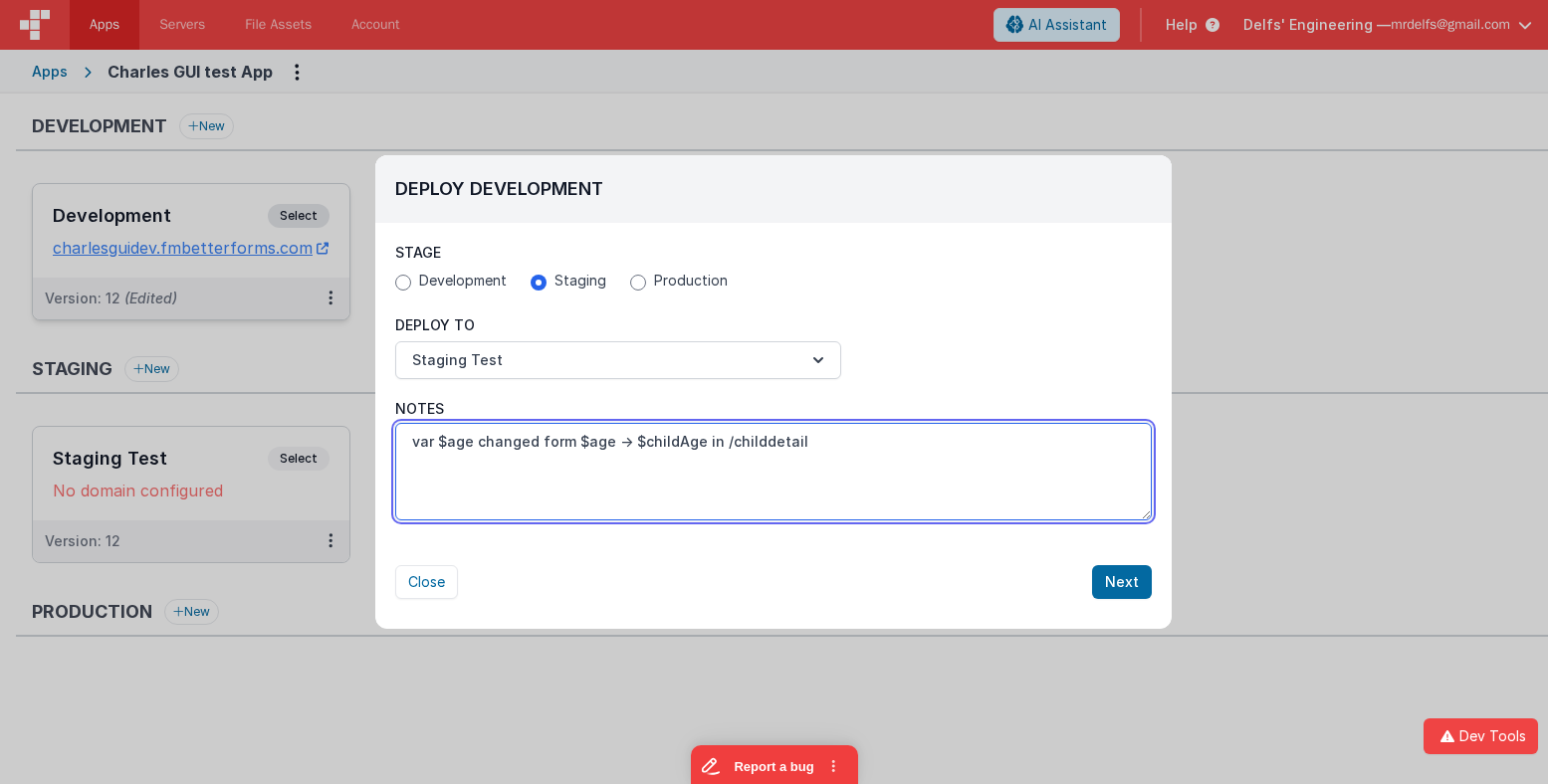 click on "Deploy Development   Stage     Development   Staging   Production   Deploy To
Staging Test
Notes   var $[REDACTED] changed form $[REDACTED] → $[REDACTED] in /childdetail
All pages and site settings from  Development  will be copied to  Staging Test .
All environment settings of  Staging Test  will remain the same (domains, server, credentials, etc.)
0%
Development  has been deployed to  Staging Test ! Your app has been created   Your app has been deployed into a  Development Environment.  When it’s ready to go live, deploy it to the  Production Environment.     Pages   Add and edit the pages in your app. Create pages from scratch or use pre-built templates.     Styling   Make changes to your apps theme and overall look.     Navigation   Edit your nav slugs and page schema.     Scripts   Create and edit action scripts.     Components   Create and modify components used in your app.     Settings" at bounding box center [774, 392] 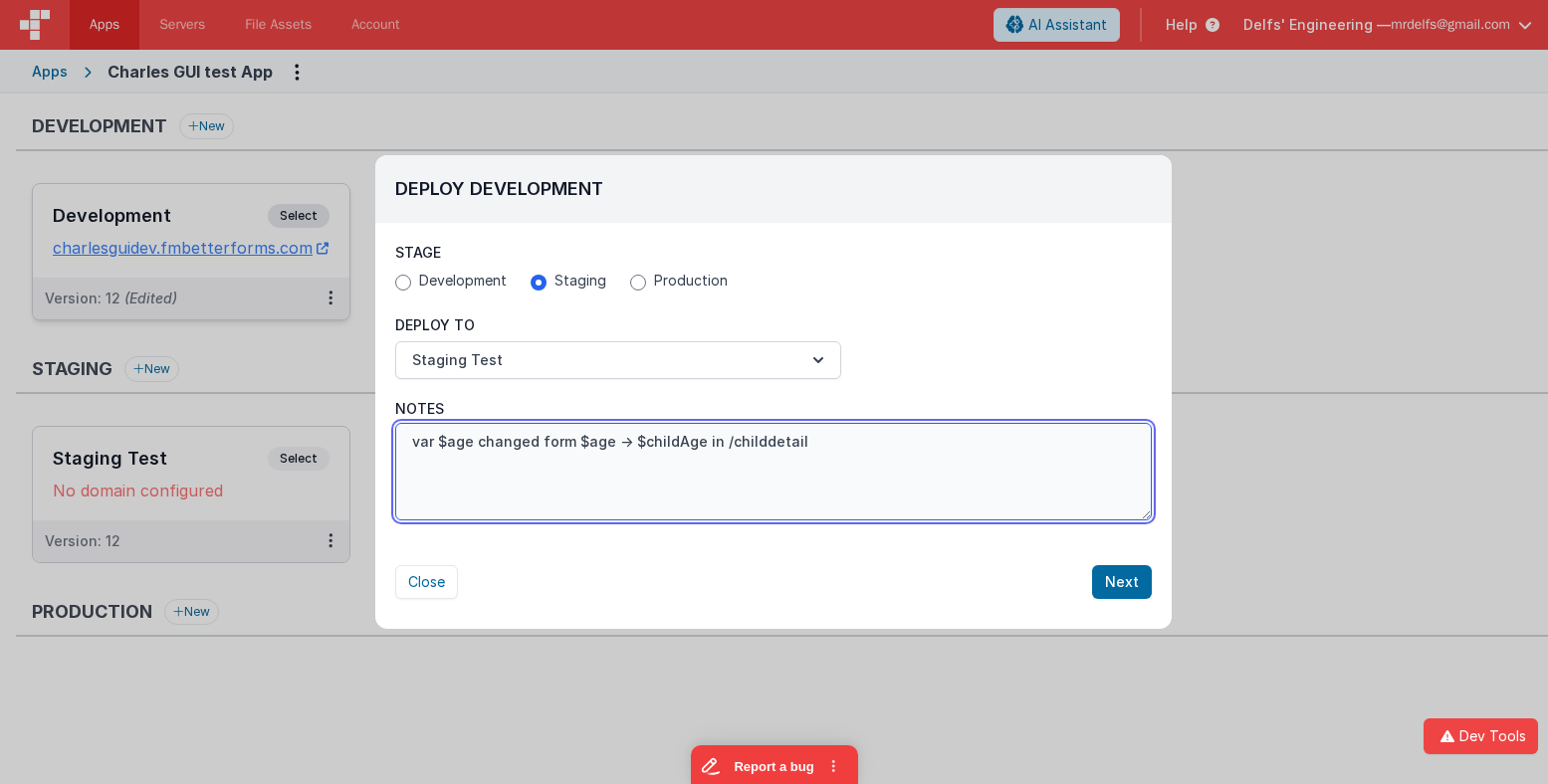 click on "var $age changed form $age → $childAge in /childdetail" at bounding box center (774, 472) 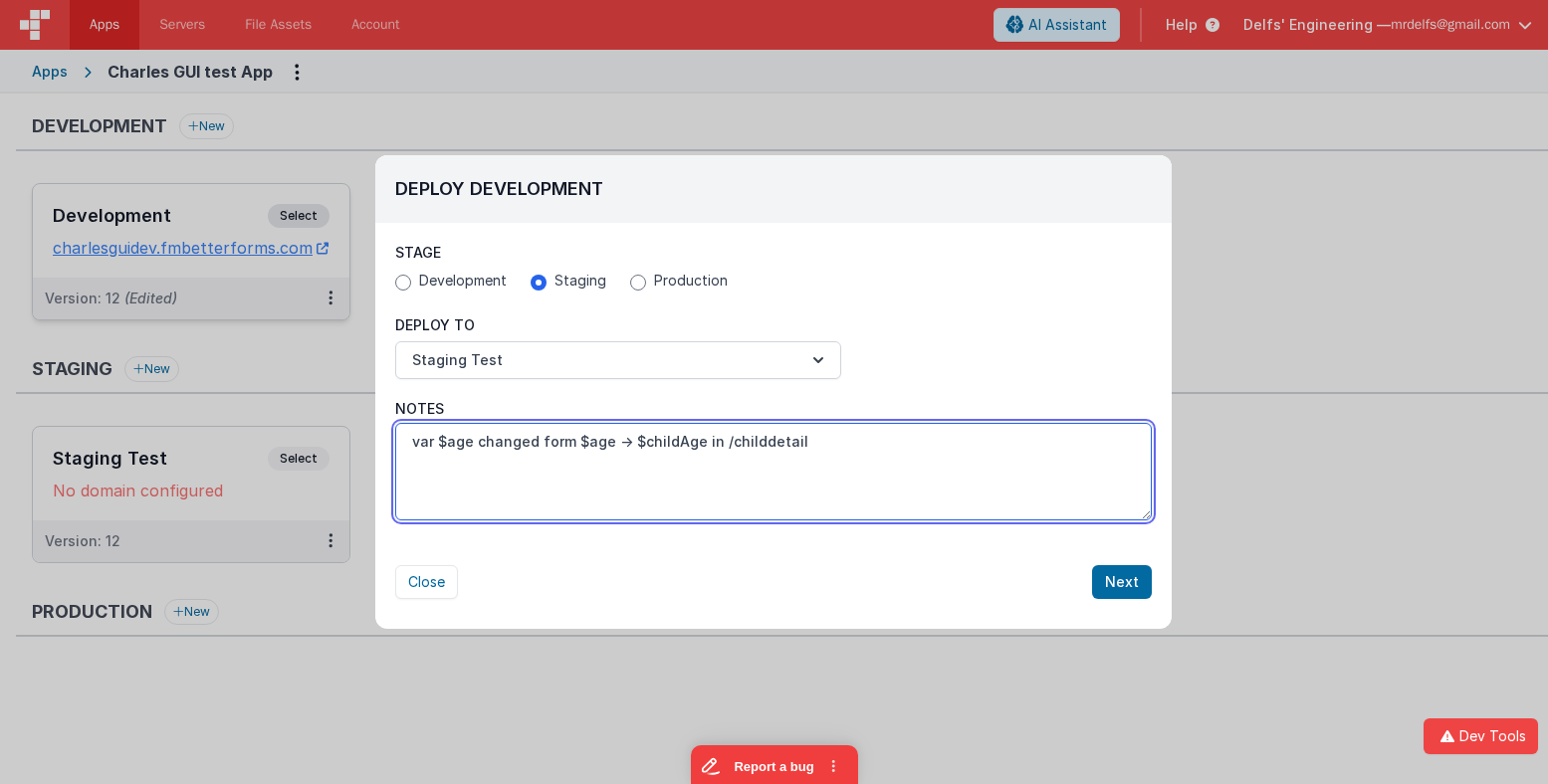 drag, startPoint x: 423, startPoint y: 461, endPoint x: 557, endPoint y: 598, distance: 191.6377 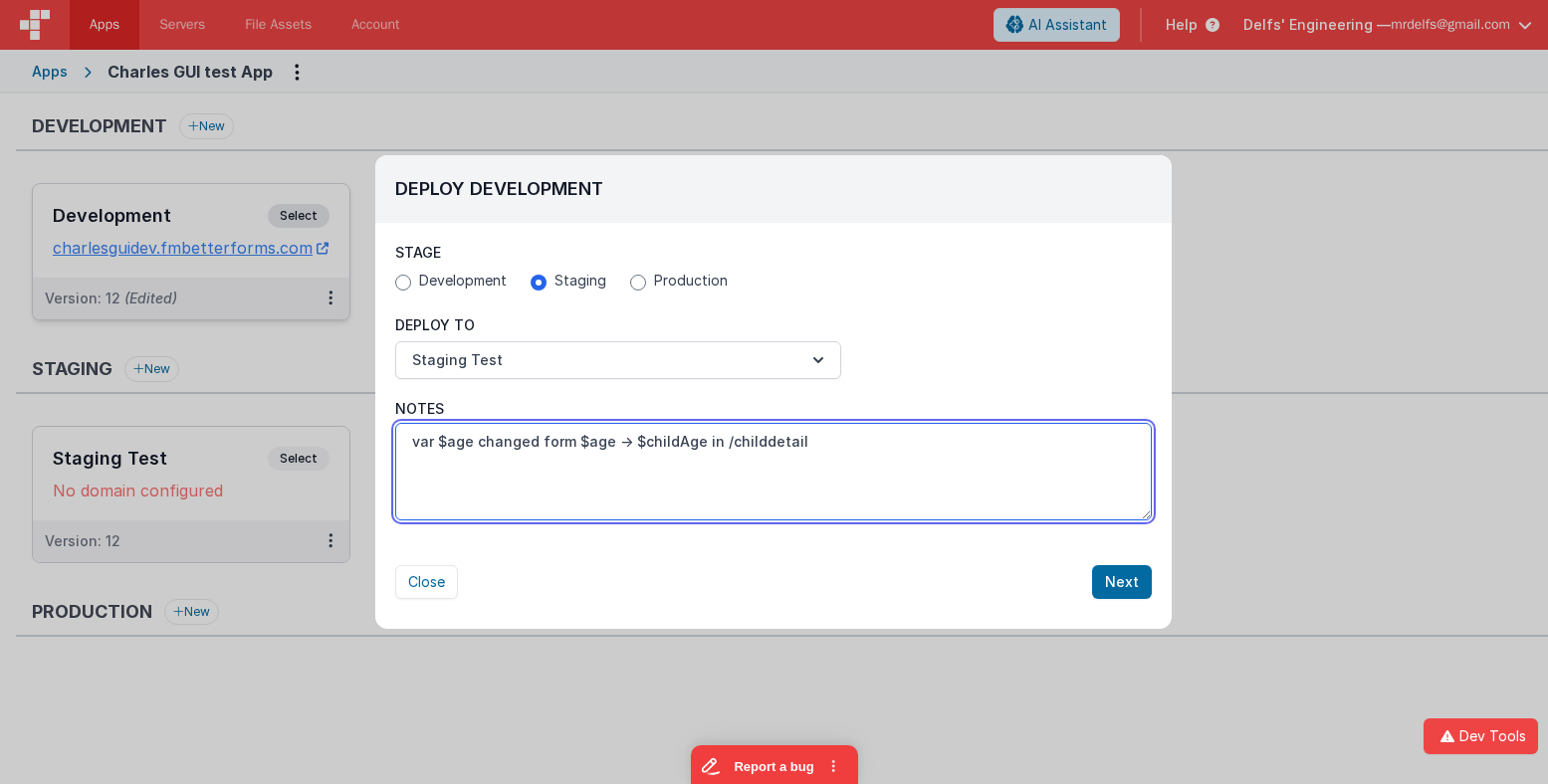 click on "Deploy Development   Stage     Development   Staging   Production   Deploy To
Staging Test
Notes   var $[REDACTED] changed form $[REDACTED] → $[REDACTED] in /childdetail
All pages and site settings from  Development  will be copied to  Staging Test .
All environment settings of  Staging Test  will remain the same (domains, server, credentials, etc.)
0%
Development  has been deployed to  Staging Test ! Your app has been created   Your app has been deployed into a  Development Environment.  When it’s ready to go live, deploy it to the  Production Environment.     Pages   Add and edit the pages in your app. Create pages from scratch or use pre-built templates.     Styling   Make changes to your apps theme and overall look.     Navigation   Edit your nav slugs and page schema.     Scripts   Create and edit action scripts.     Components   Create and modify components used in your app.     Settings
Close" at bounding box center (774, 382) 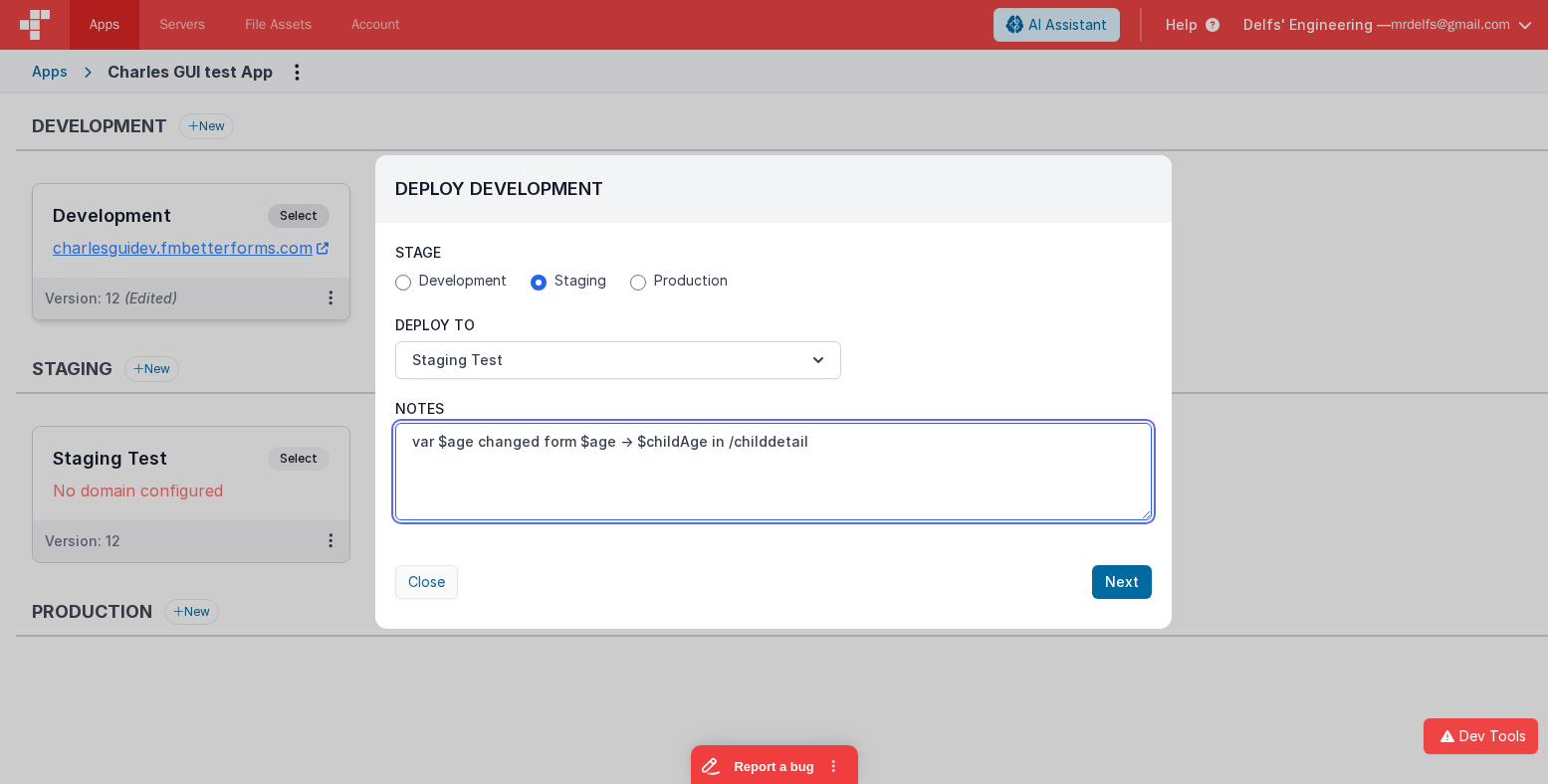 type on "var $age changed form $age → $childAge in /childdetail" 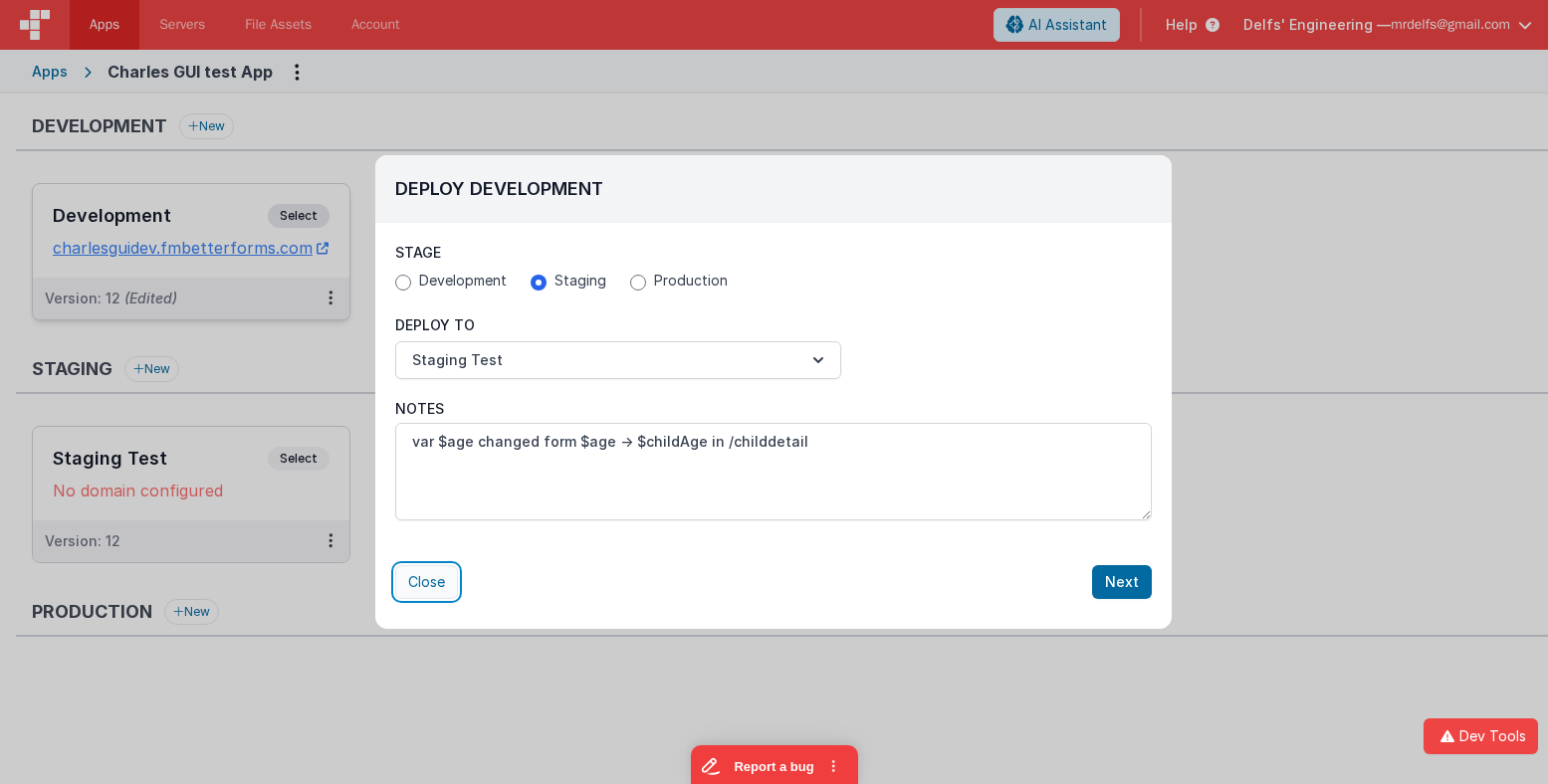 click on "Close" at bounding box center (426, 582) 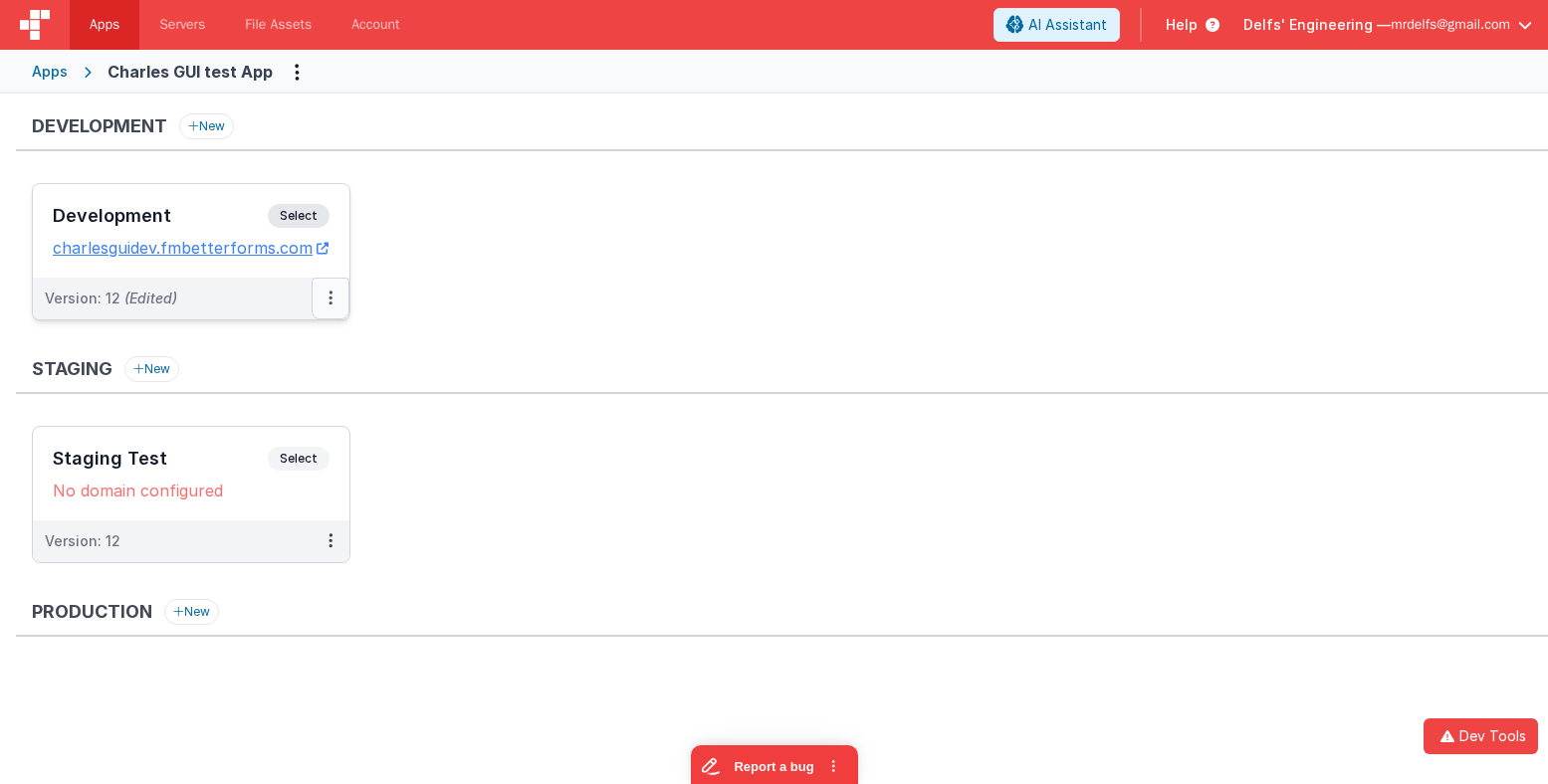 click at bounding box center [331, 297] 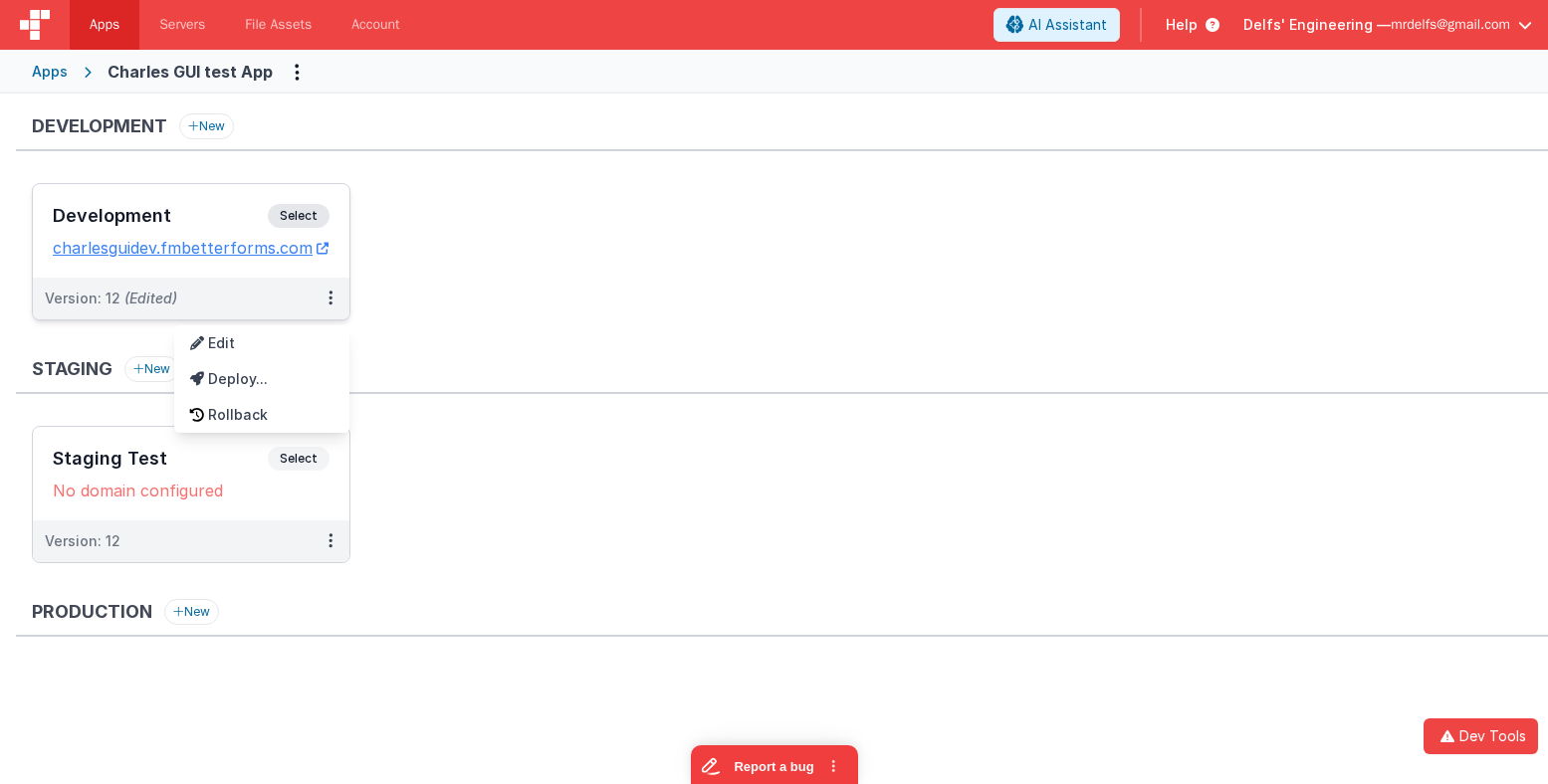 drag, startPoint x: 459, startPoint y: 279, endPoint x: 257, endPoint y: 185, distance: 222.8004 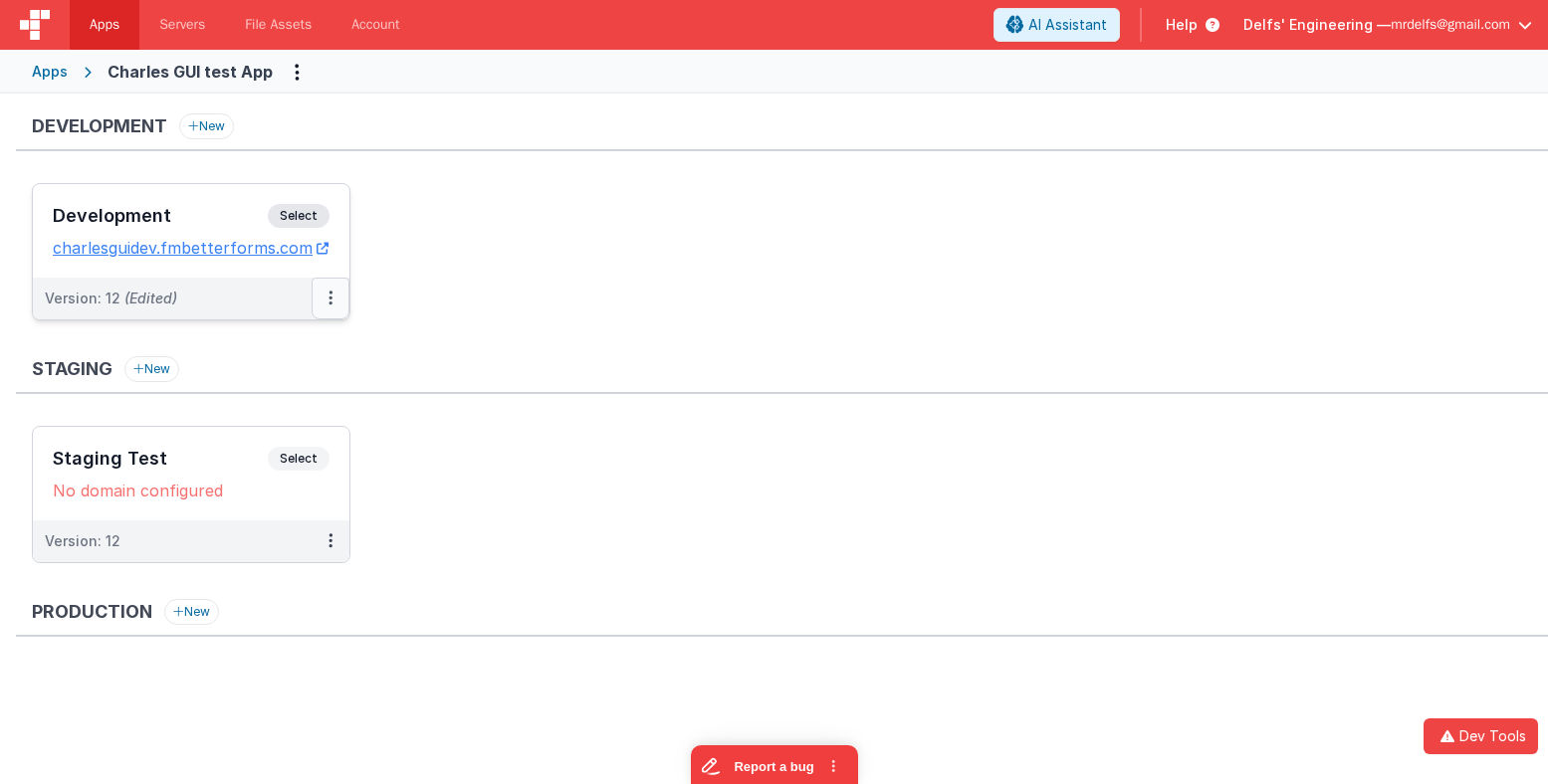 click at bounding box center (331, 298) 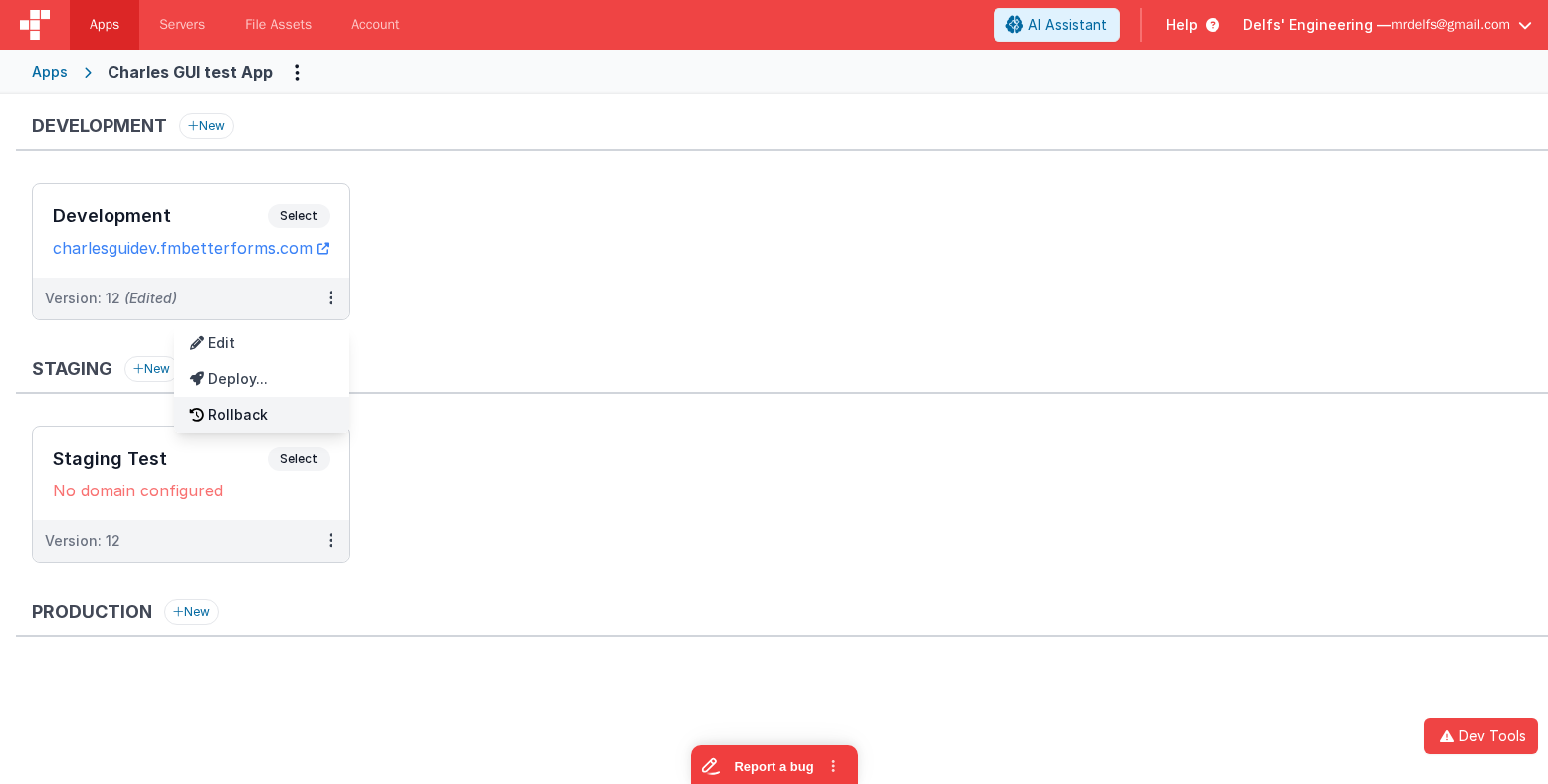 click on "Rollback" at bounding box center [262, 415] 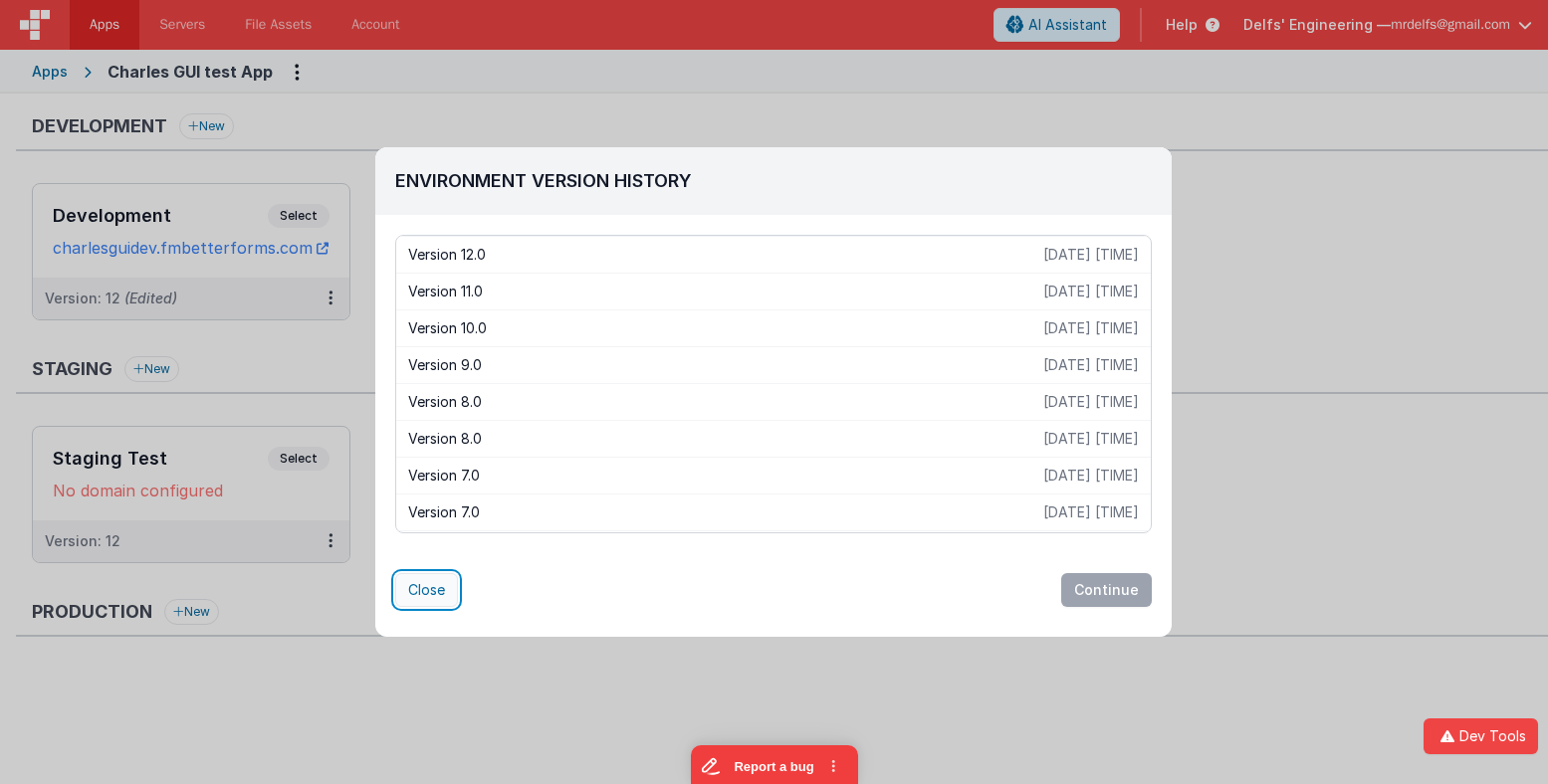 click on "Close" at bounding box center (426, 590) 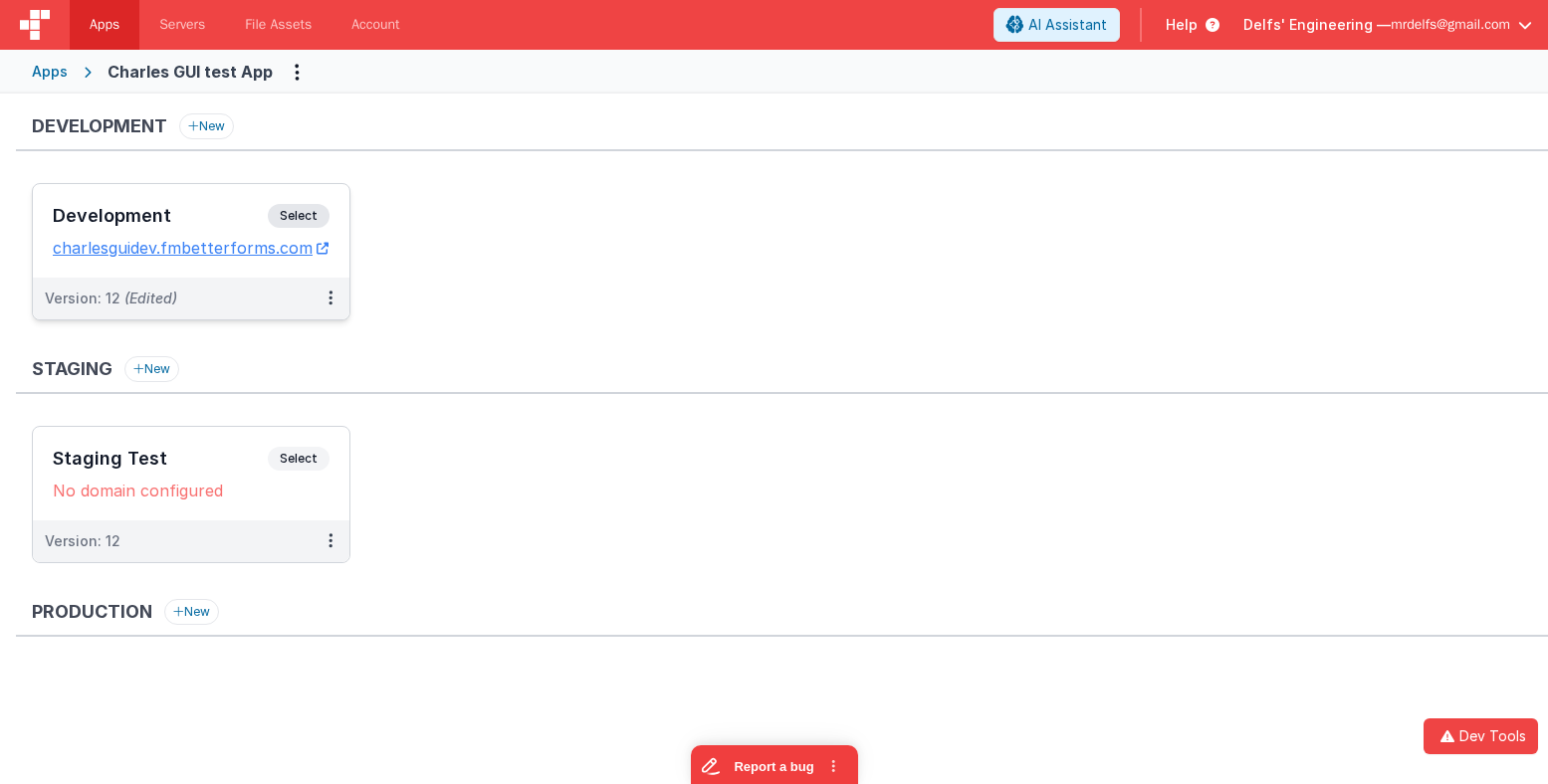 click on "Select" at bounding box center [299, 216] 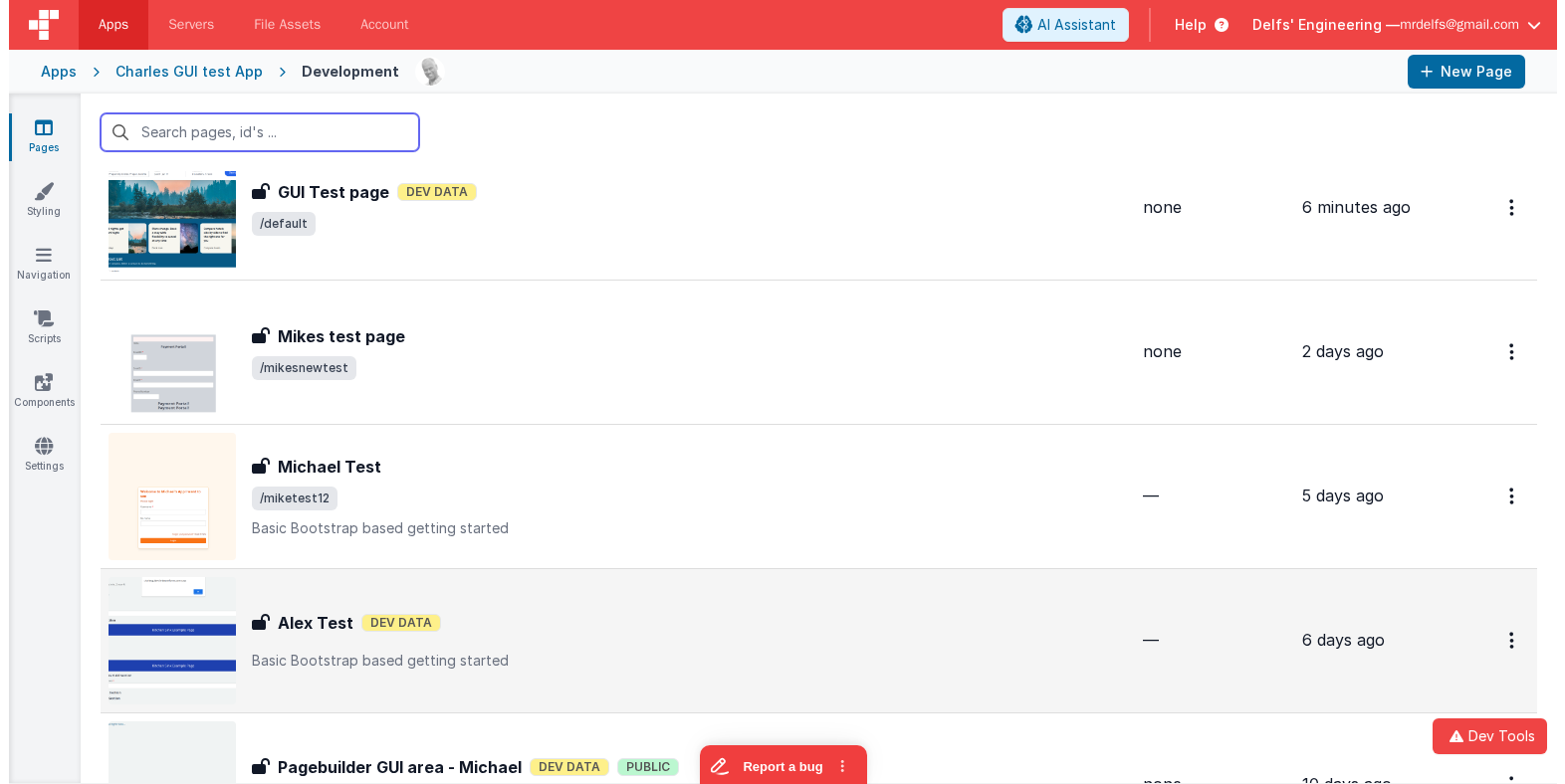 scroll, scrollTop: 0, scrollLeft: 0, axis: both 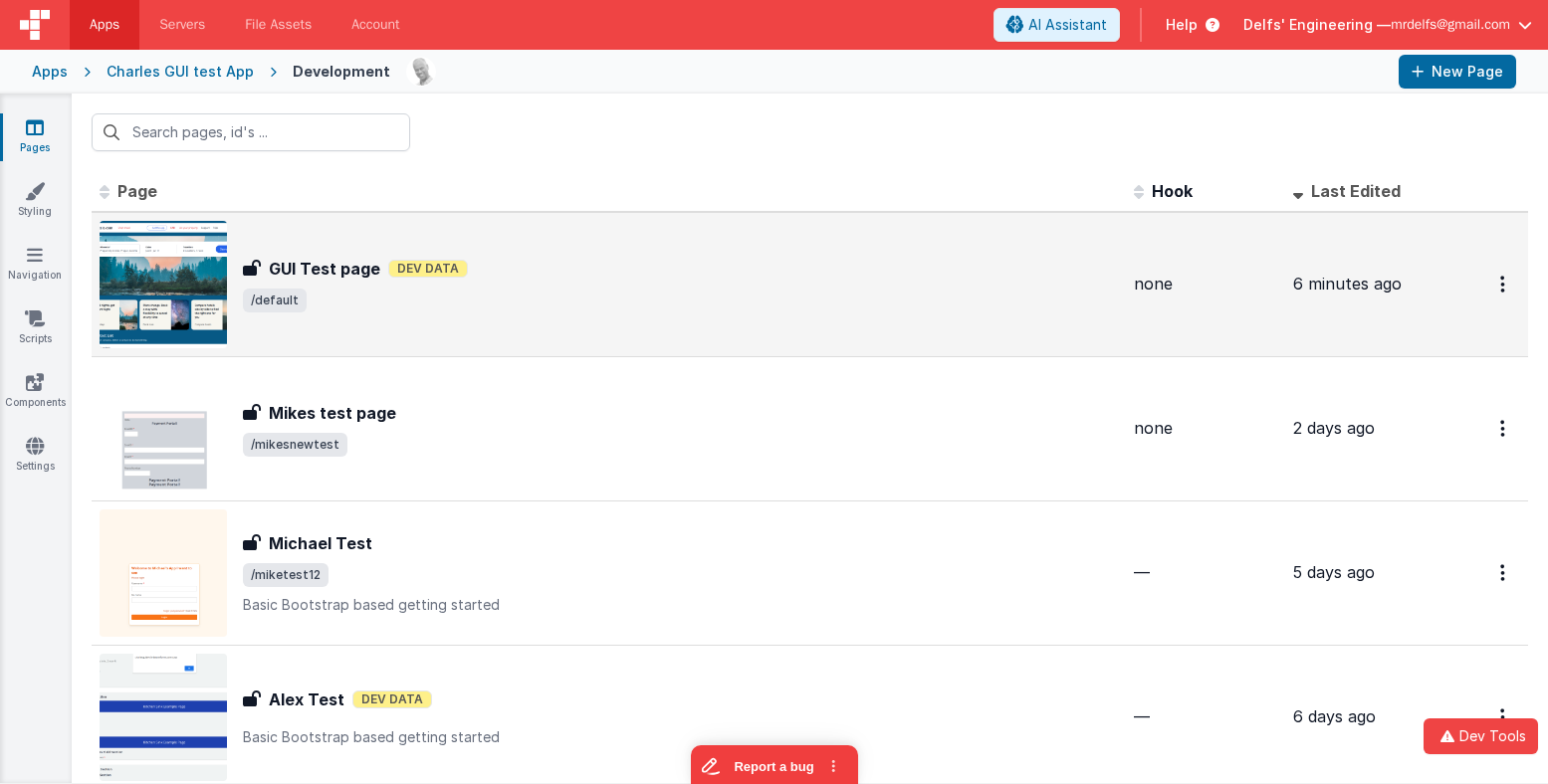 click on "/default" at bounding box center (680, 300) 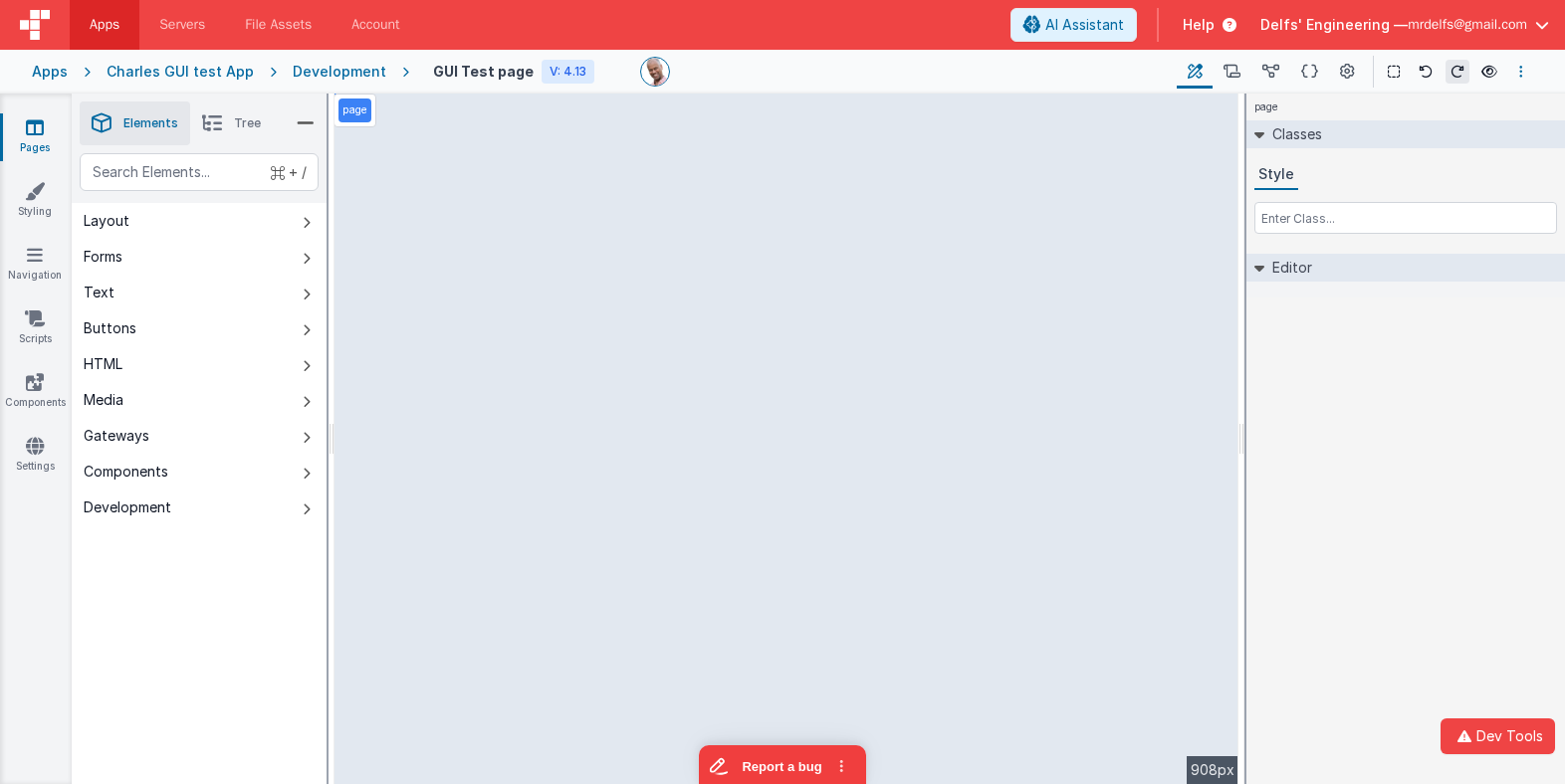 click at bounding box center (1521, 72) 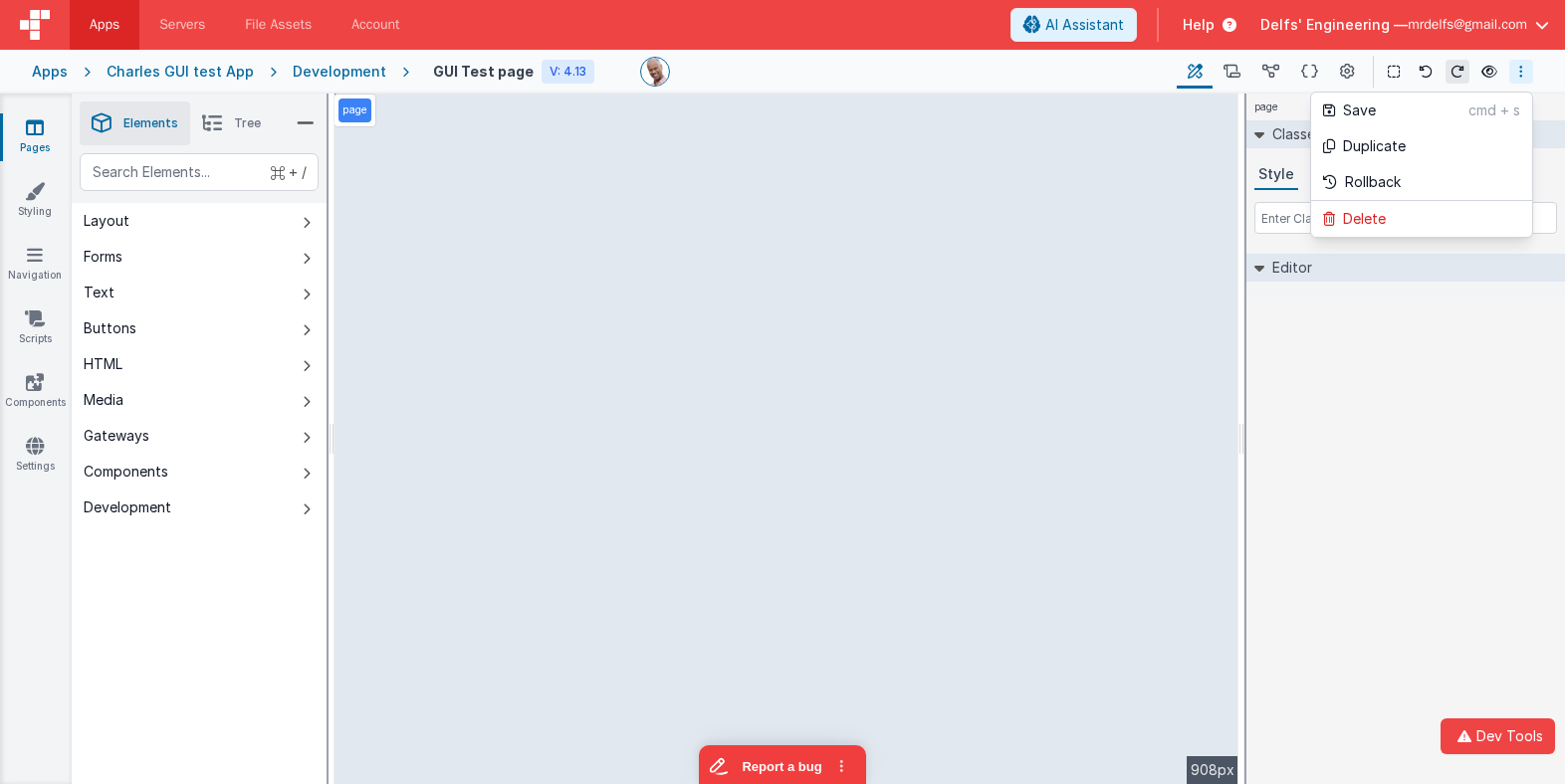 click at bounding box center (782, 392) 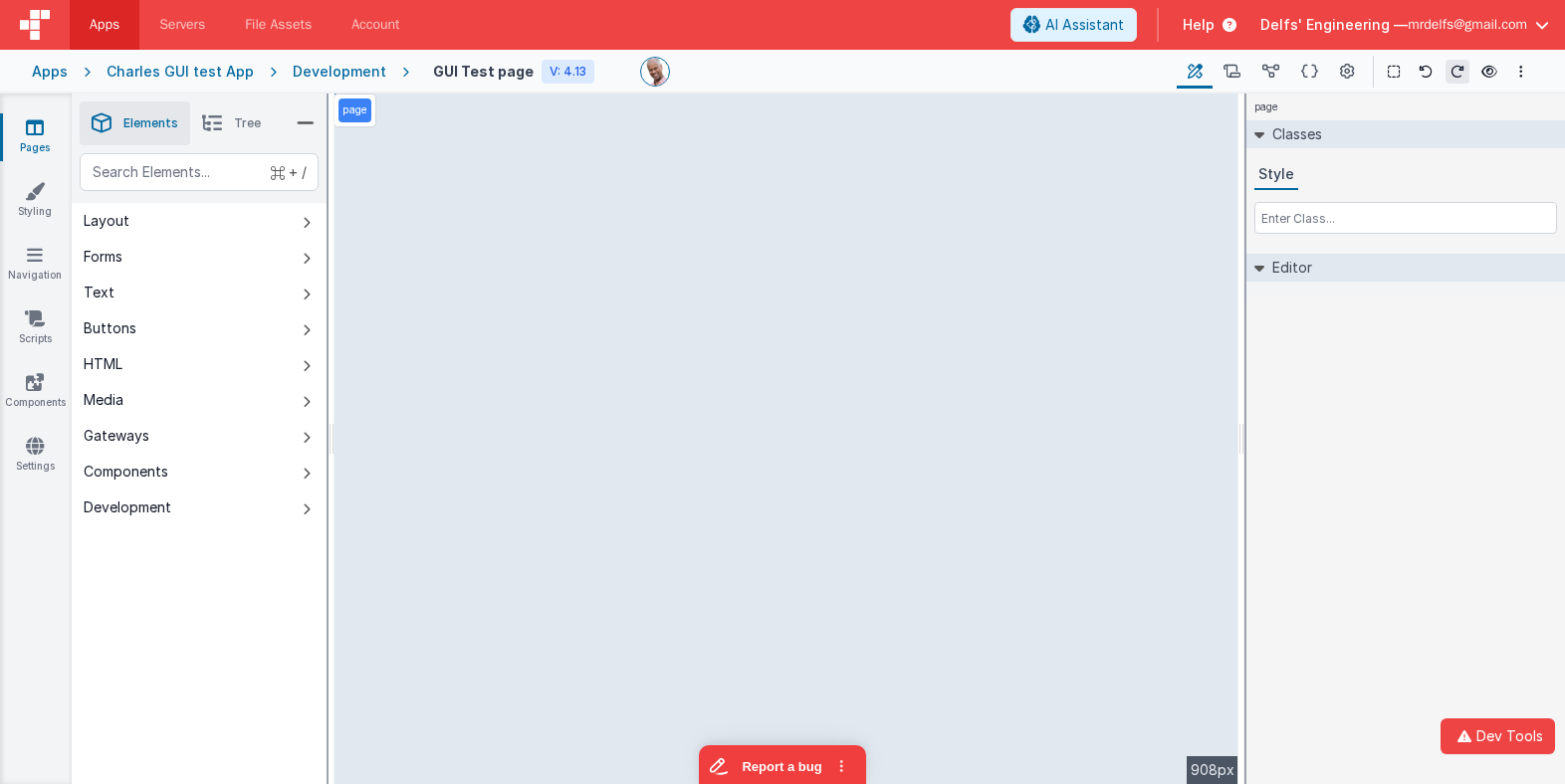 click on "Development" at bounding box center (339, 72) 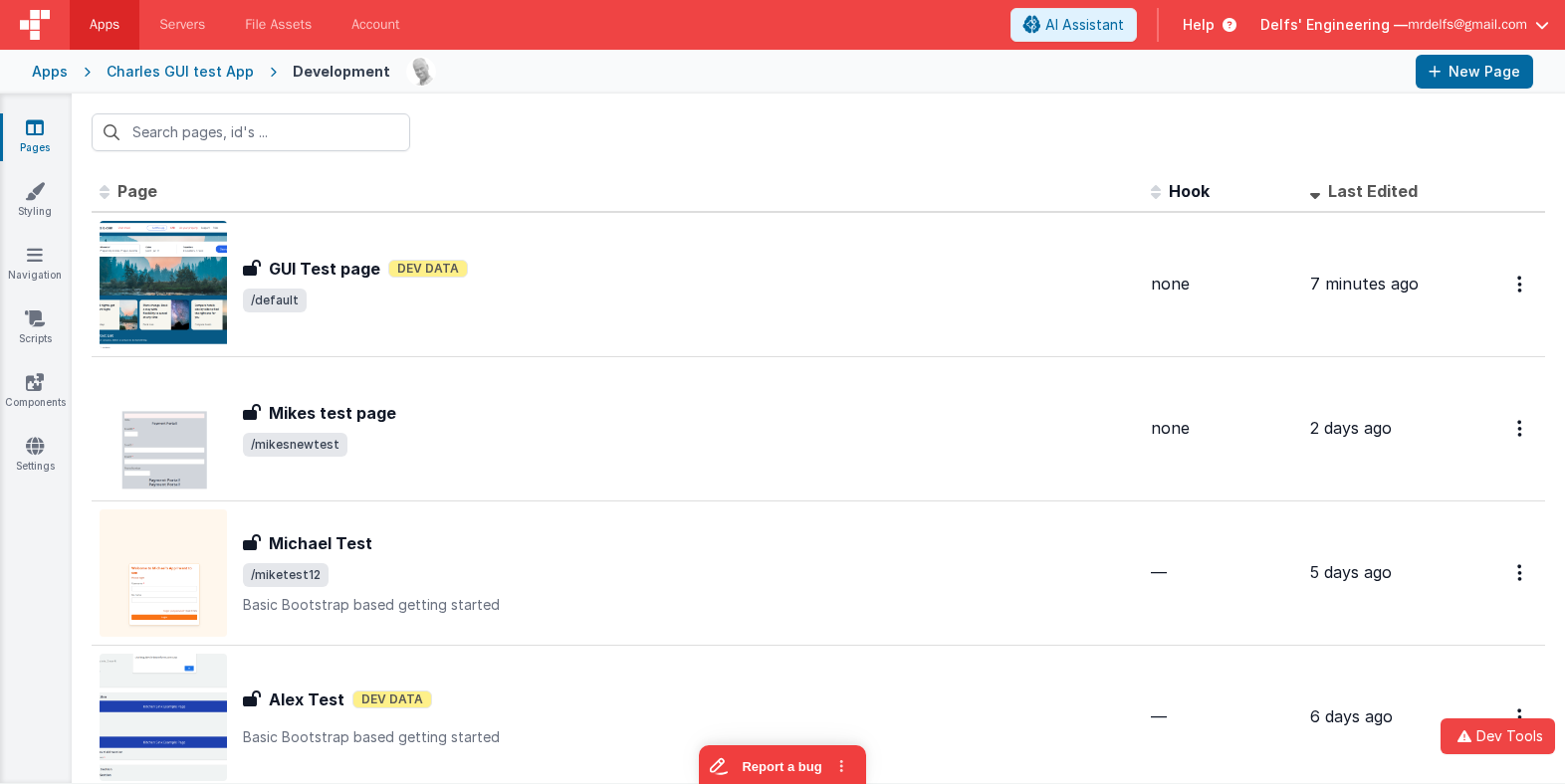 click on "Last Edited" at bounding box center [1373, 191] 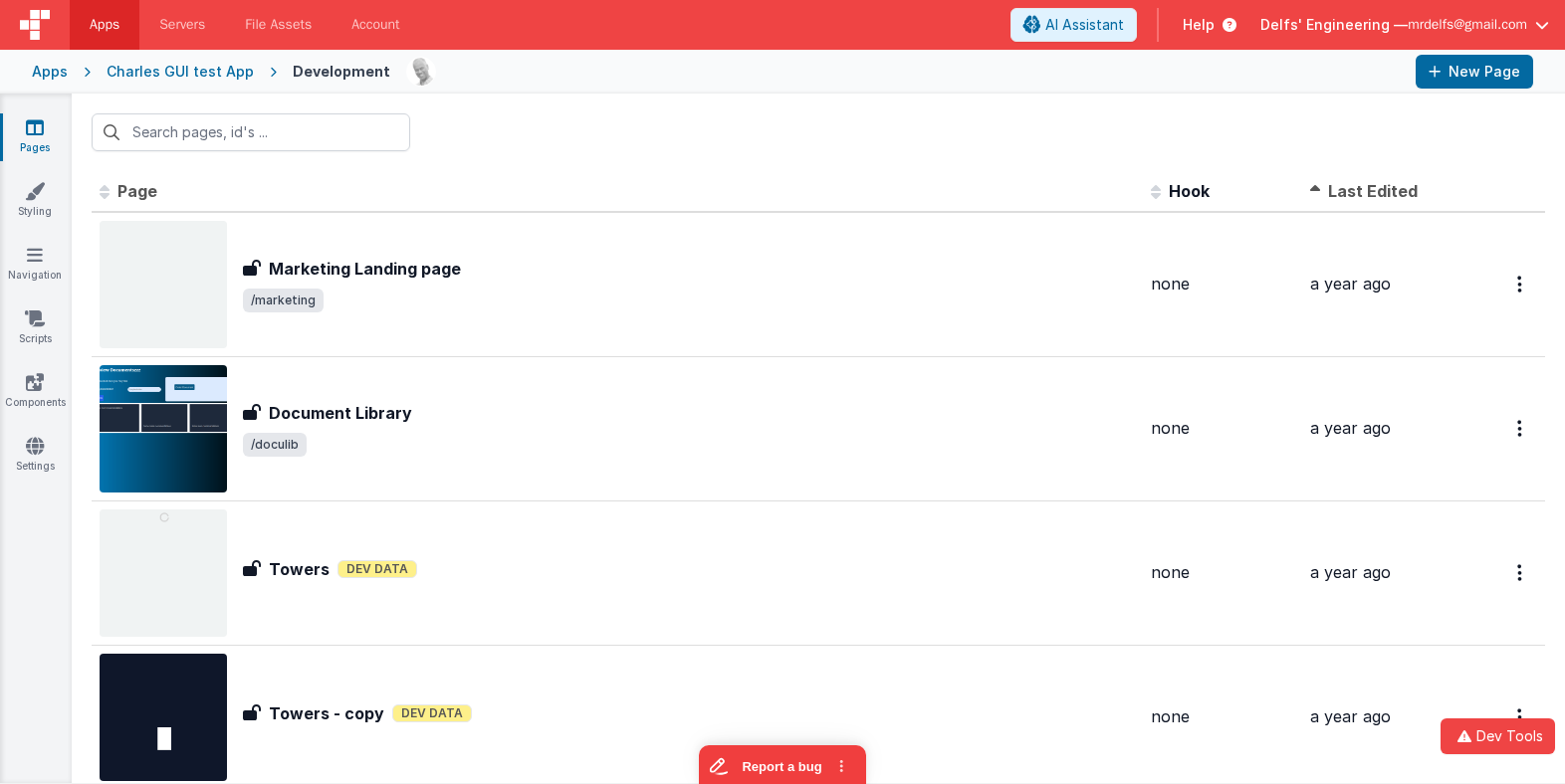 click on "Last Edited" at bounding box center (1373, 191) 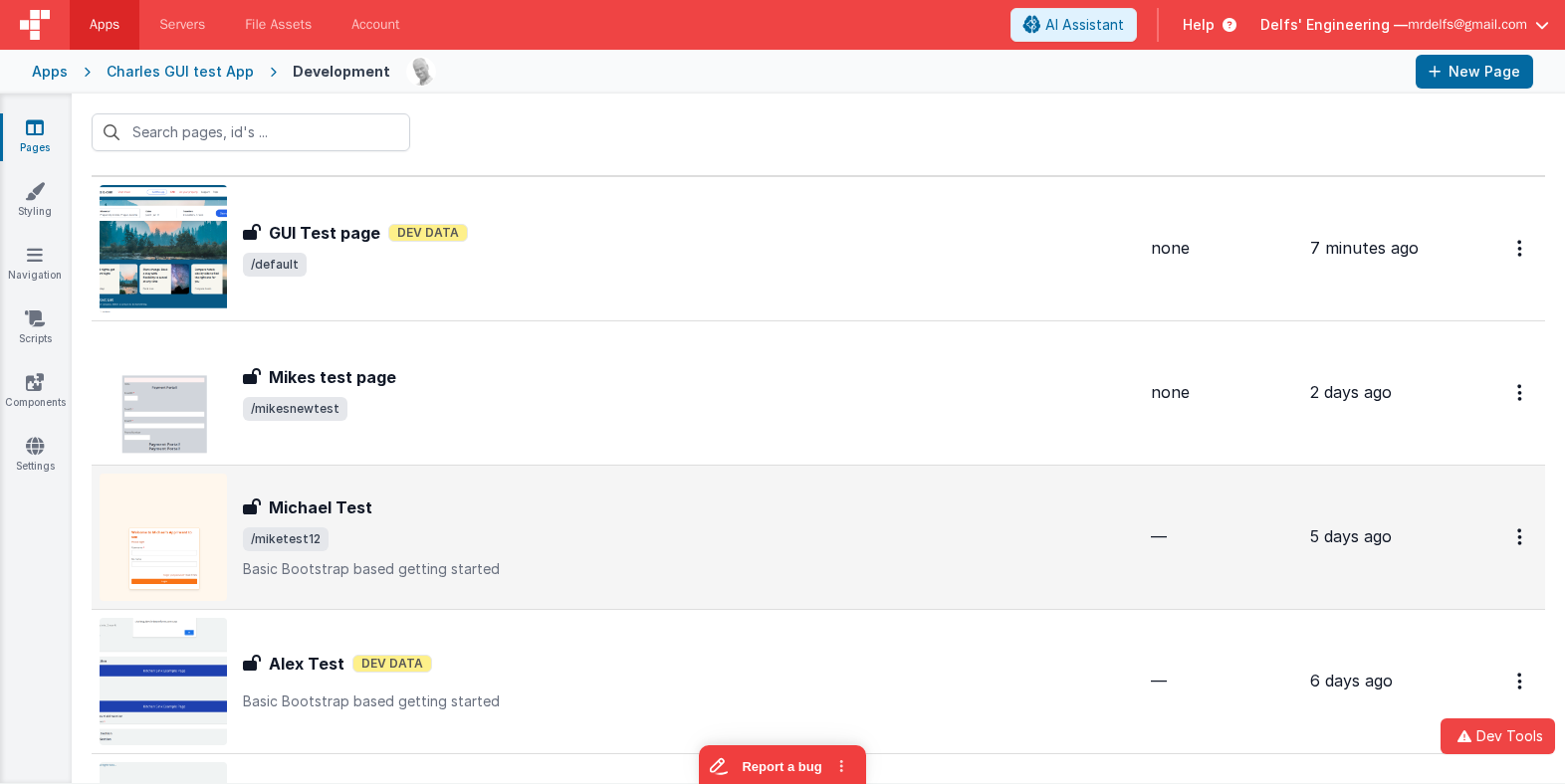 scroll, scrollTop: 0, scrollLeft: 0, axis: both 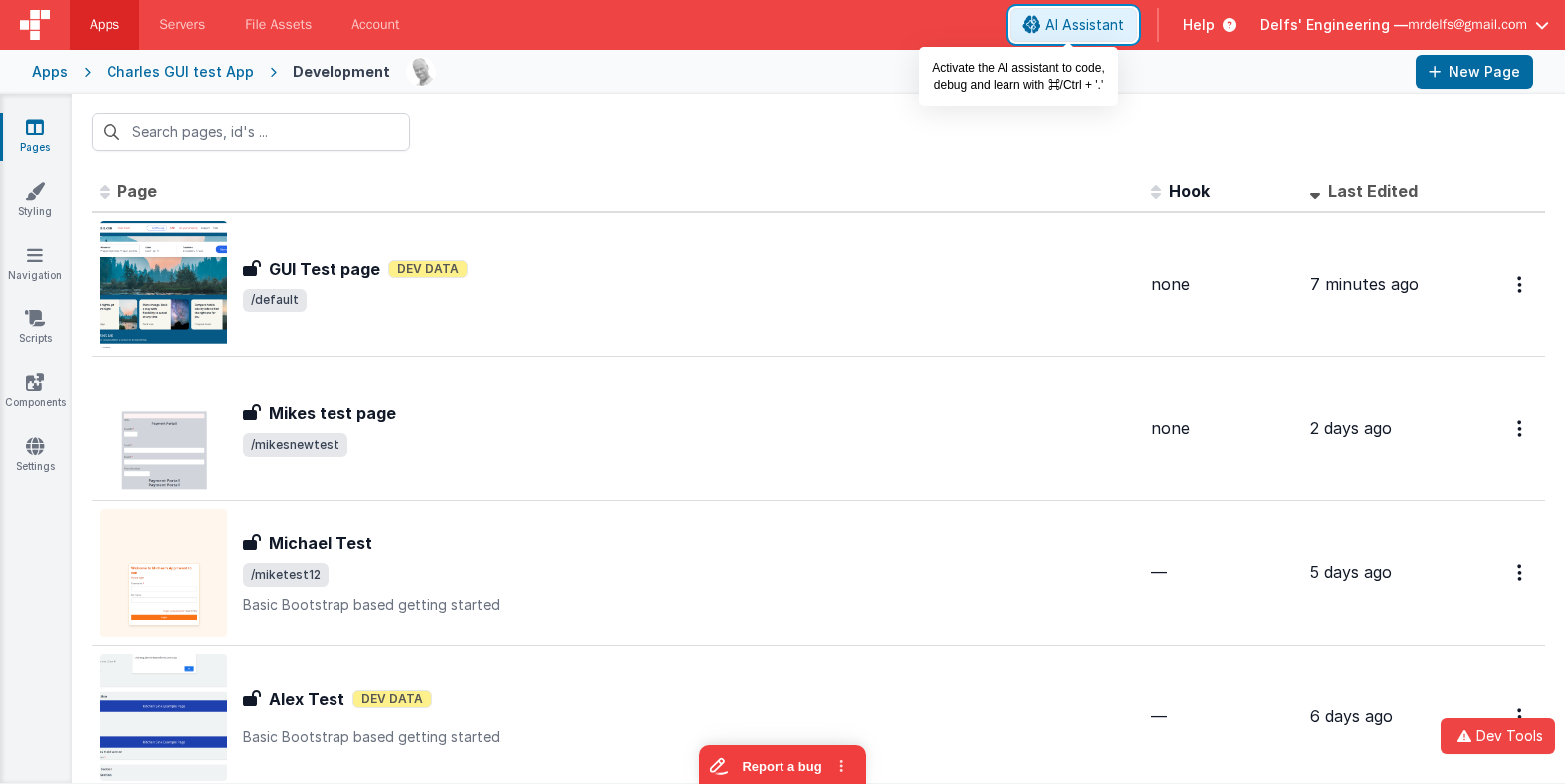 drag, startPoint x: 1071, startPoint y: 24, endPoint x: 829, endPoint y: 181, distance: 288.46664 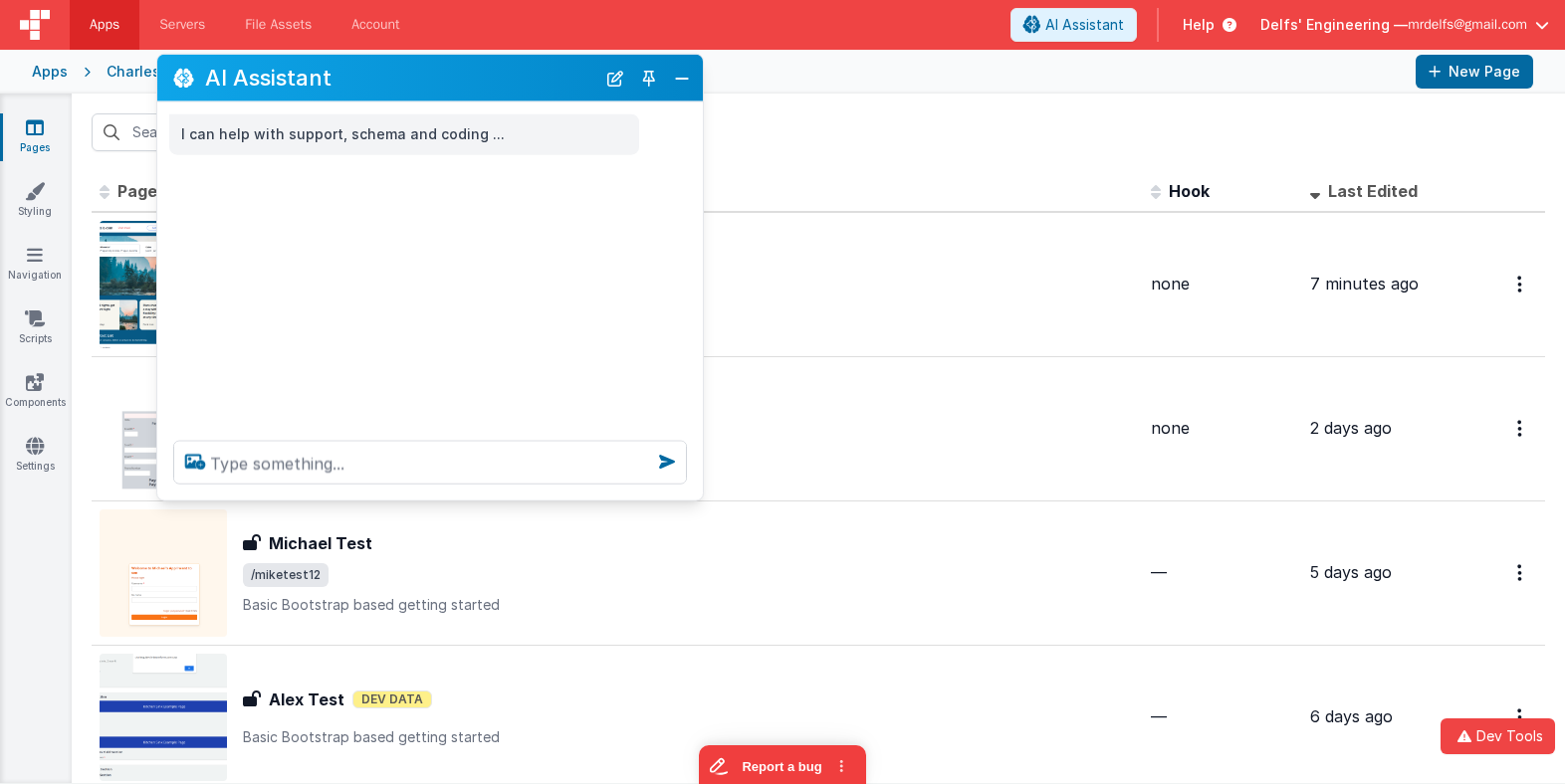 drag, startPoint x: 395, startPoint y: 349, endPoint x: 527, endPoint y: 74, distance: 305.0393 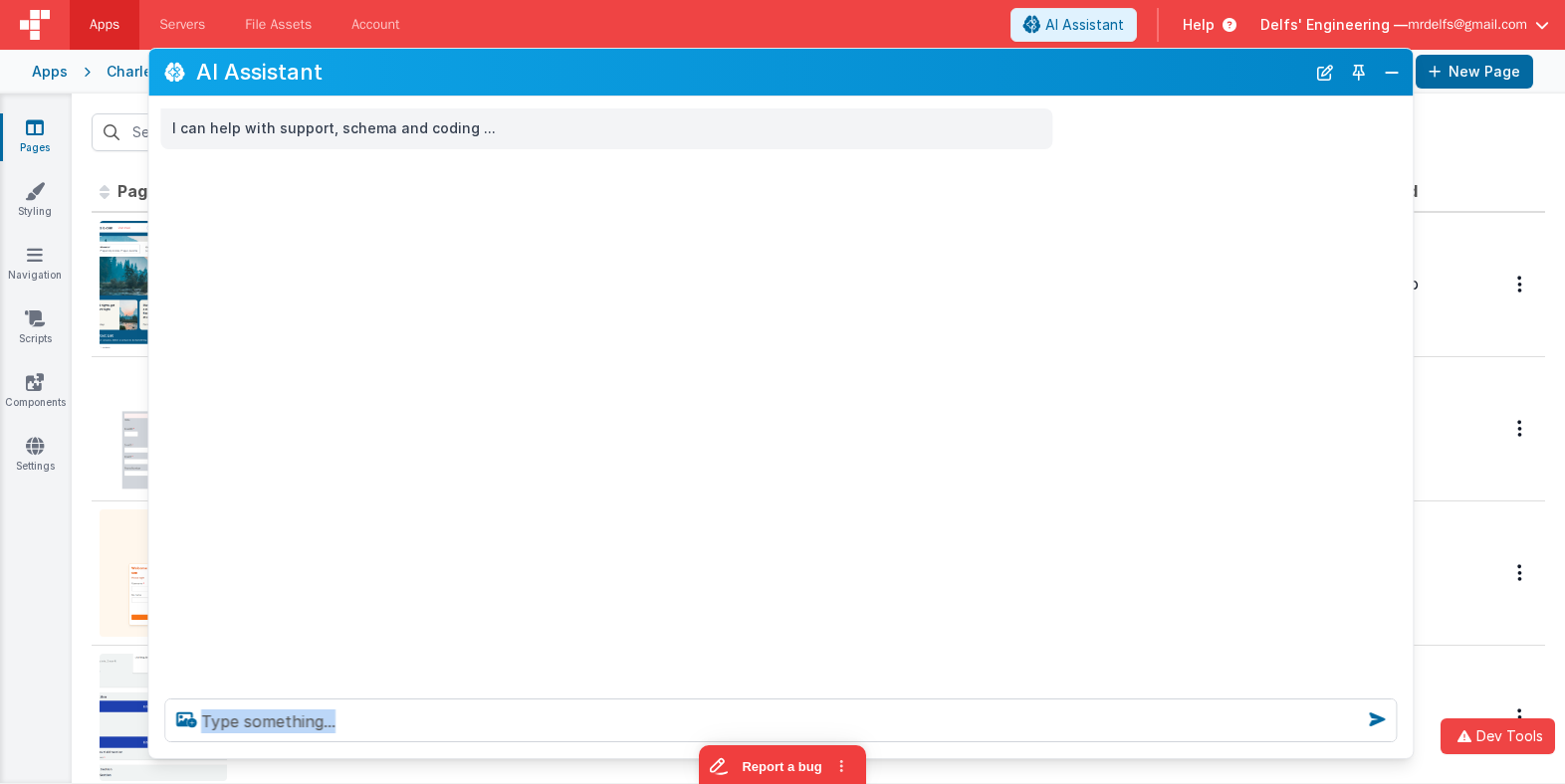 drag, startPoint x: 688, startPoint y: 489, endPoint x: 1409, endPoint y: 752, distance: 767.46987 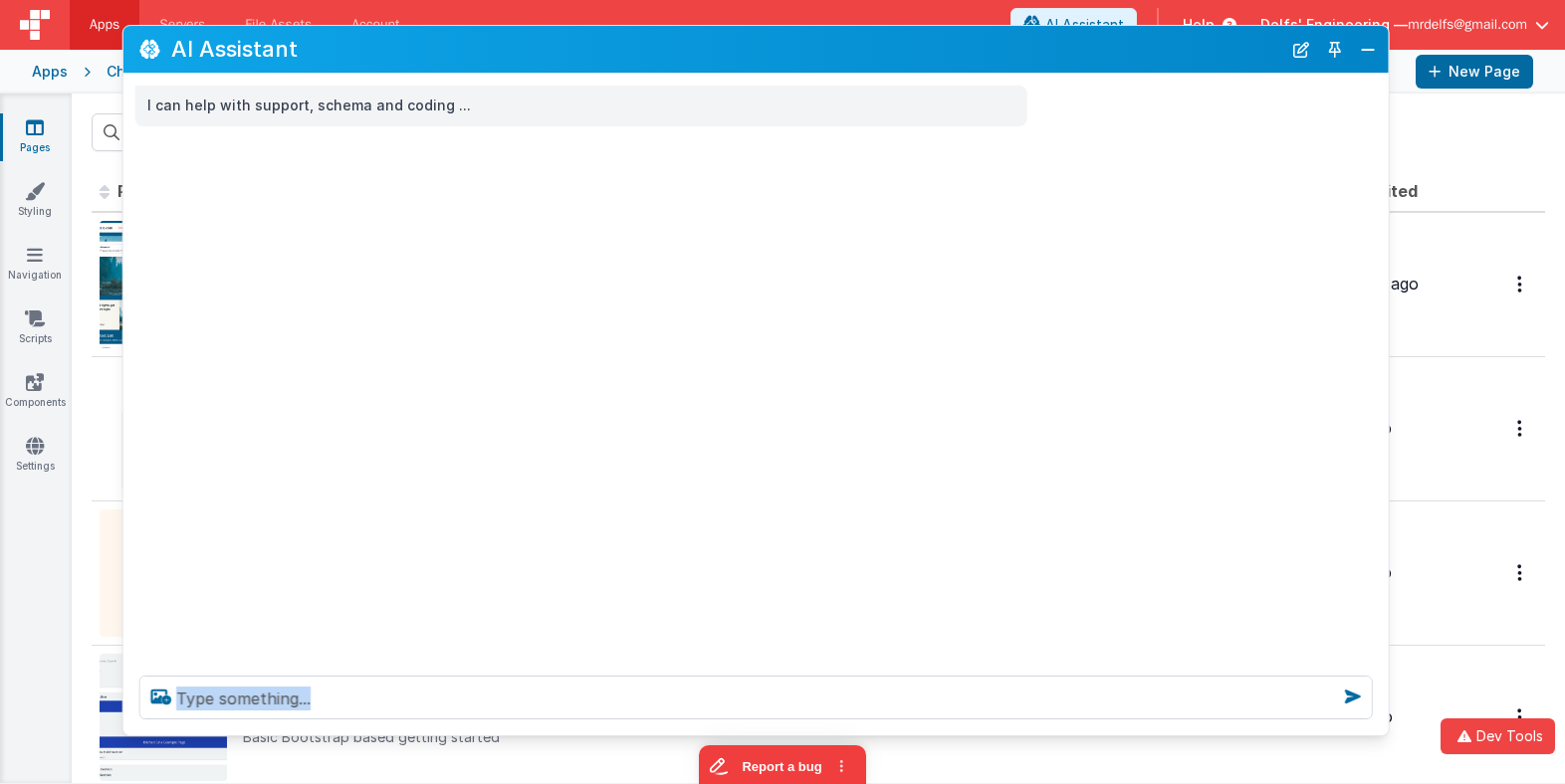 drag, startPoint x: 708, startPoint y: 79, endPoint x: 682, endPoint y: 56, distance: 34.71311 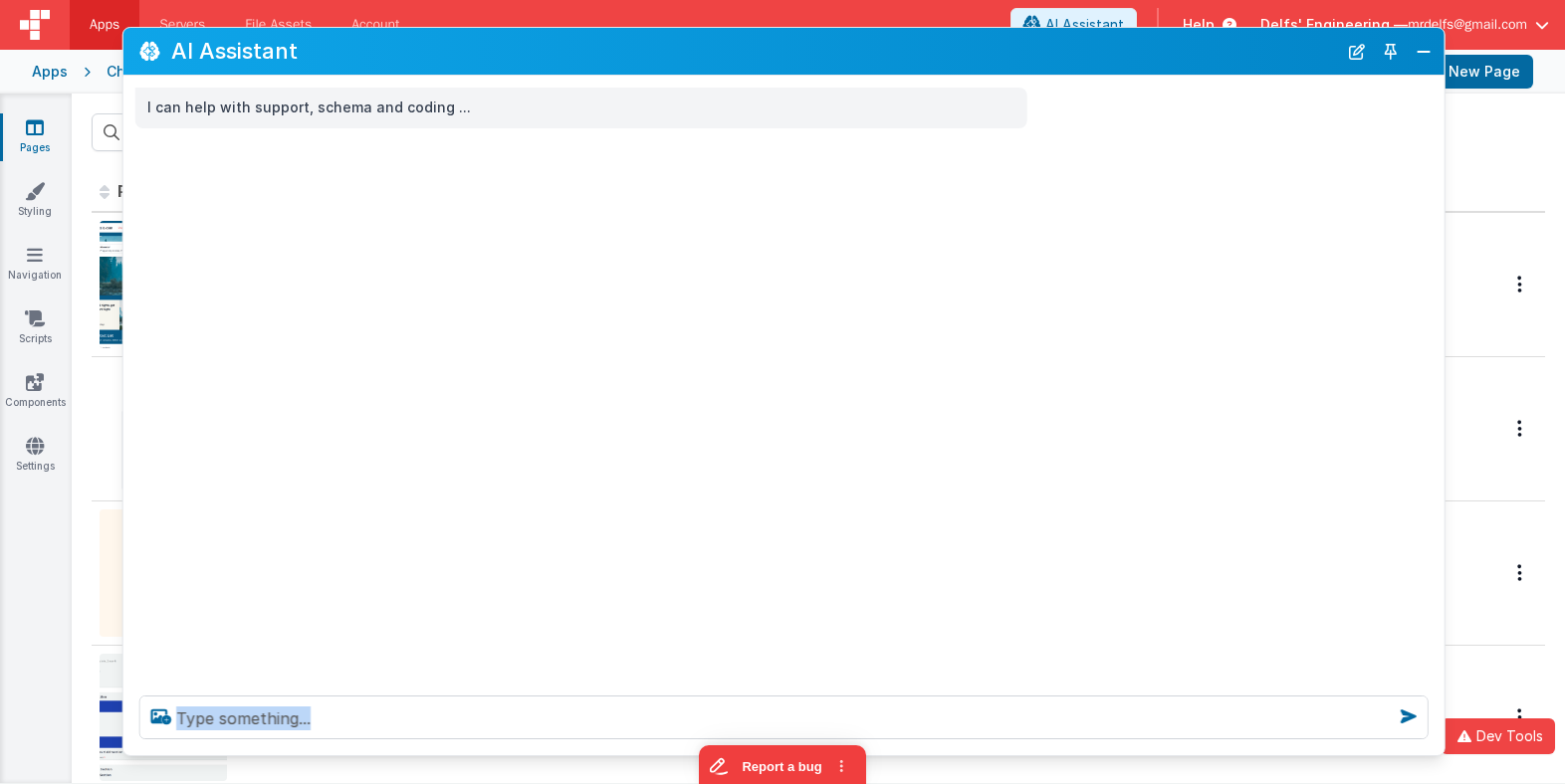 drag, startPoint x: 1382, startPoint y: 734, endPoint x: 941, endPoint y: 710, distance: 441.65258 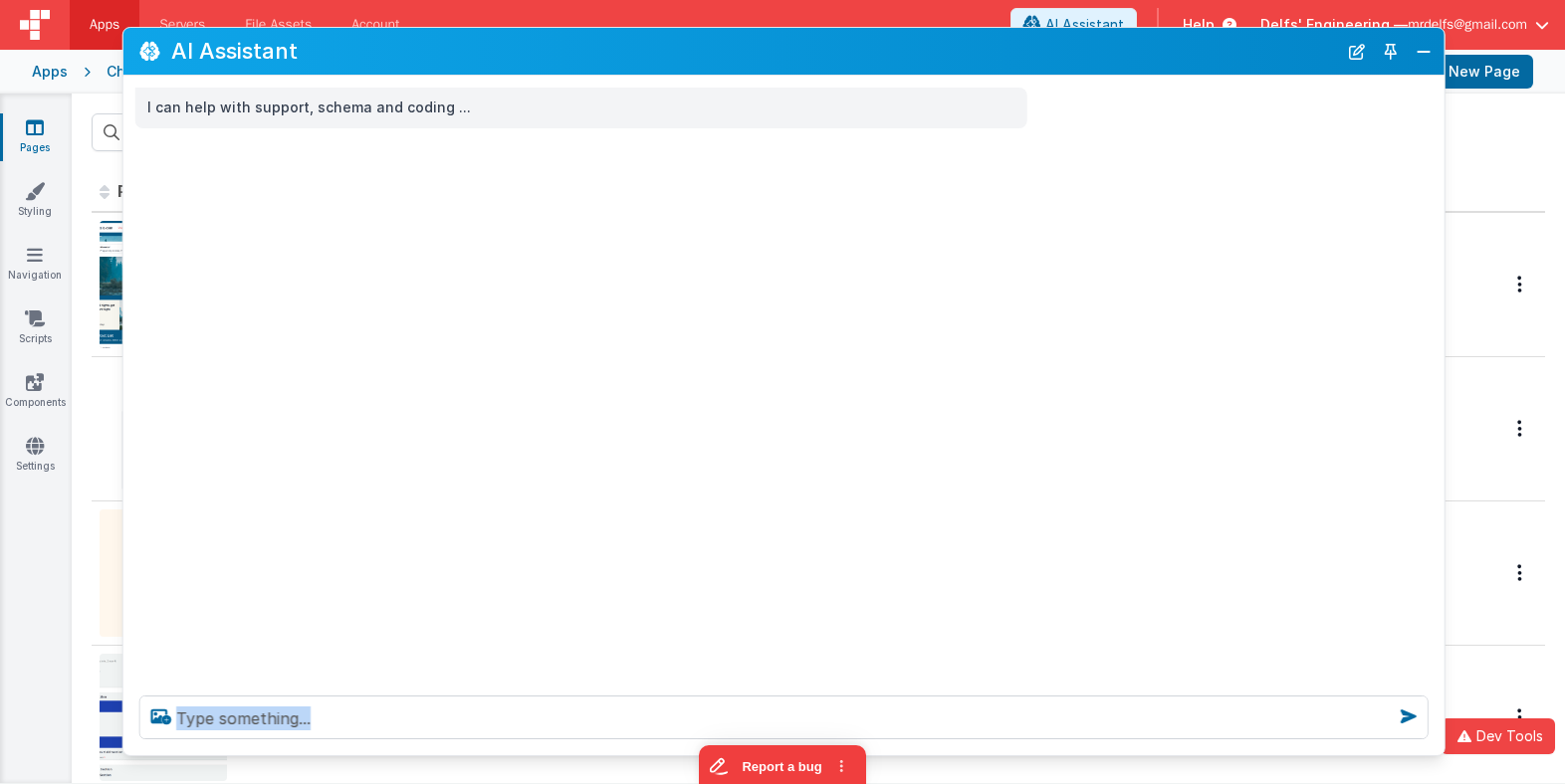 click at bounding box center [783, 717] 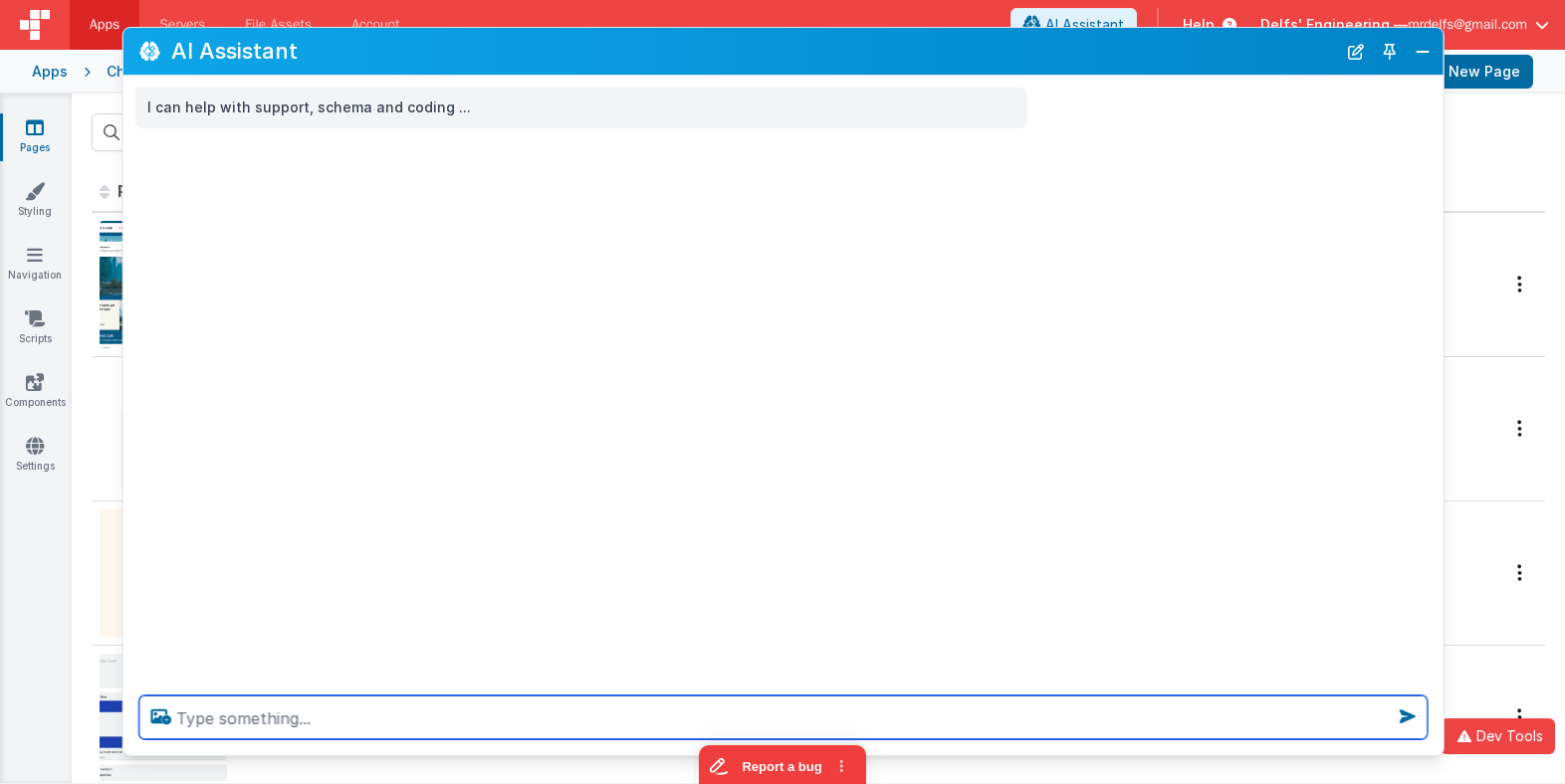 click at bounding box center (783, 717) 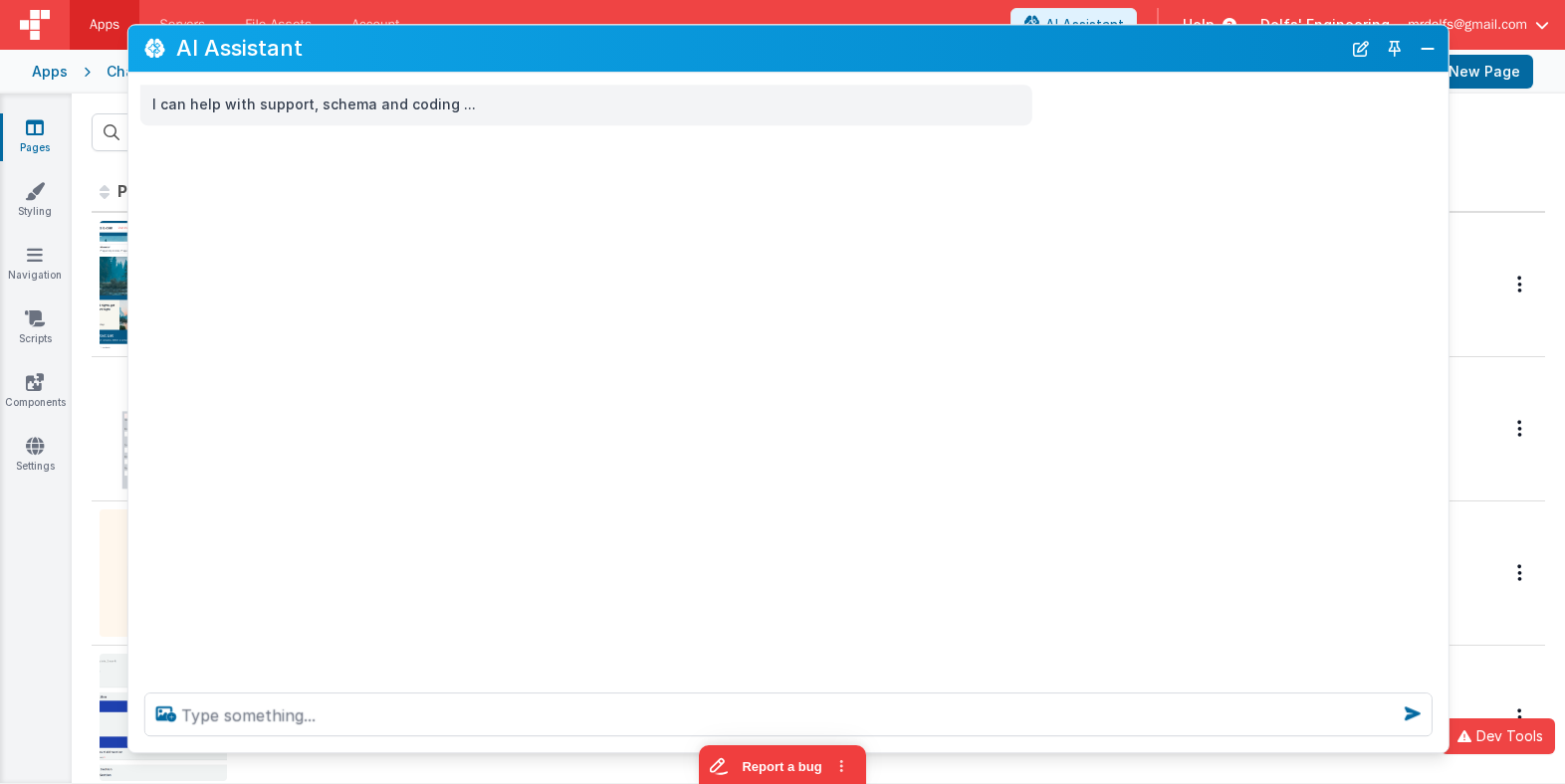 click on "AI Assistant" at bounding box center [759, 49] 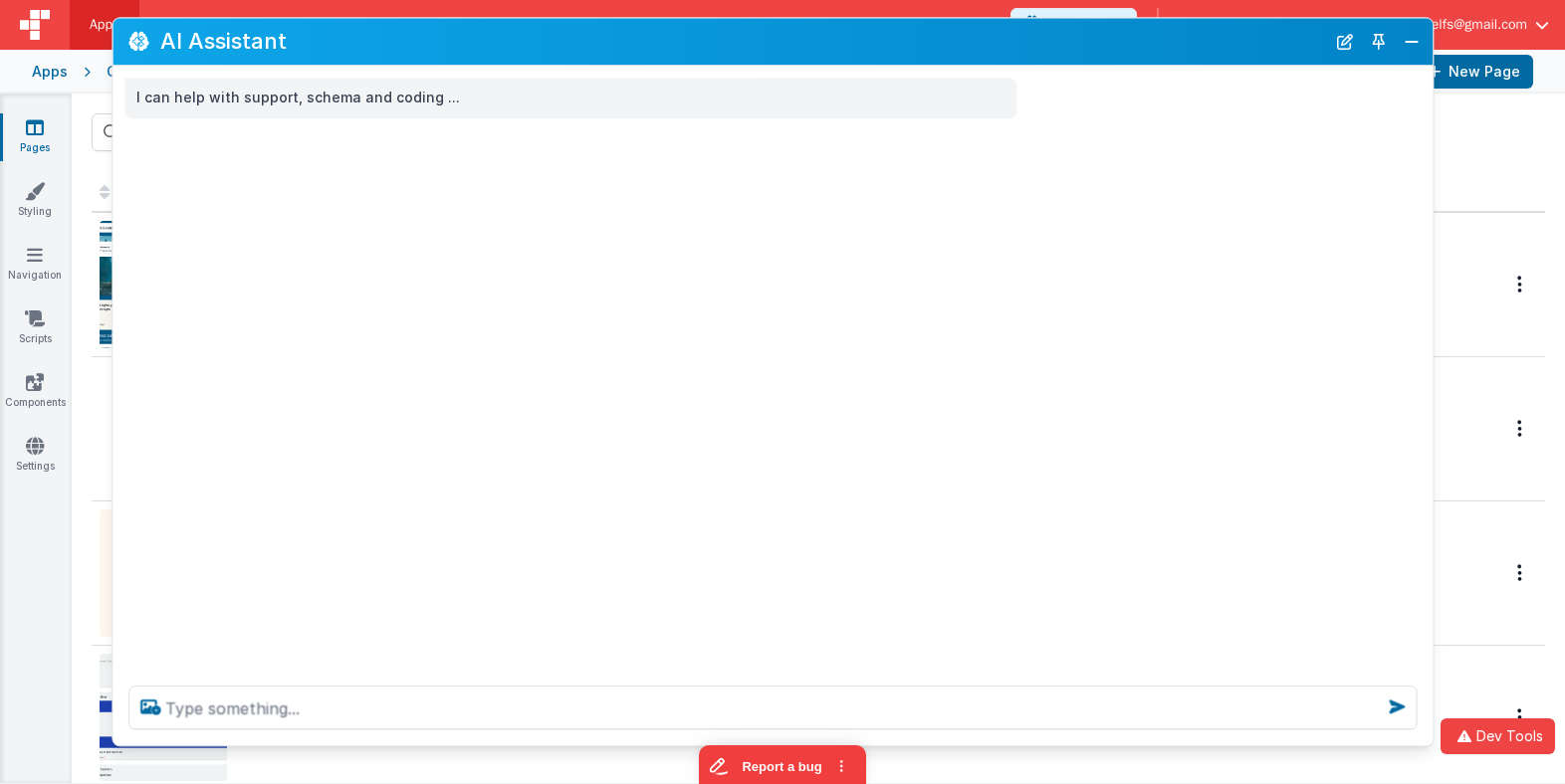 drag, startPoint x: 1200, startPoint y: 43, endPoint x: 1161, endPoint y: 69, distance: 46.872167 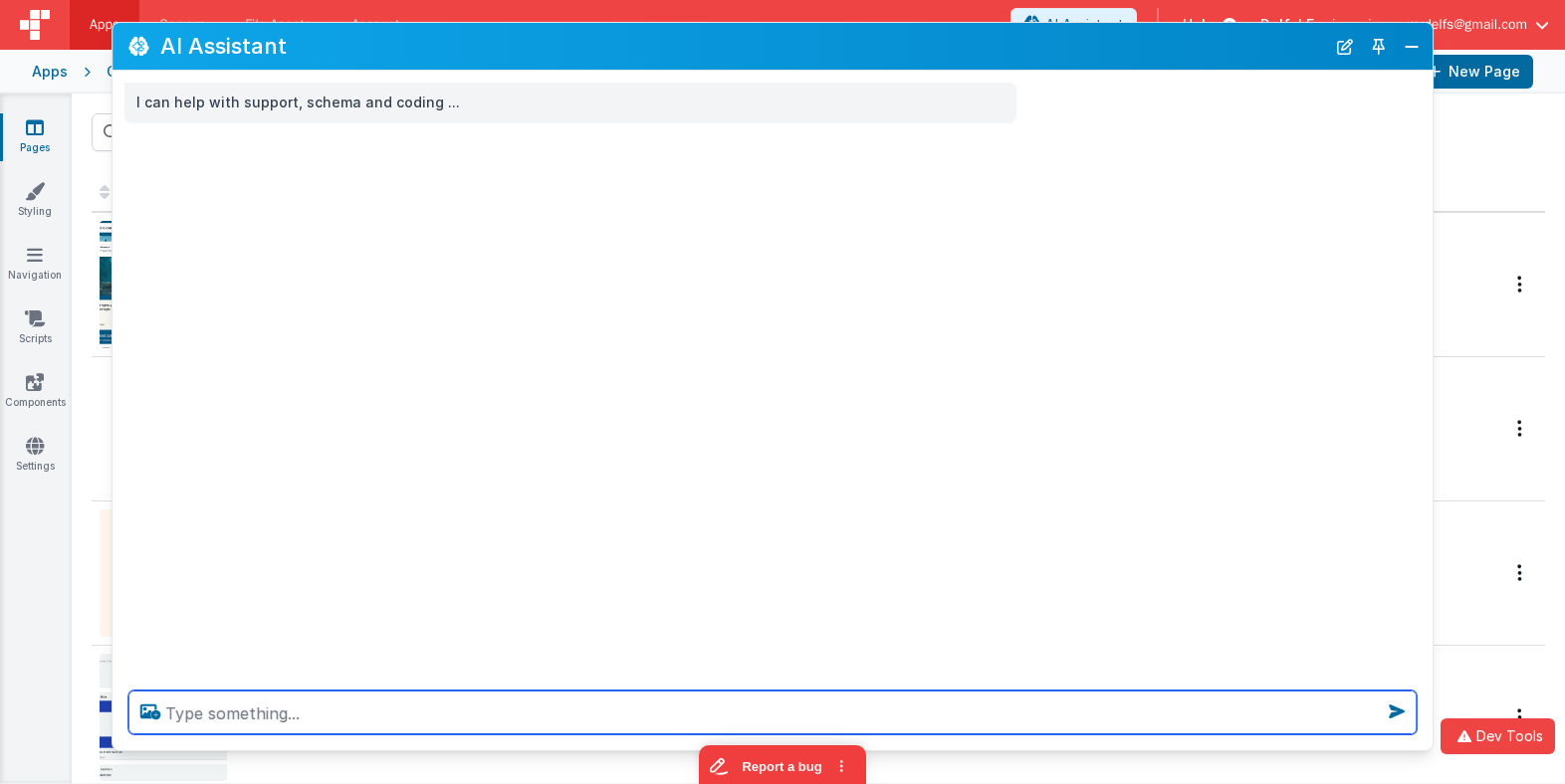 click at bounding box center (773, 712) 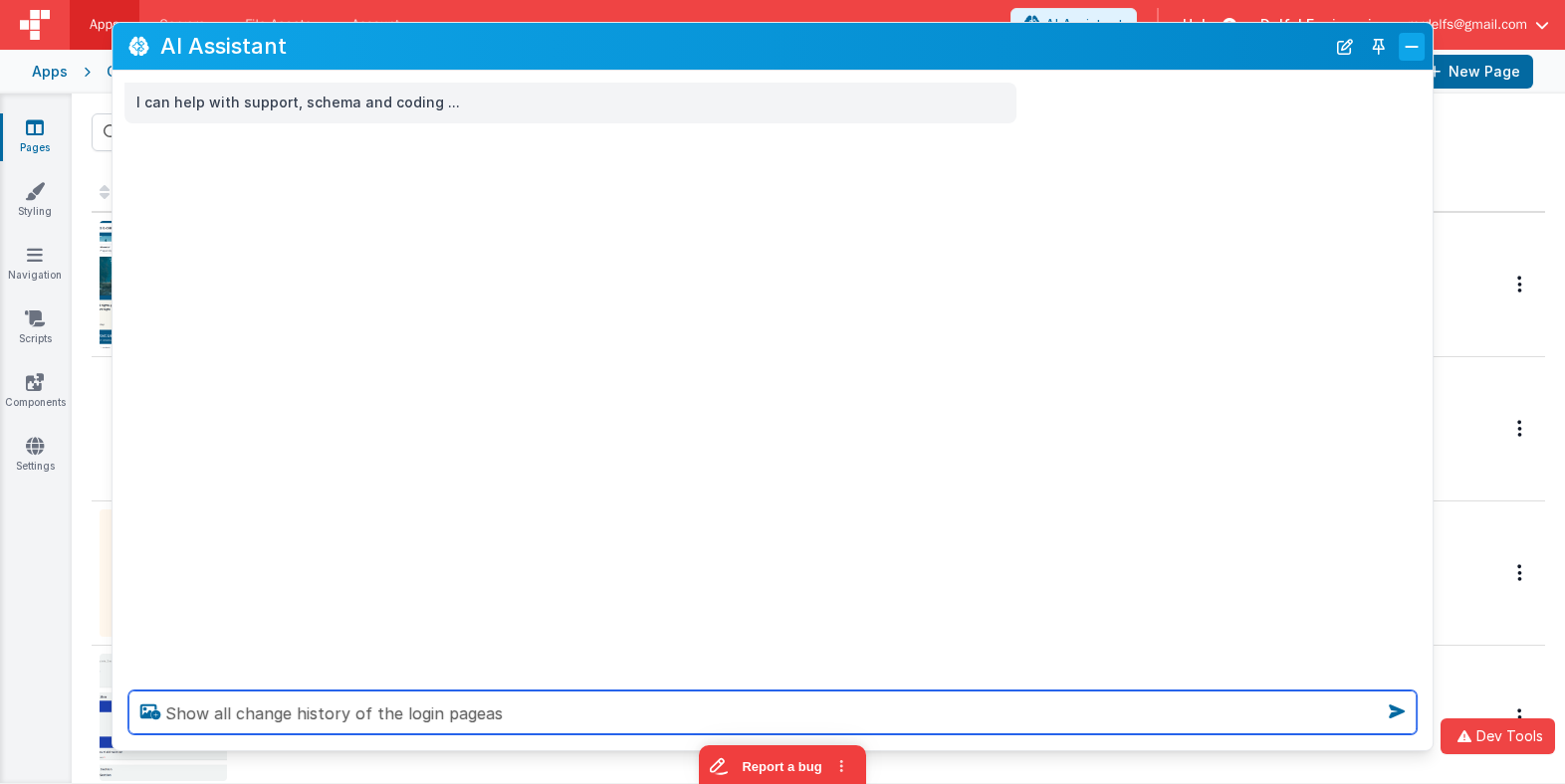 type on "Show all change history of the login pageas" 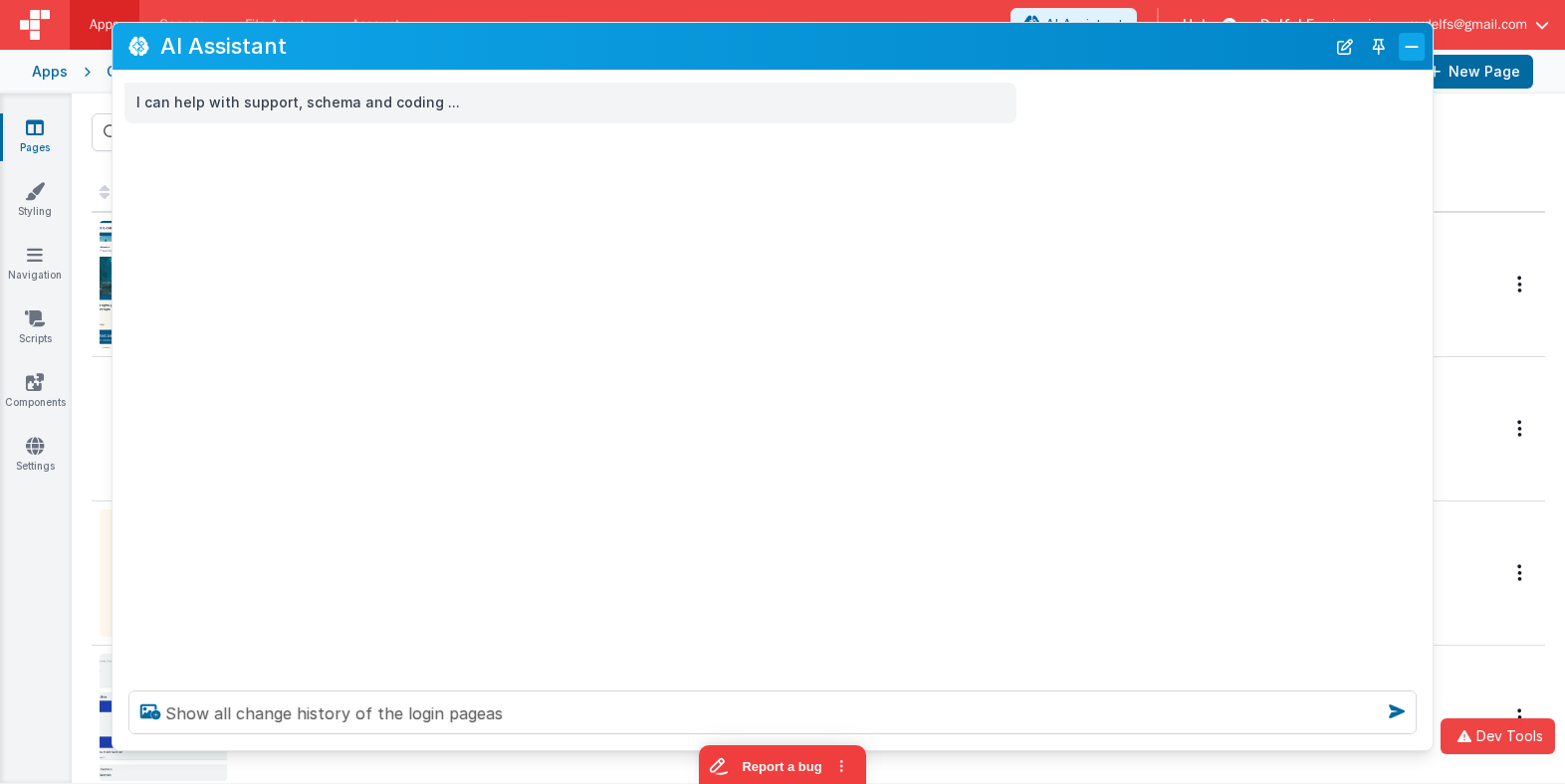 click at bounding box center (1412, 46) 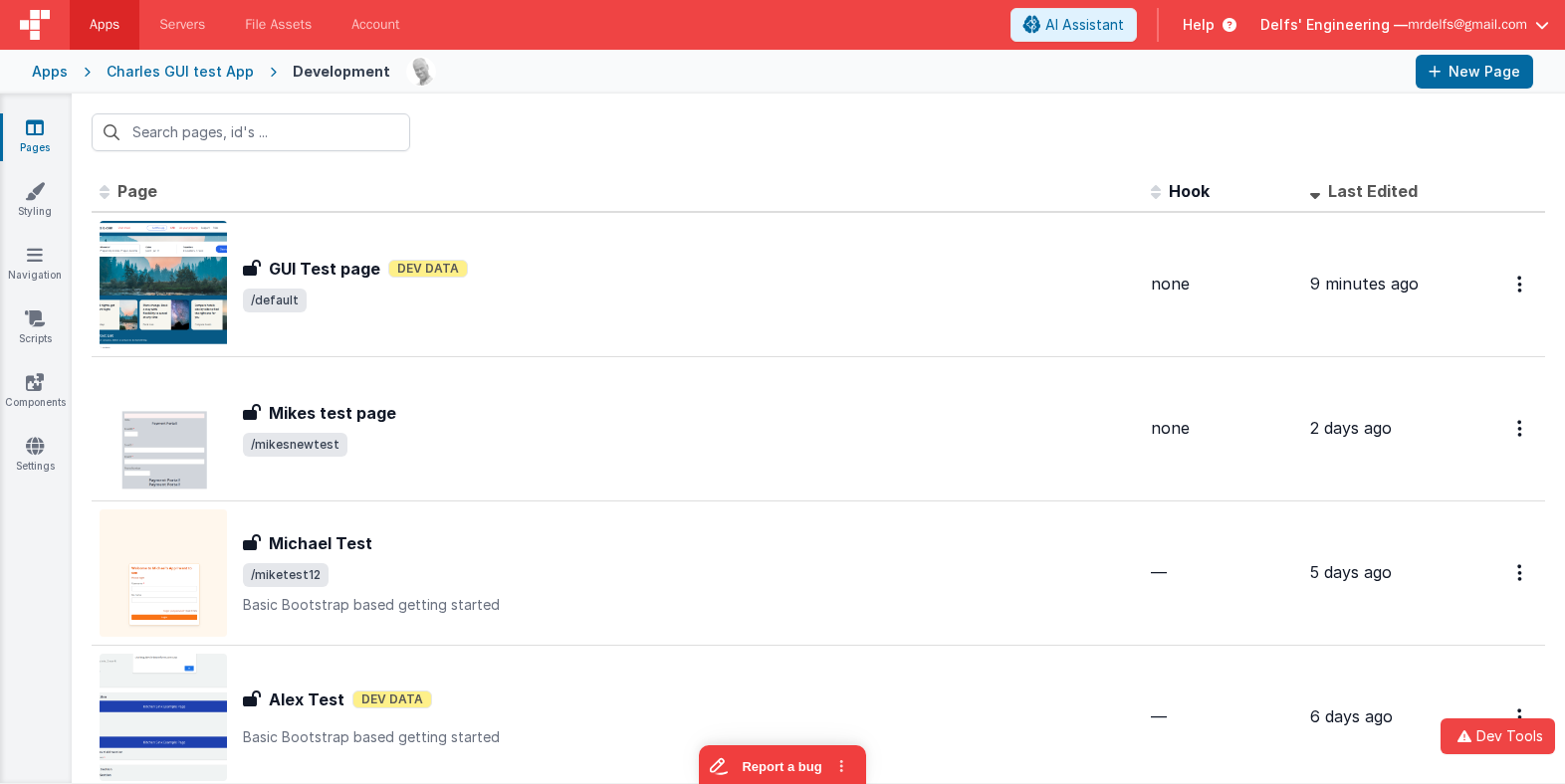 click on "Charles GUI test App" at bounding box center (180, 72) 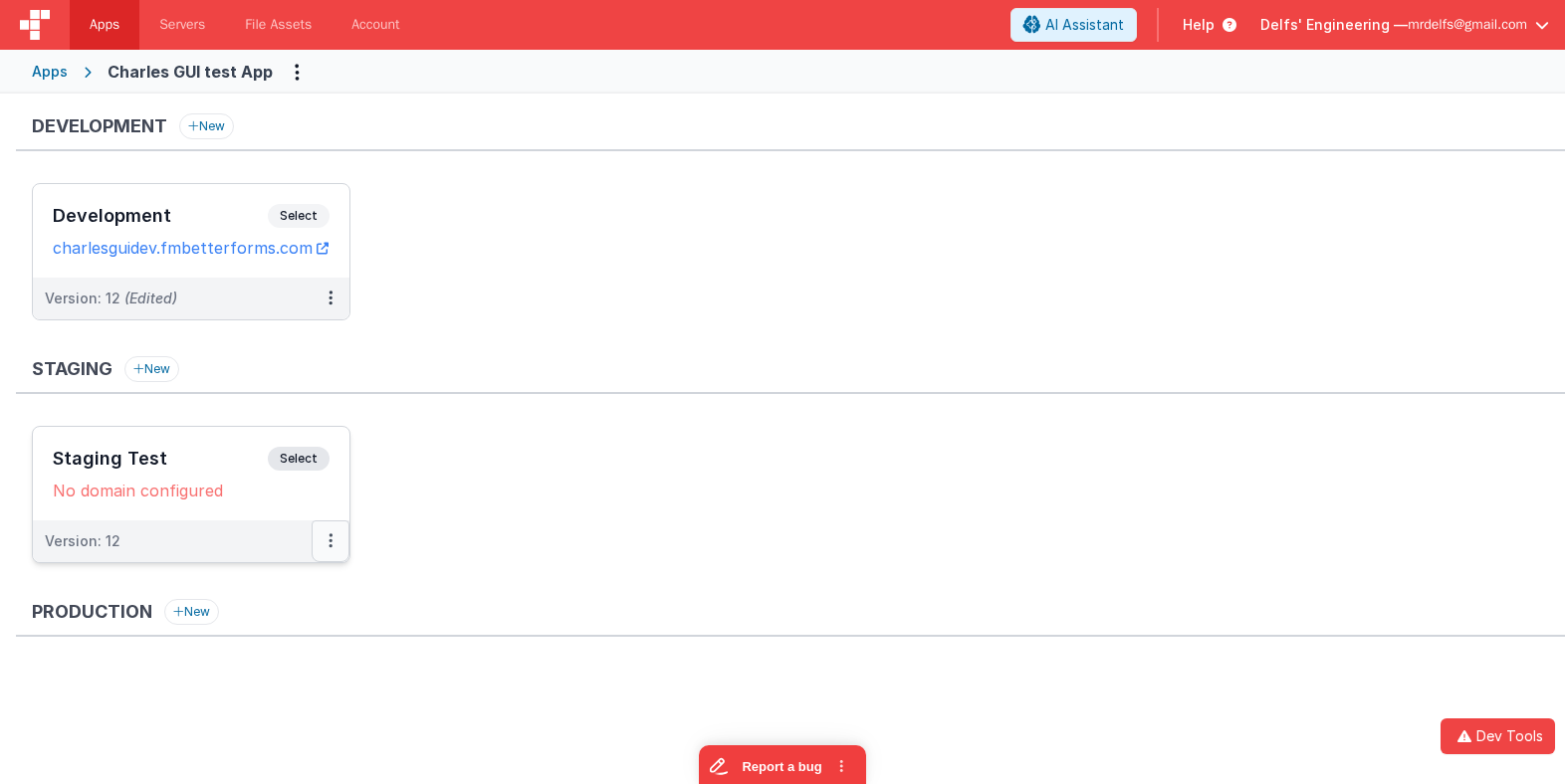 click at bounding box center [331, 540] 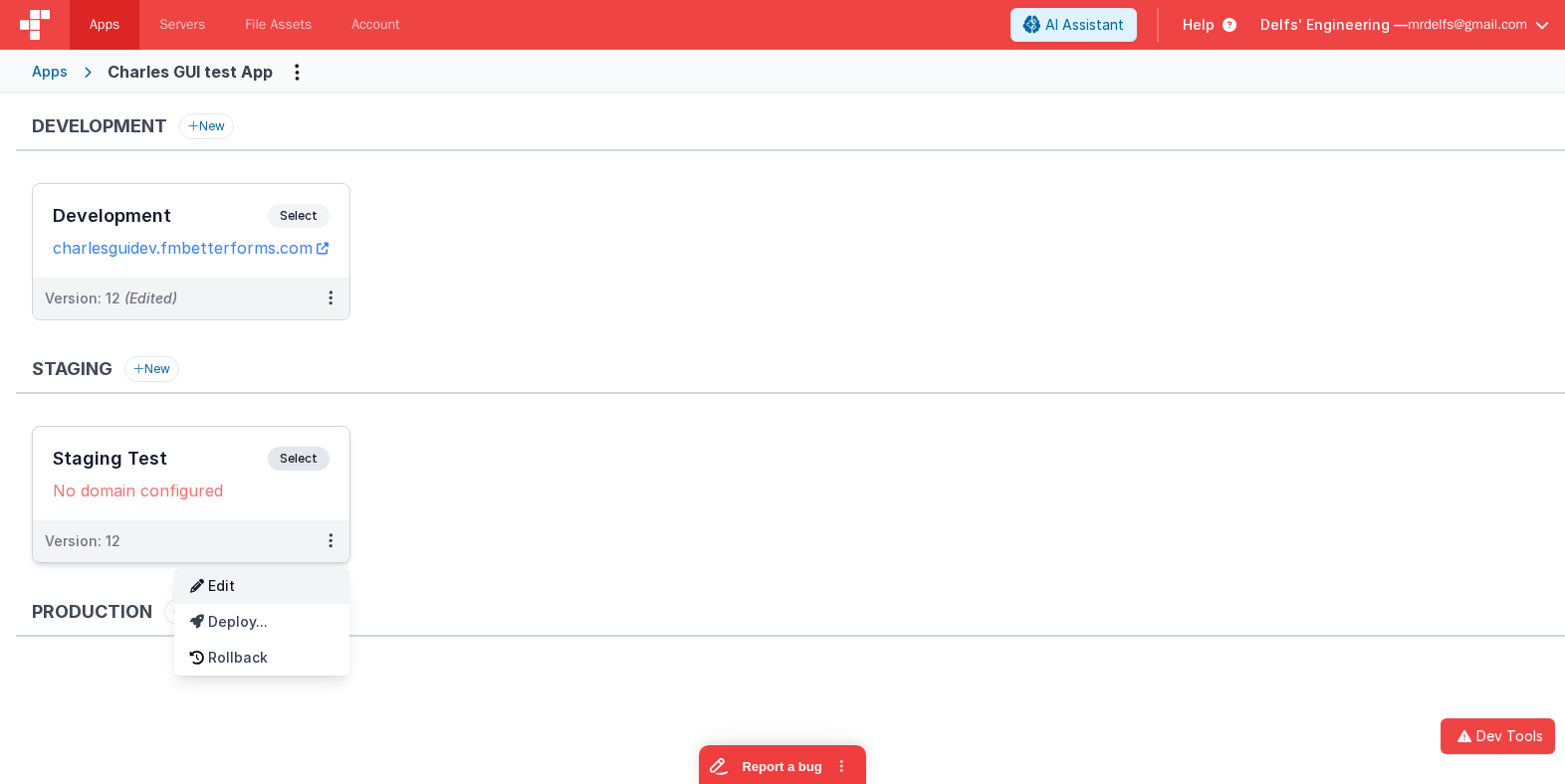 click on "Edit" at bounding box center (262, 586) 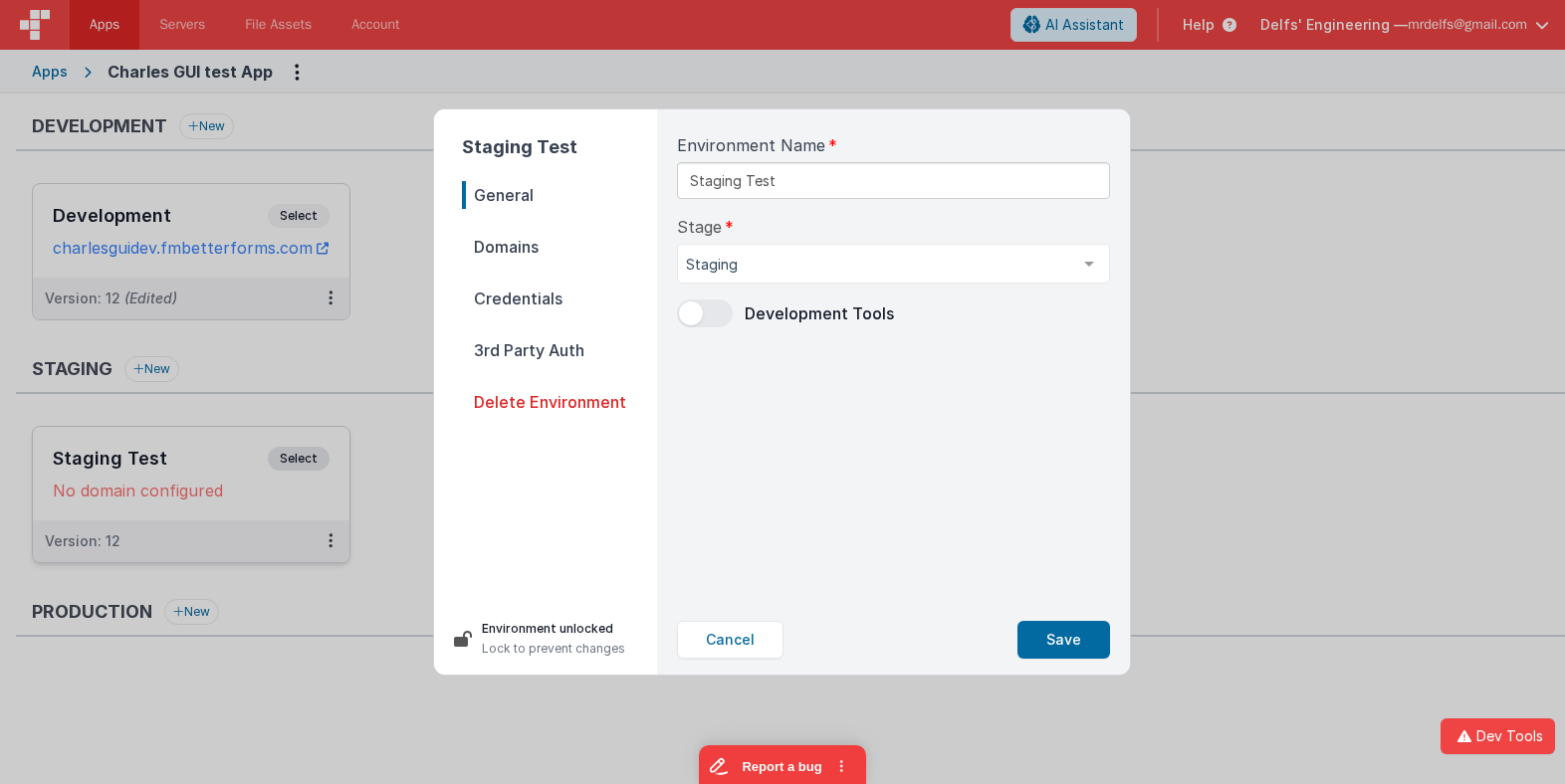 click at bounding box center [705, 313] 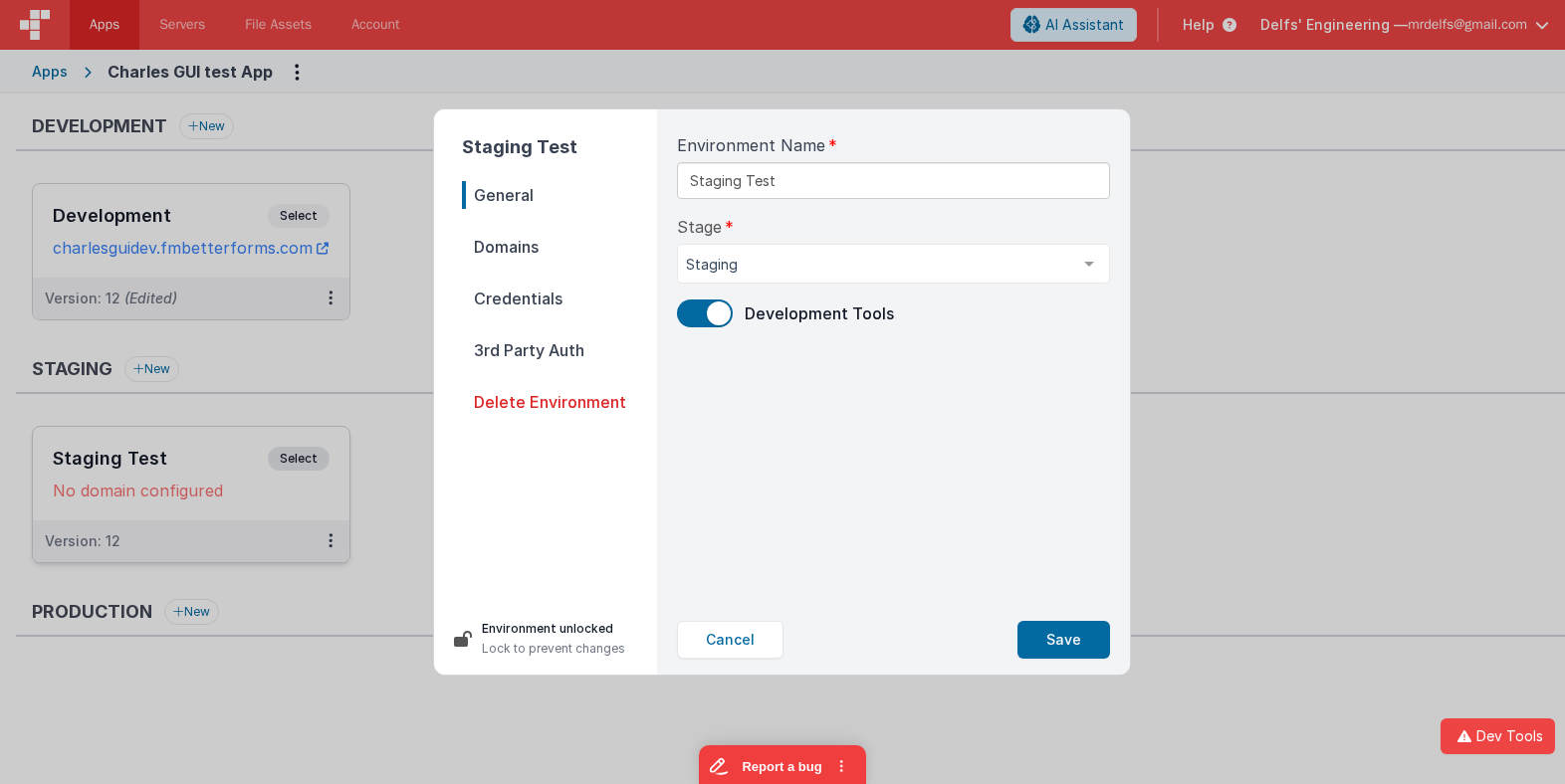 click at bounding box center (705, 313) 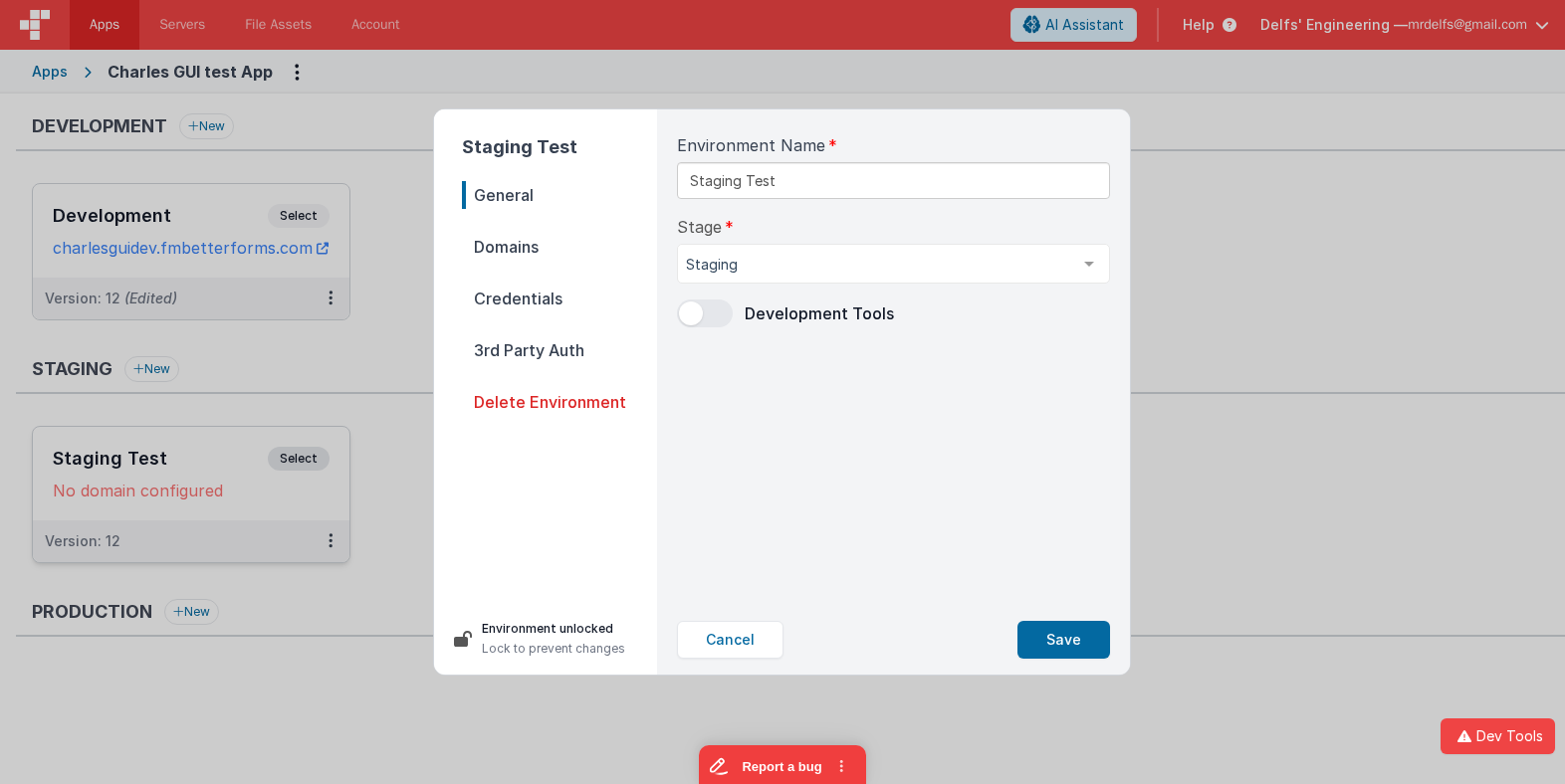 click on "Environment unlocked" at bounding box center [554, 629] 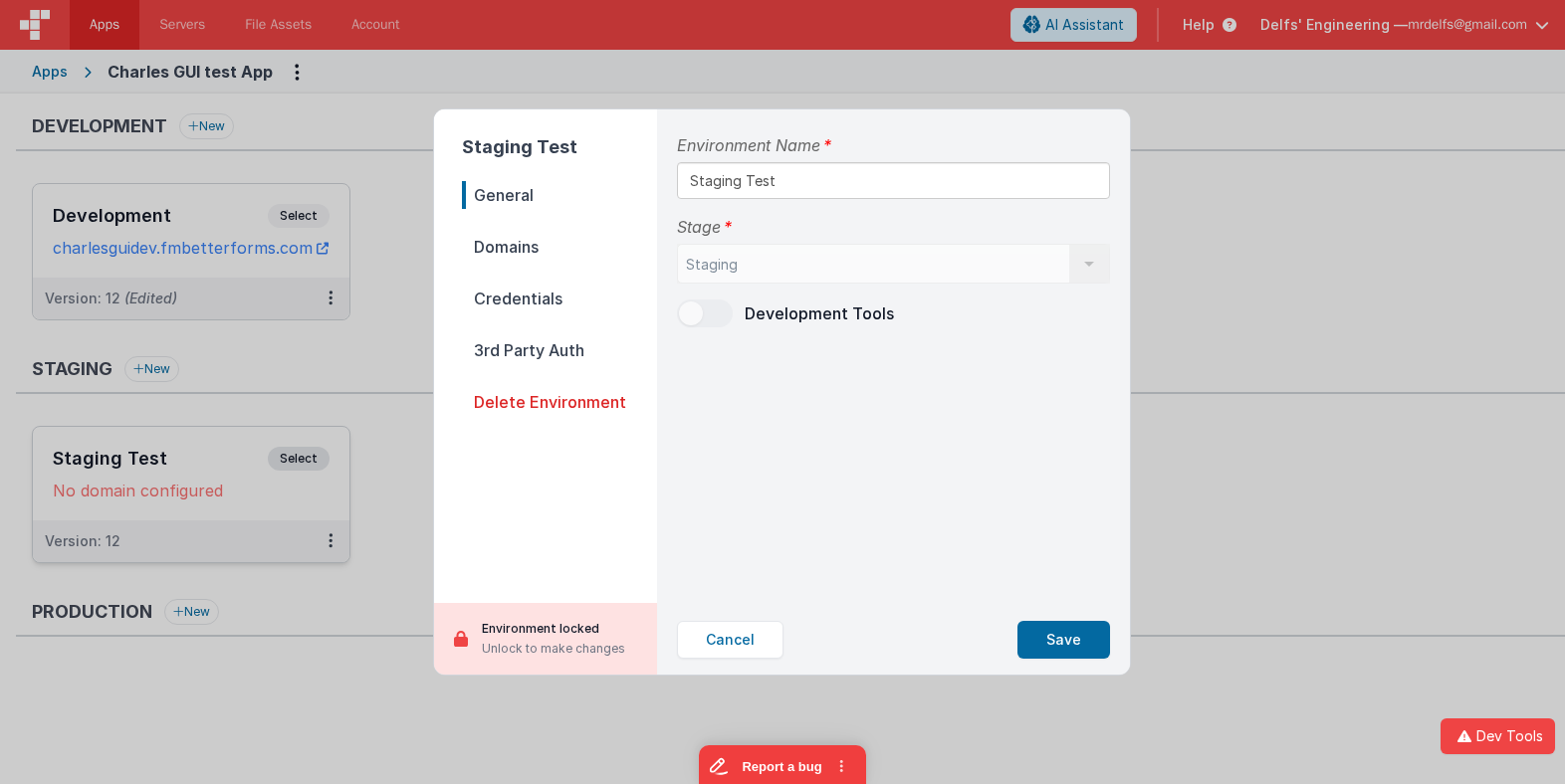 drag, startPoint x: 550, startPoint y: 665, endPoint x: 534, endPoint y: 657, distance: 17.888544 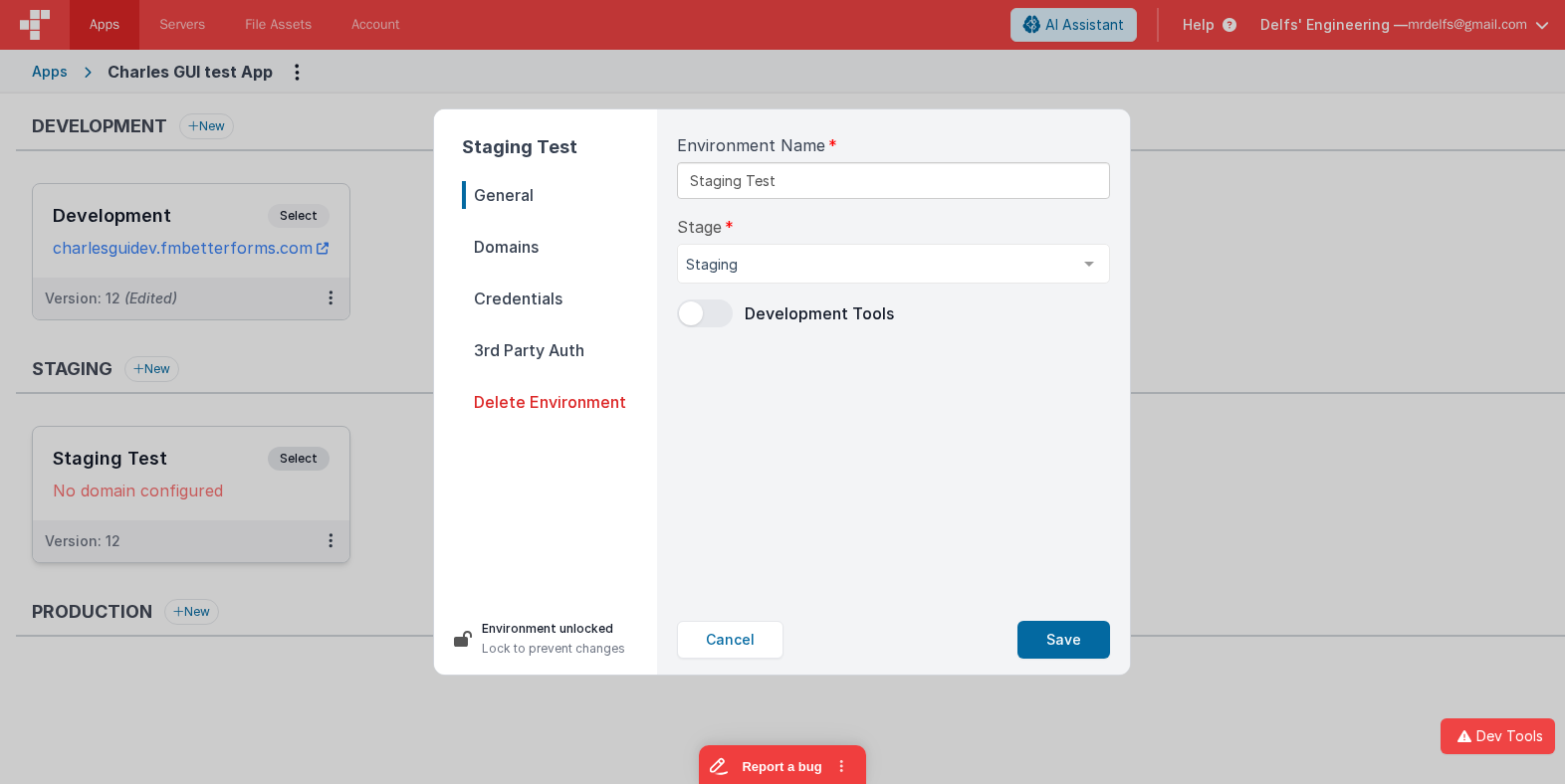 click on "Environment unlocked" at bounding box center (554, 629) 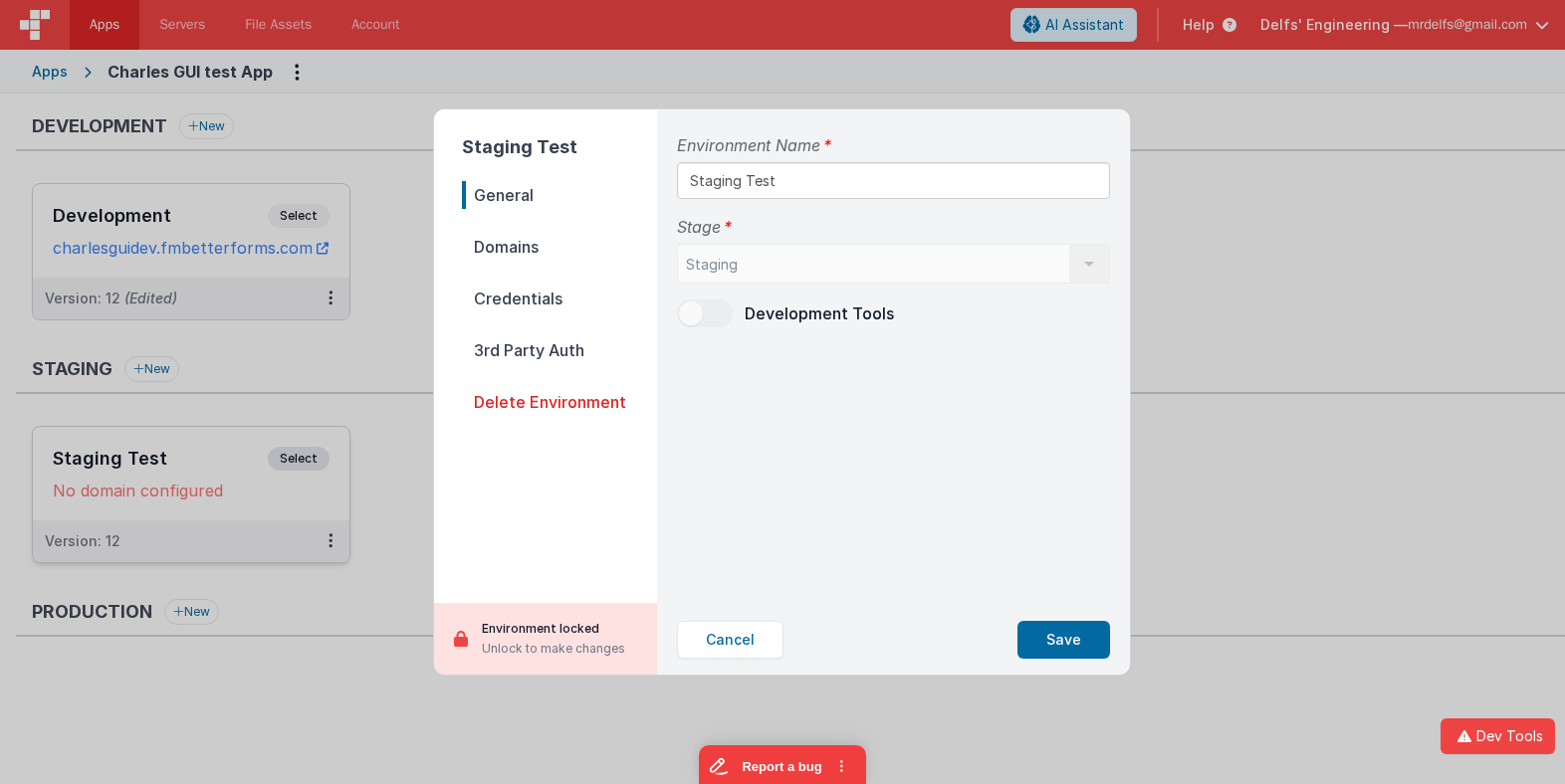 click on "Environment locked" at bounding box center [554, 629] 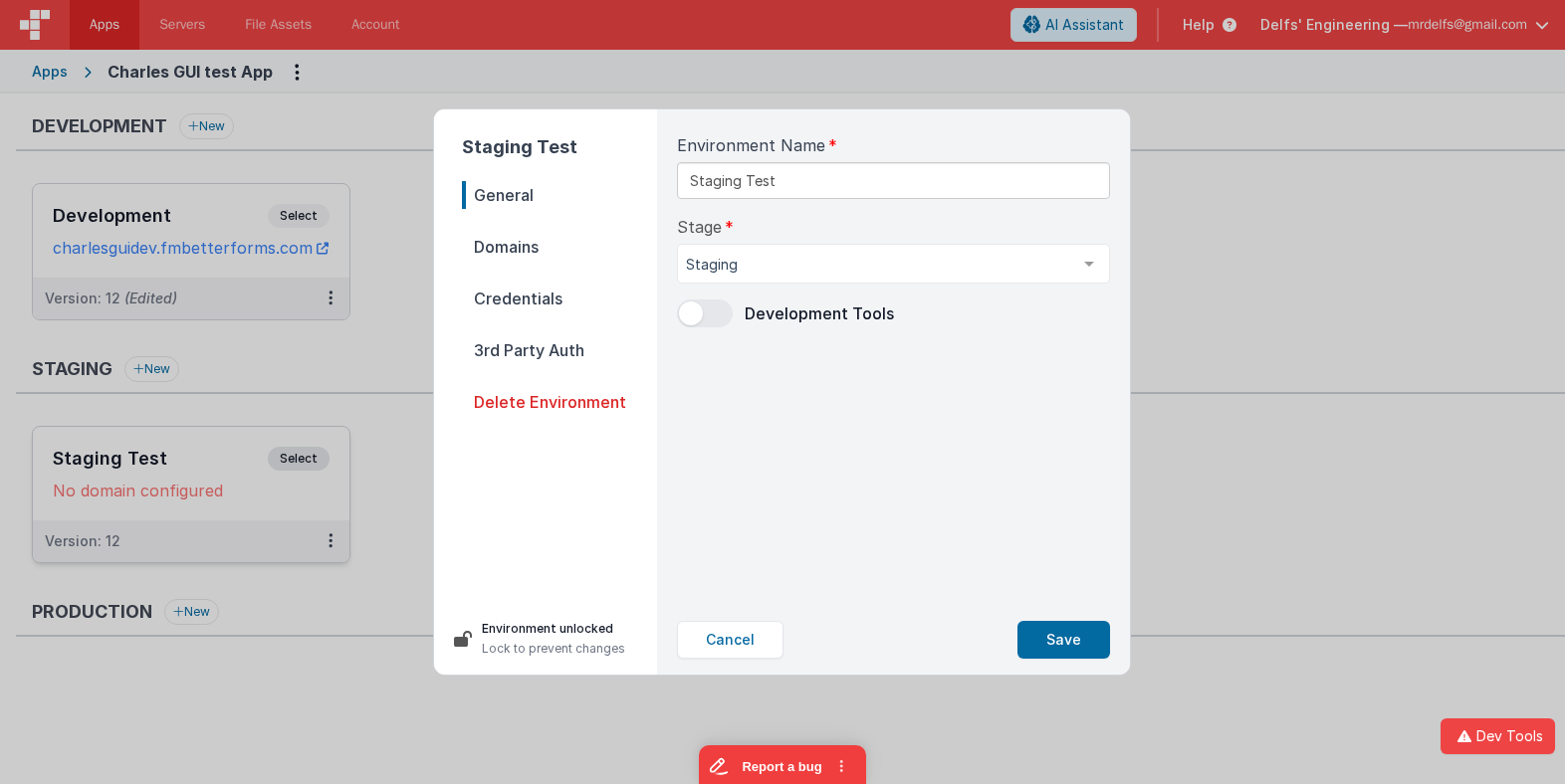click at bounding box center (463, 639) 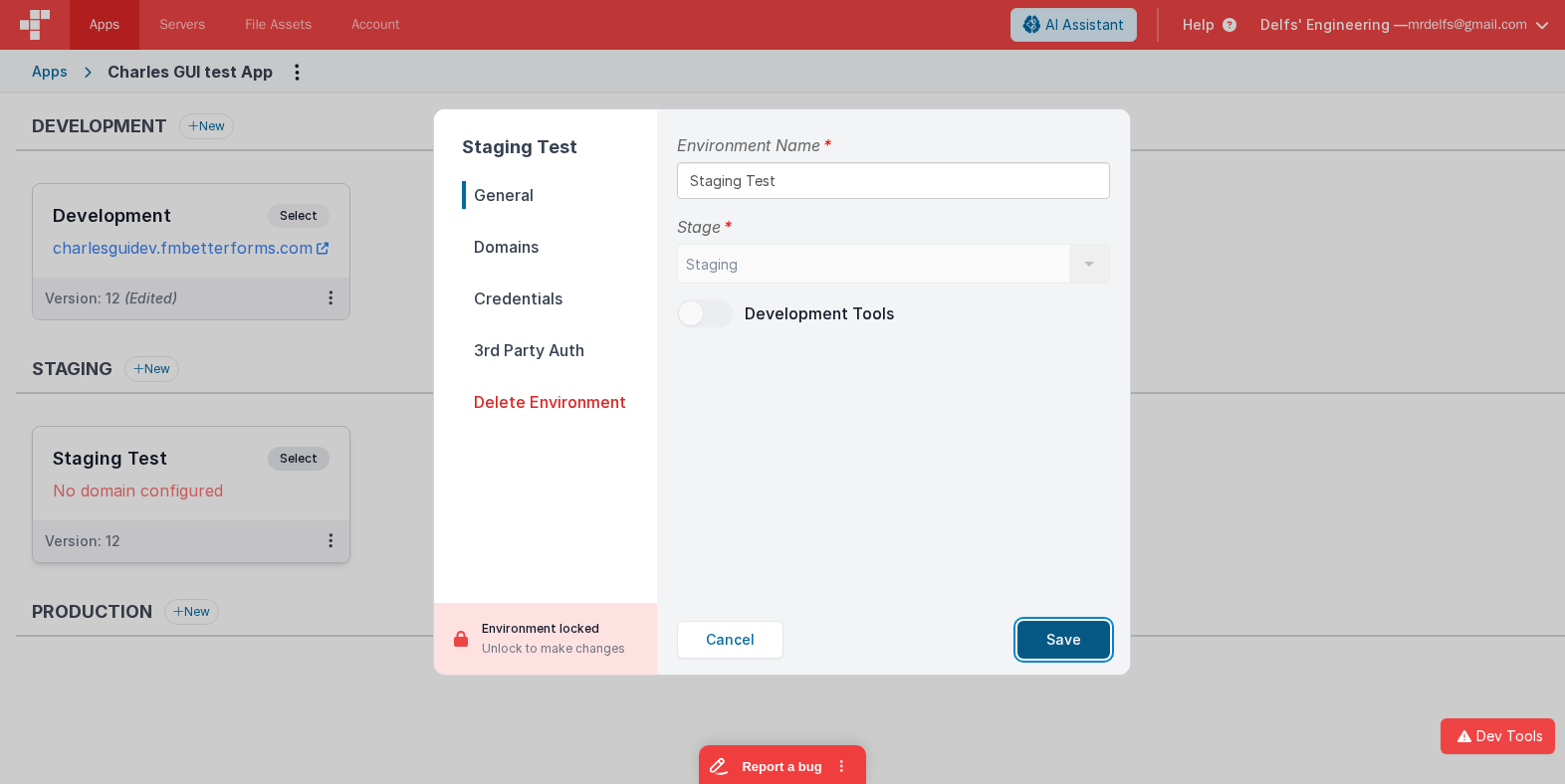 click on "Save" at bounding box center [1063, 640] 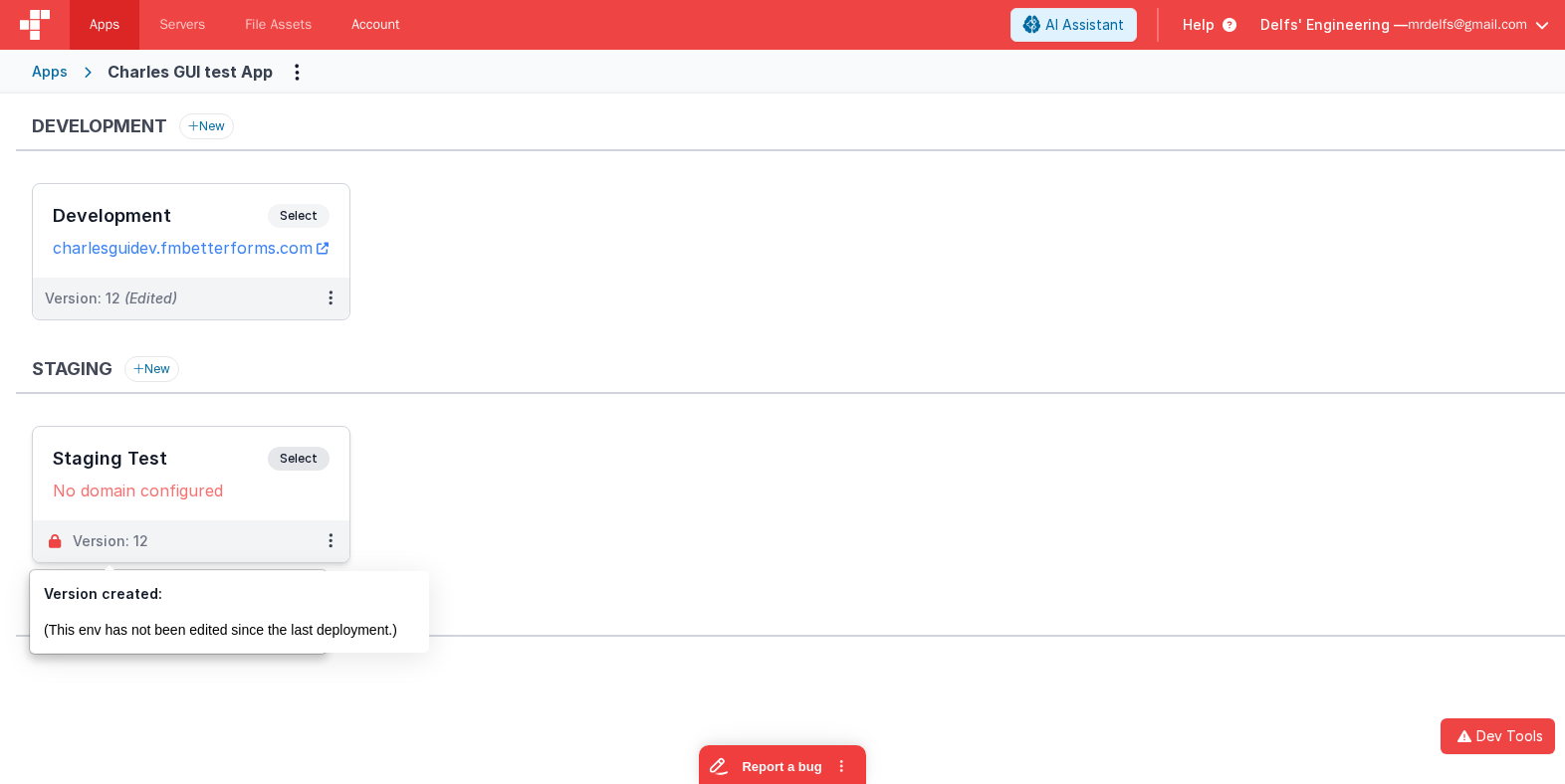 click on "Account" at bounding box center (375, 25) 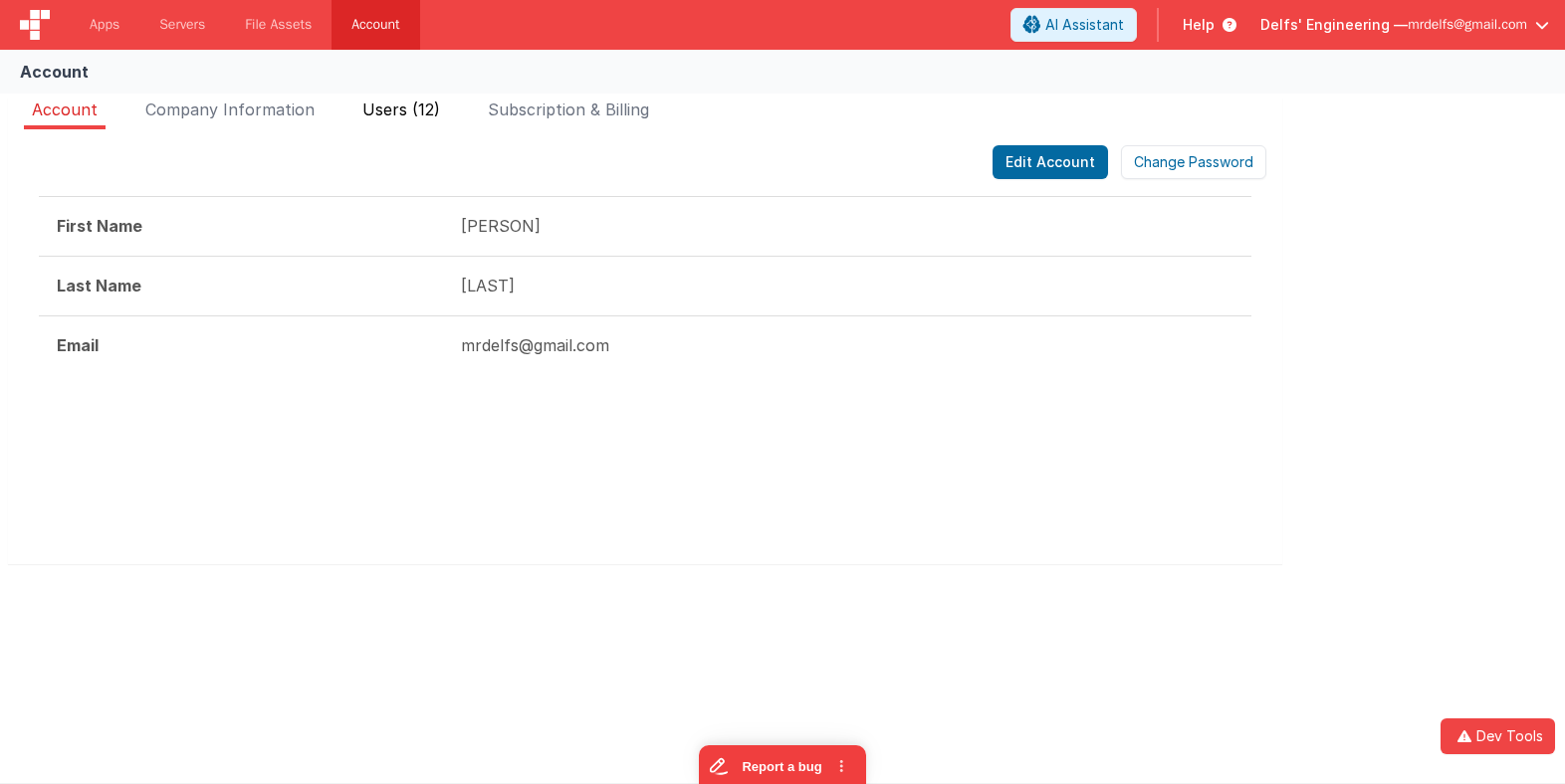 click on "Users (12)" at bounding box center (401, 109) 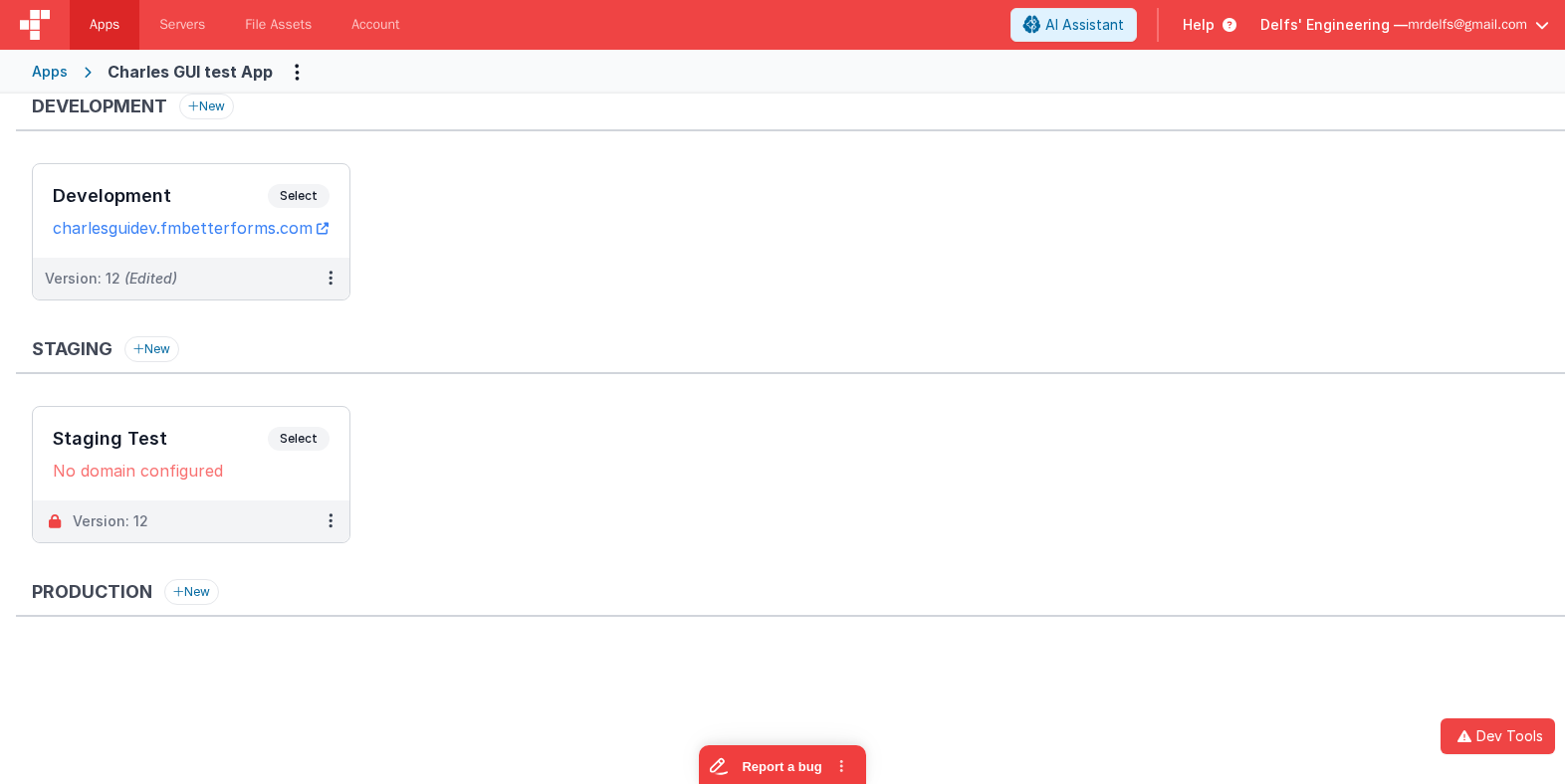 scroll, scrollTop: 8, scrollLeft: 0, axis: vertical 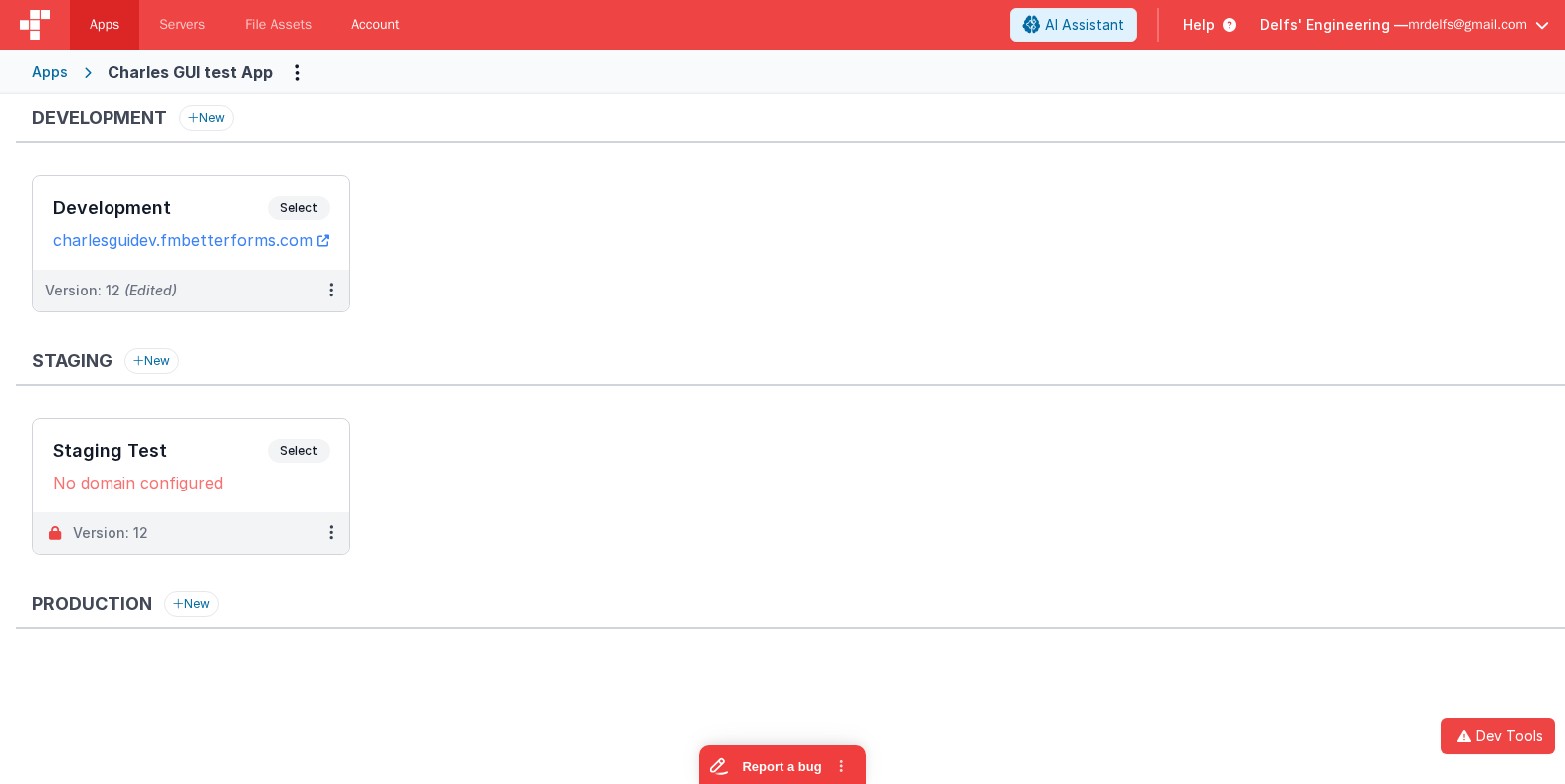 click on "Account" at bounding box center (375, 25) 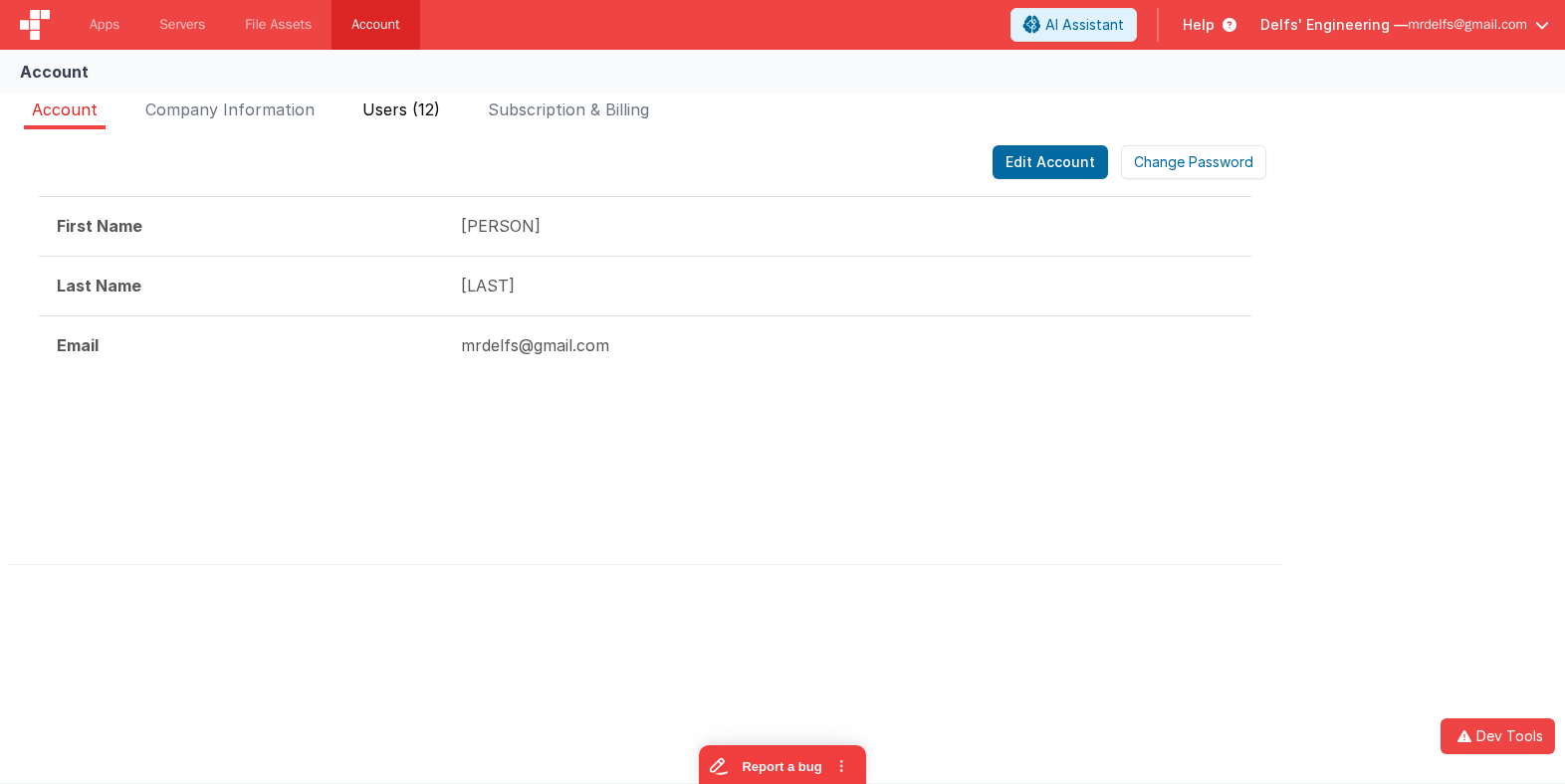 click on "Users (12)" at bounding box center (401, 113) 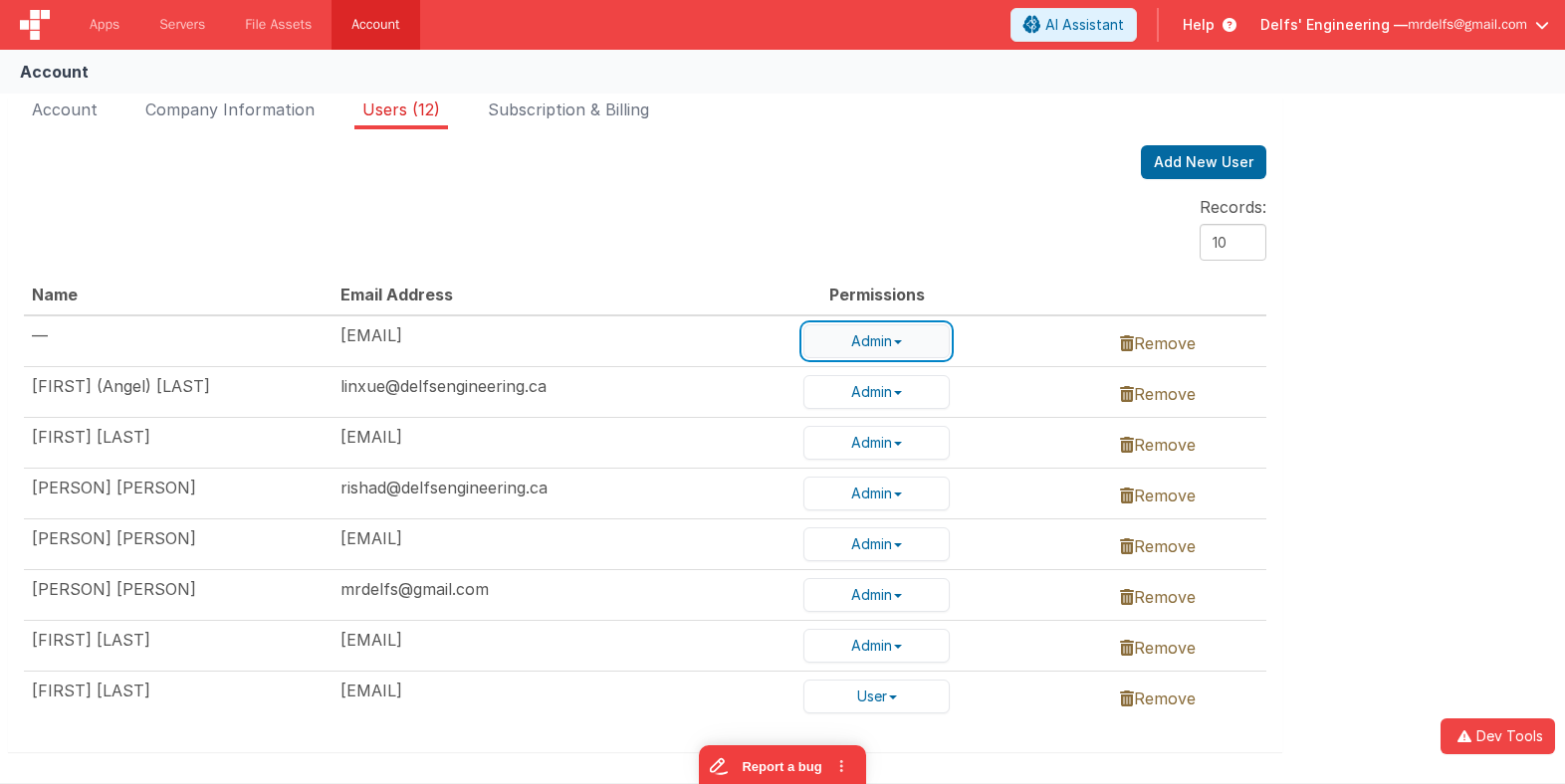 drag, startPoint x: 883, startPoint y: 332, endPoint x: 907, endPoint y: 350, distance: 30 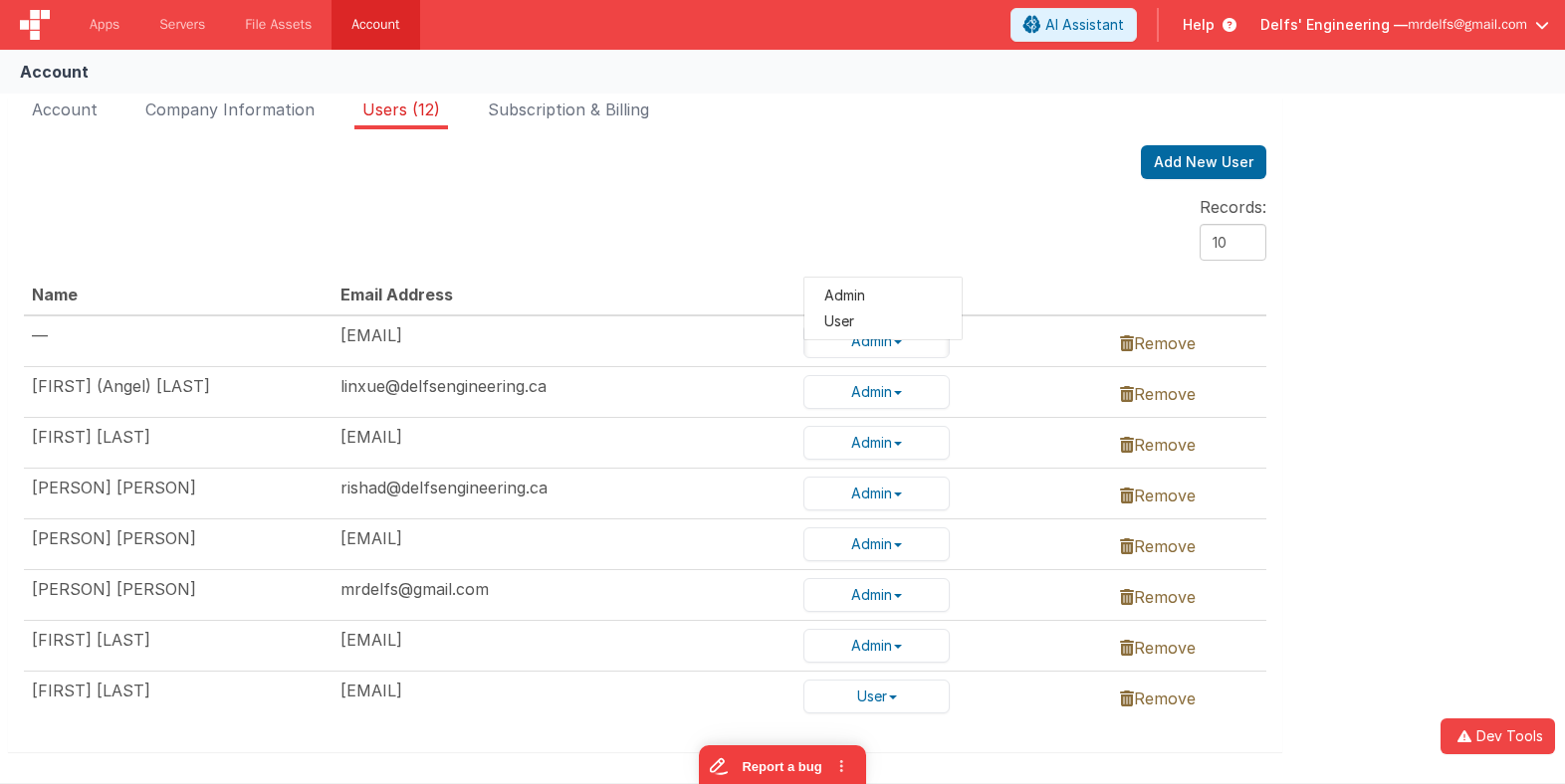click on "Records: 10 25" at bounding box center [645, 235] 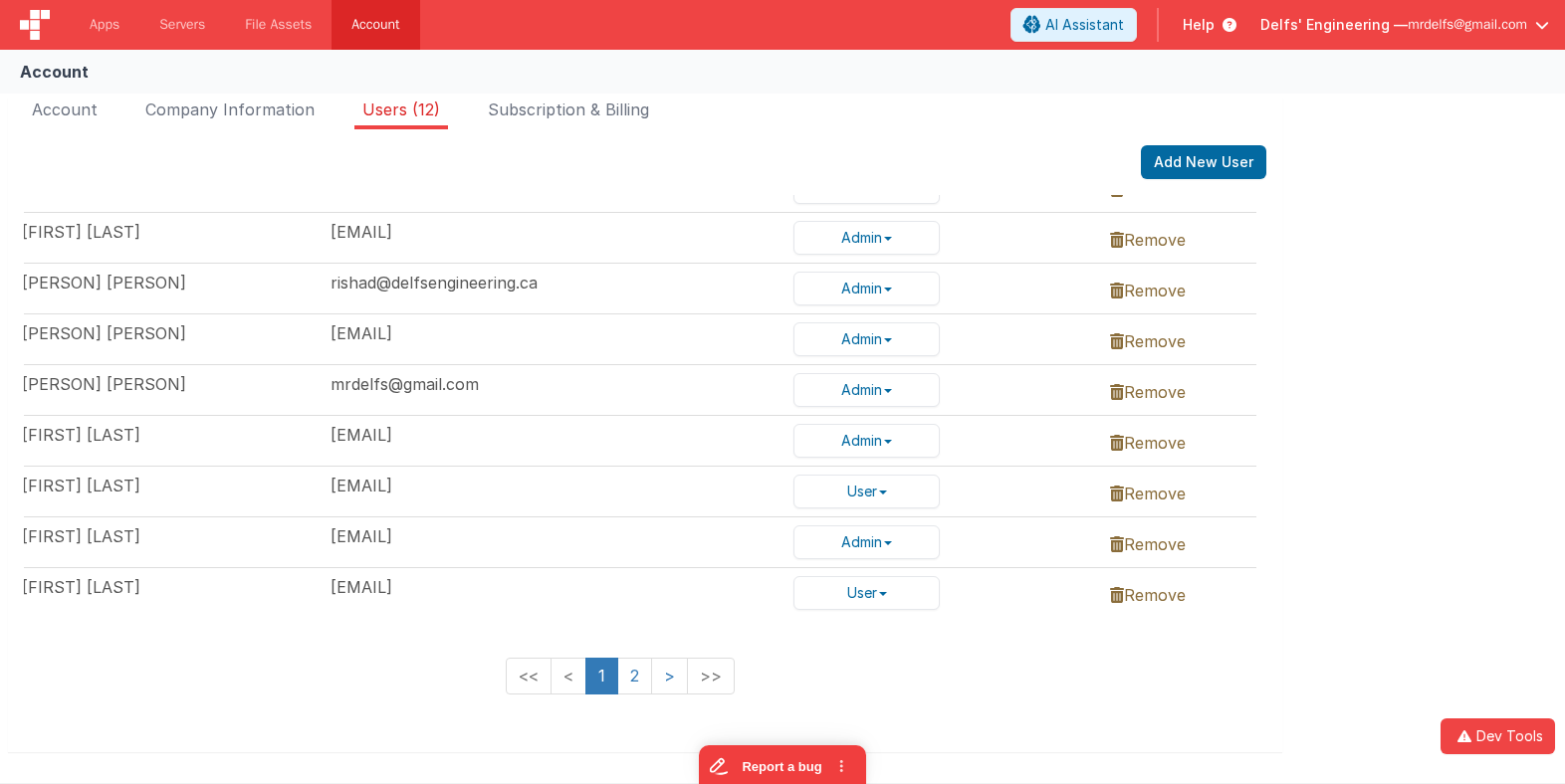 scroll, scrollTop: 0, scrollLeft: 10, axis: horizontal 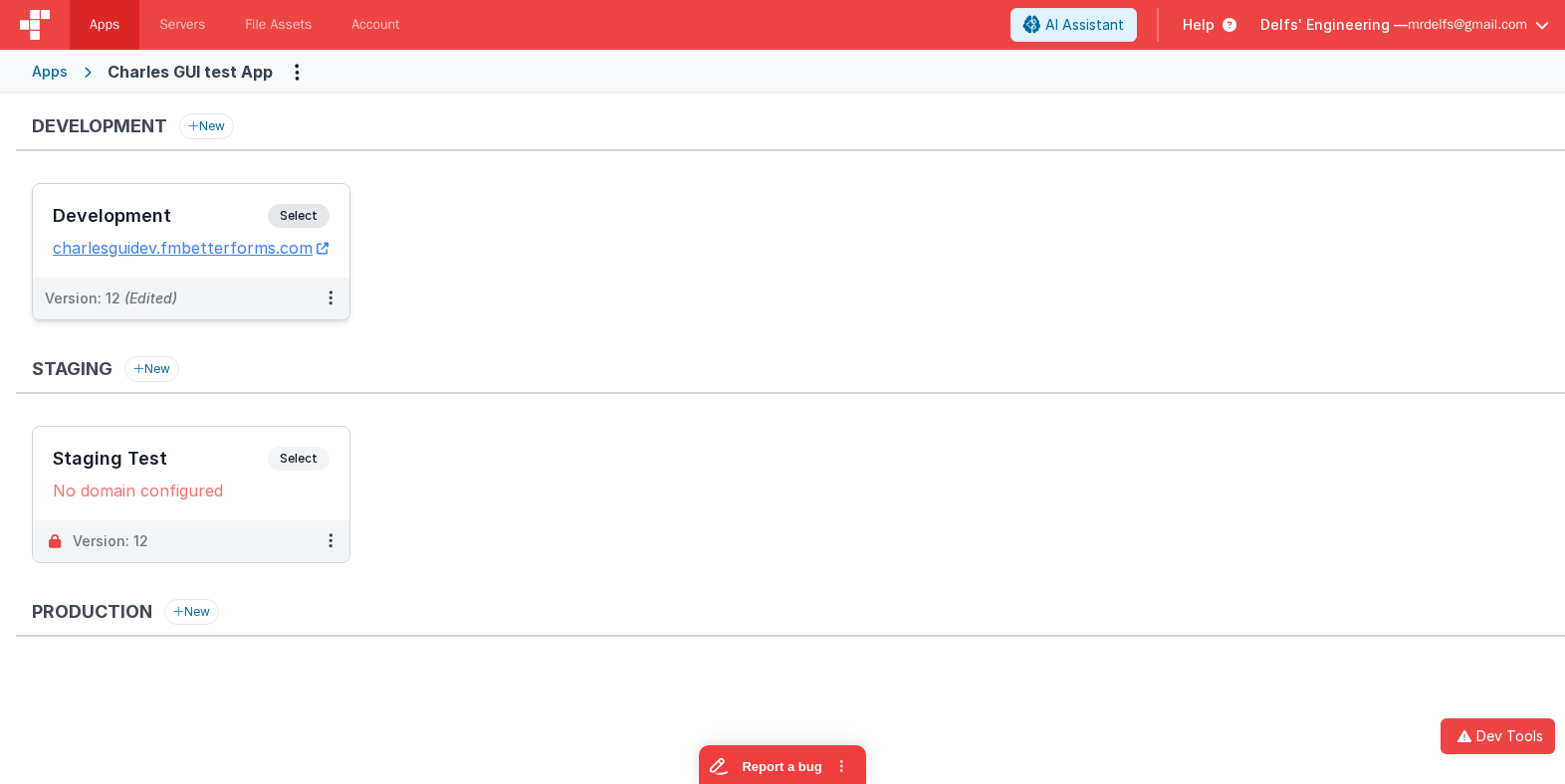 click on "Select" at bounding box center (299, 216) 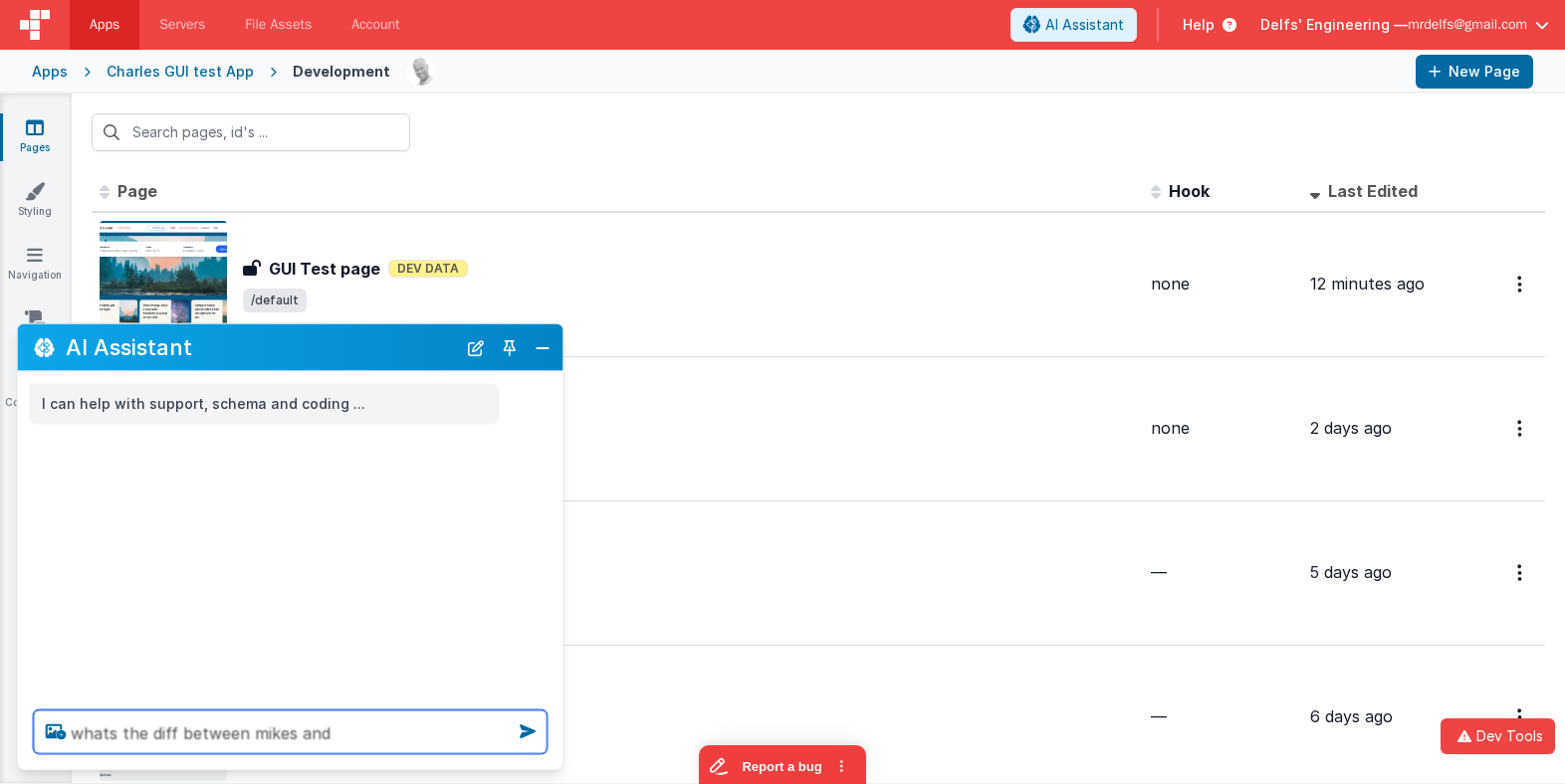 type on "whats the diff between mikes and" 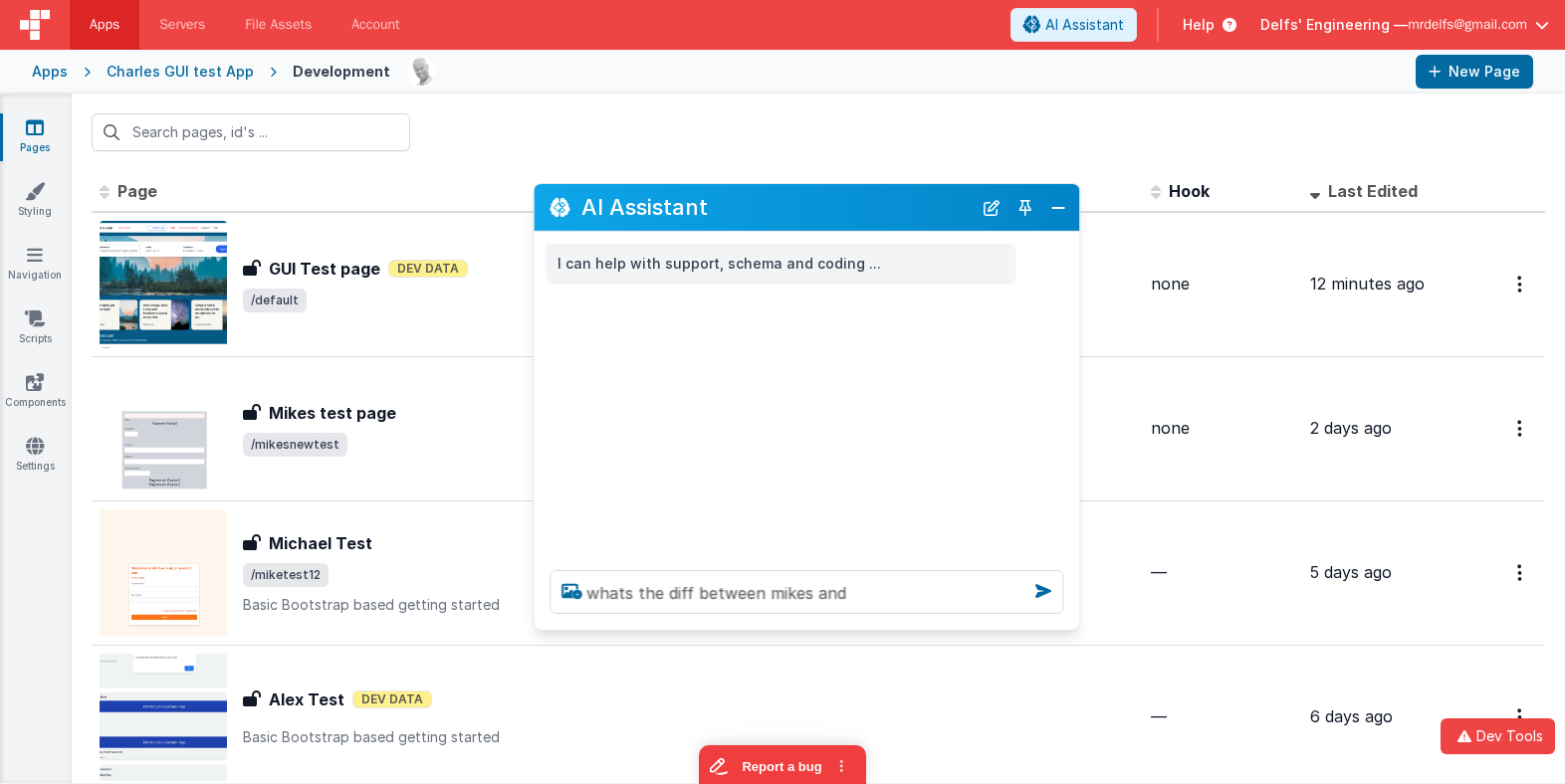 drag, startPoint x: 333, startPoint y: 343, endPoint x: 644, endPoint y: 446, distance: 327.61258 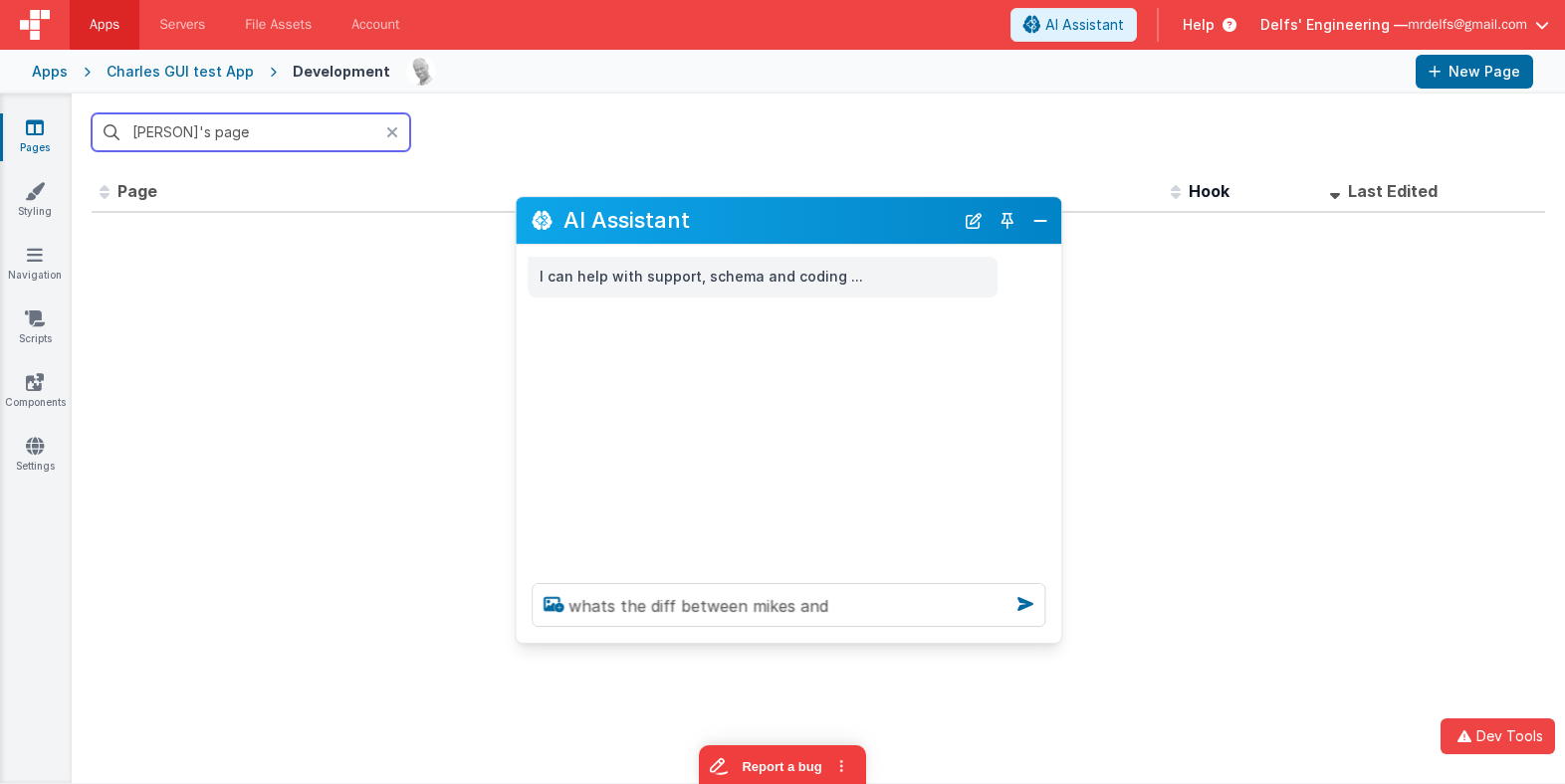 type on "[PERSON]'s pages" 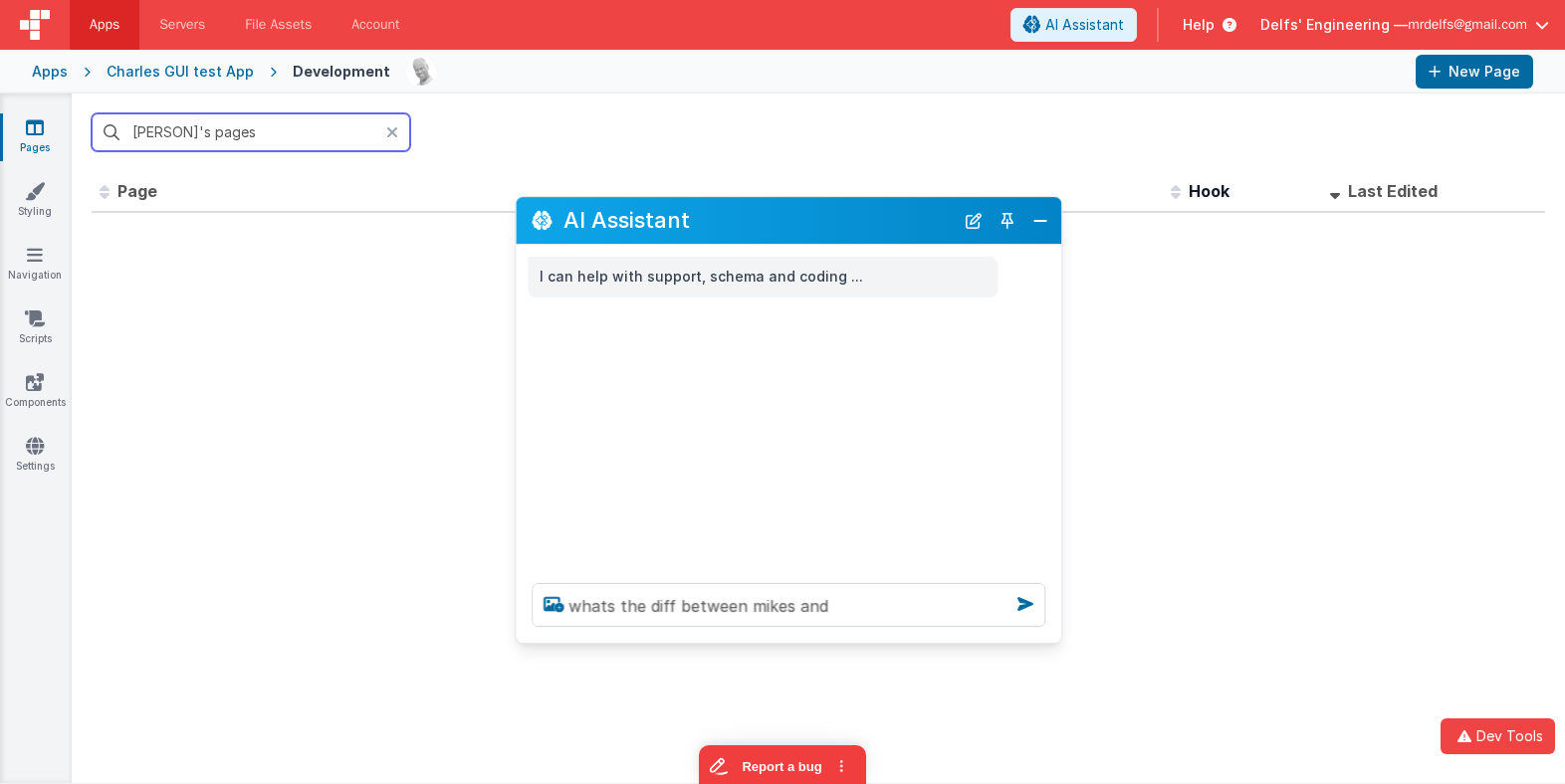 type 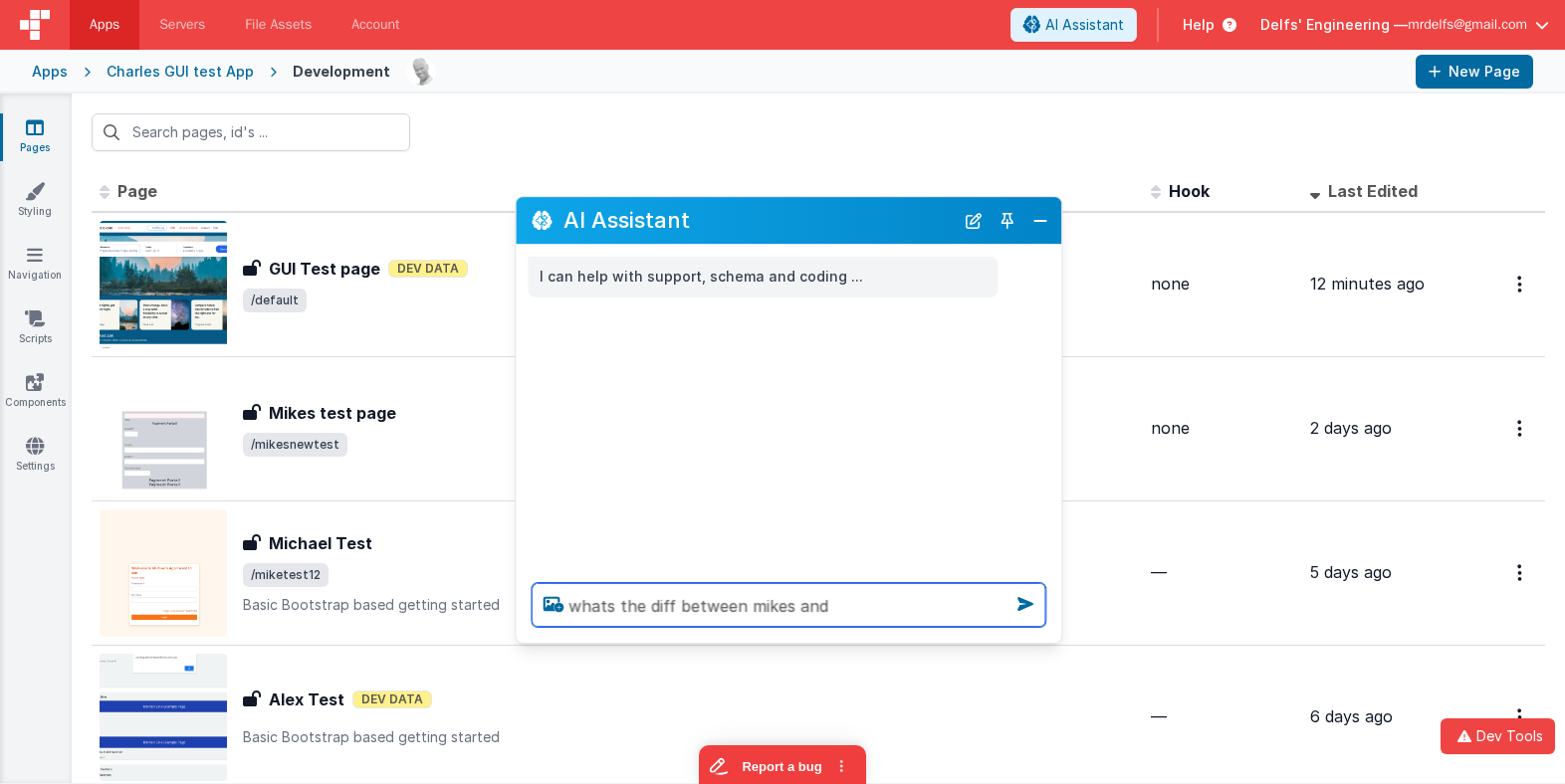 click on "whats the diff between mikes and" at bounding box center [788, 605] 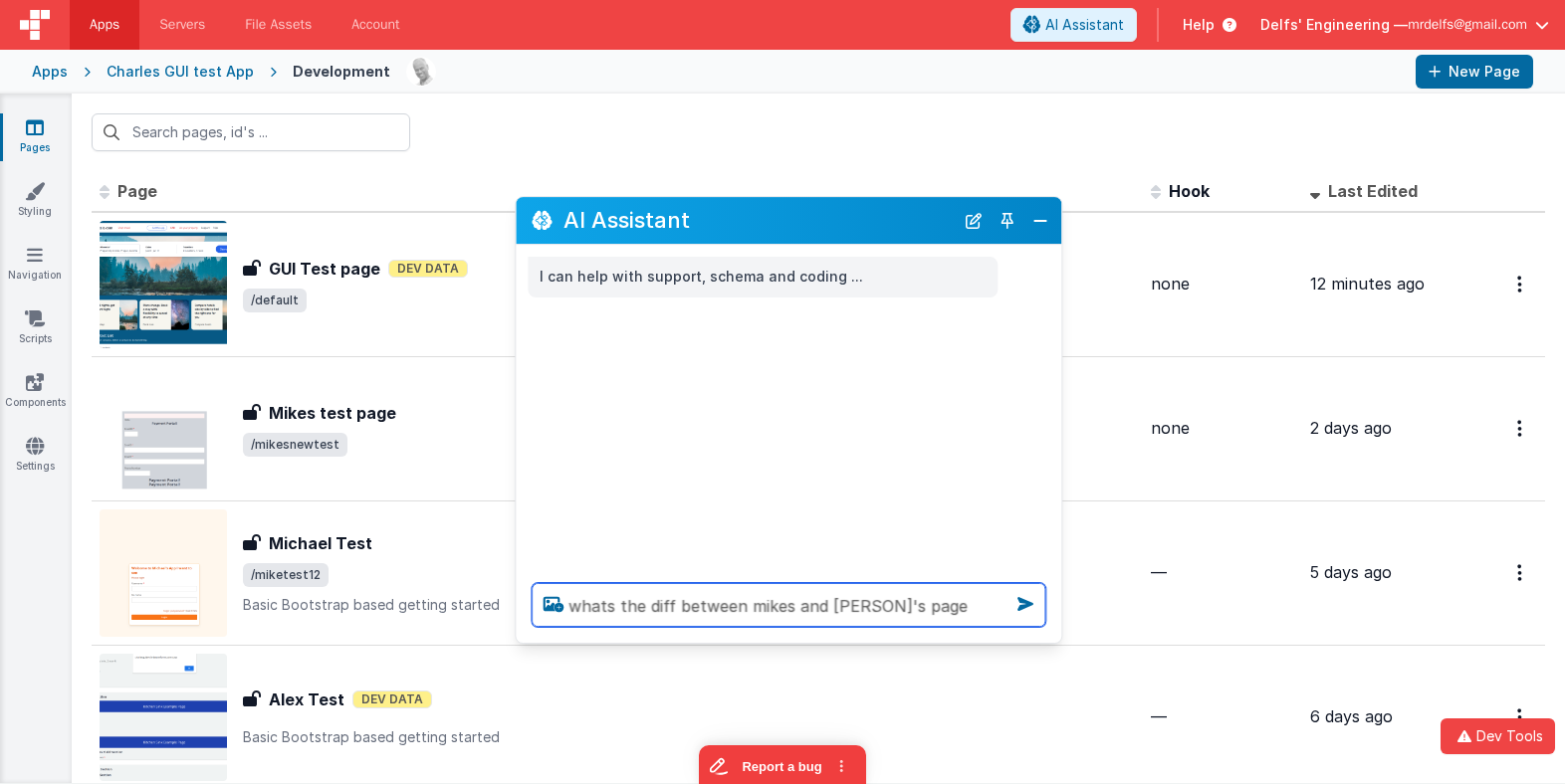 type on "whats the diff between mikes and [PERSON]'s page" 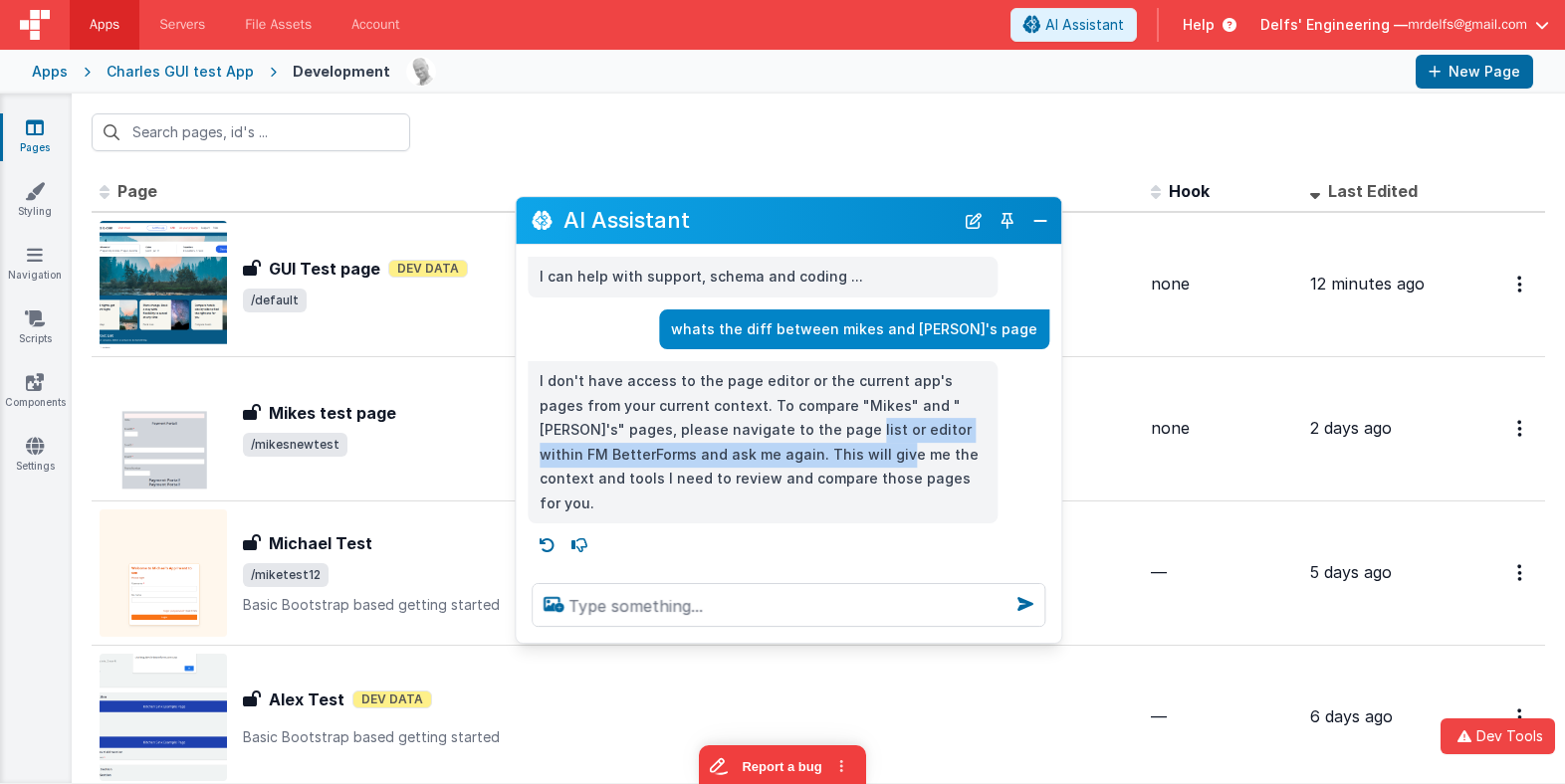 drag, startPoint x: 783, startPoint y: 428, endPoint x: 843, endPoint y: 446, distance: 62.641839 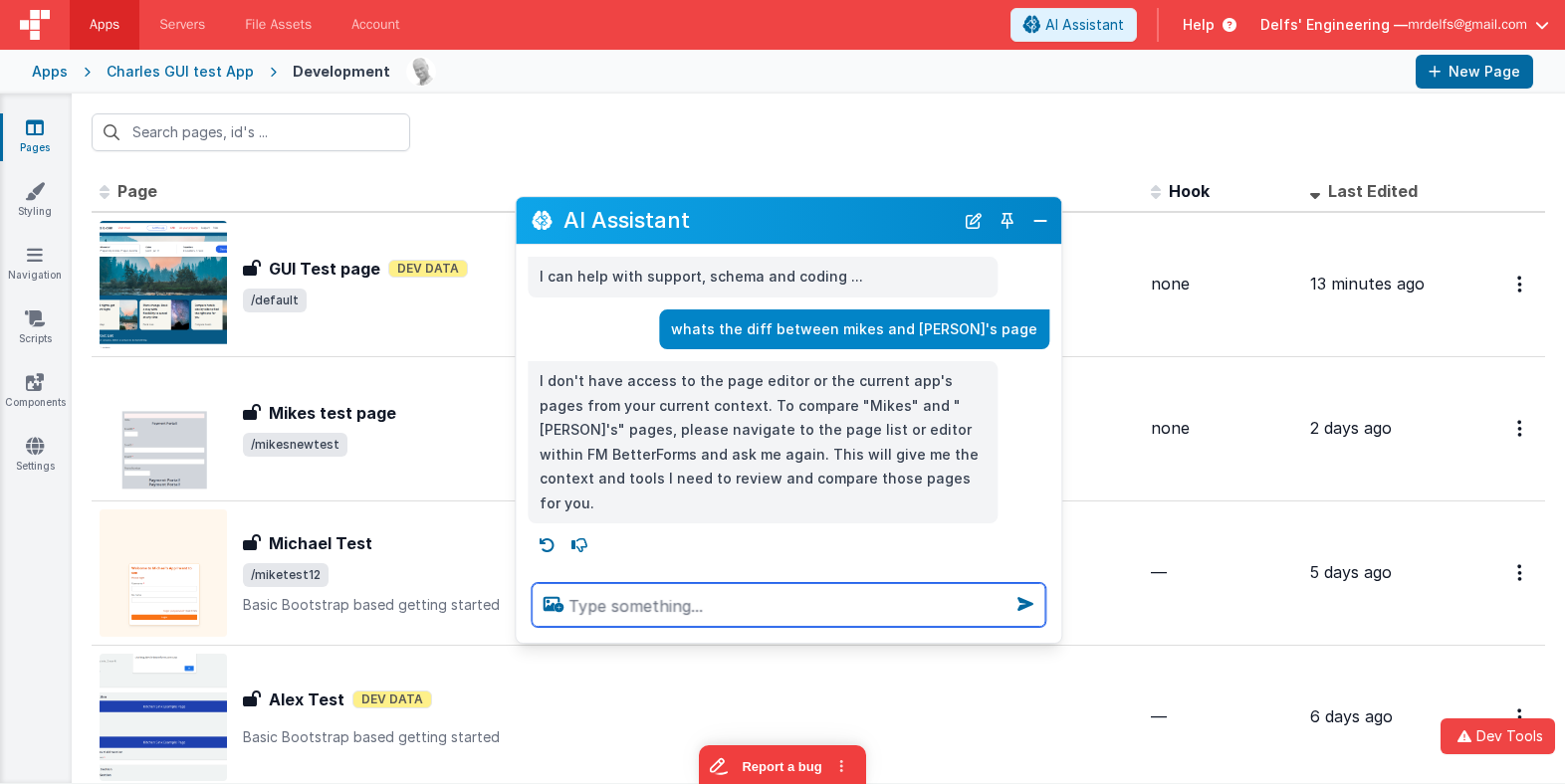 click at bounding box center (788, 605) 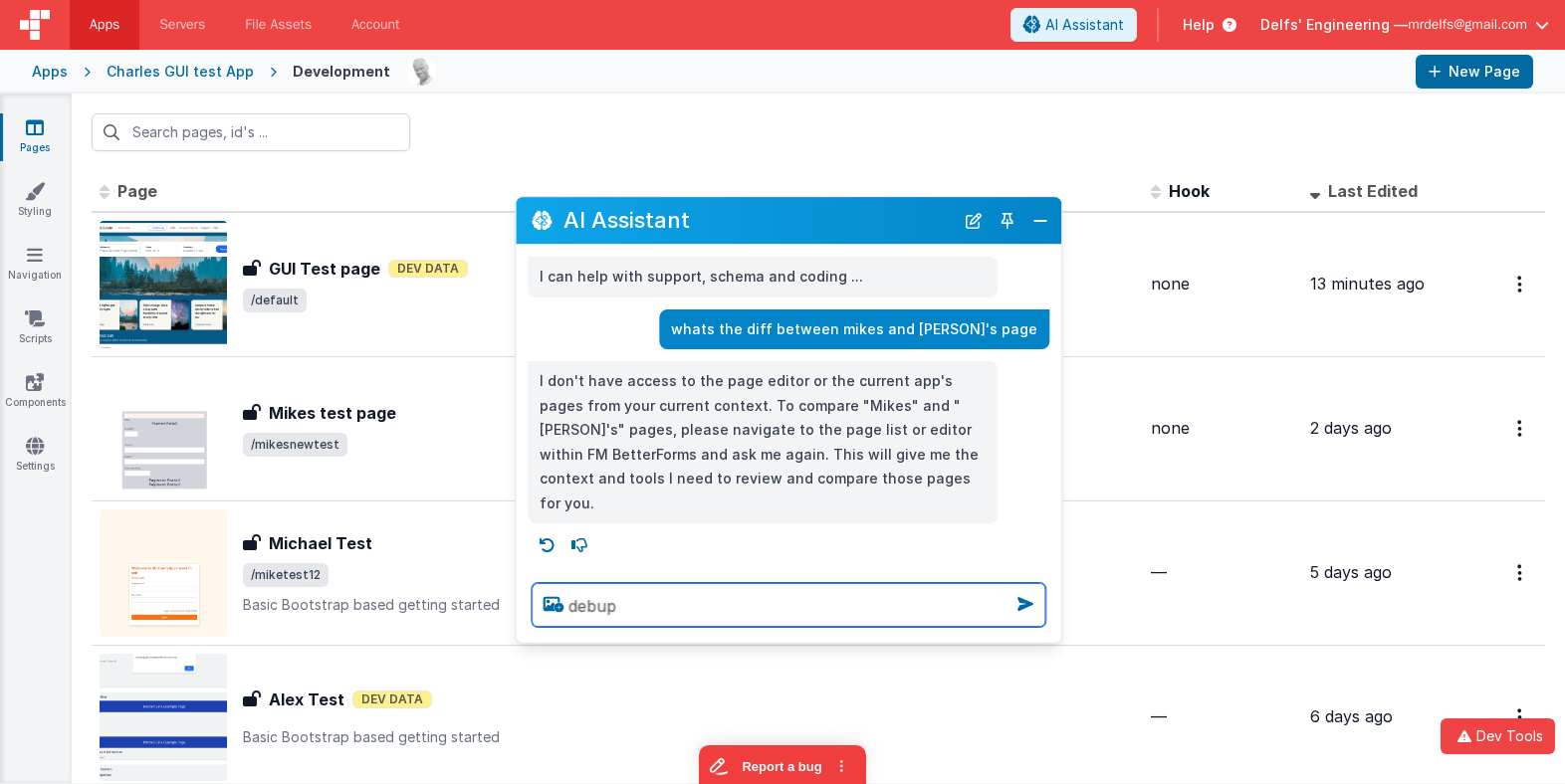 type on "debup" 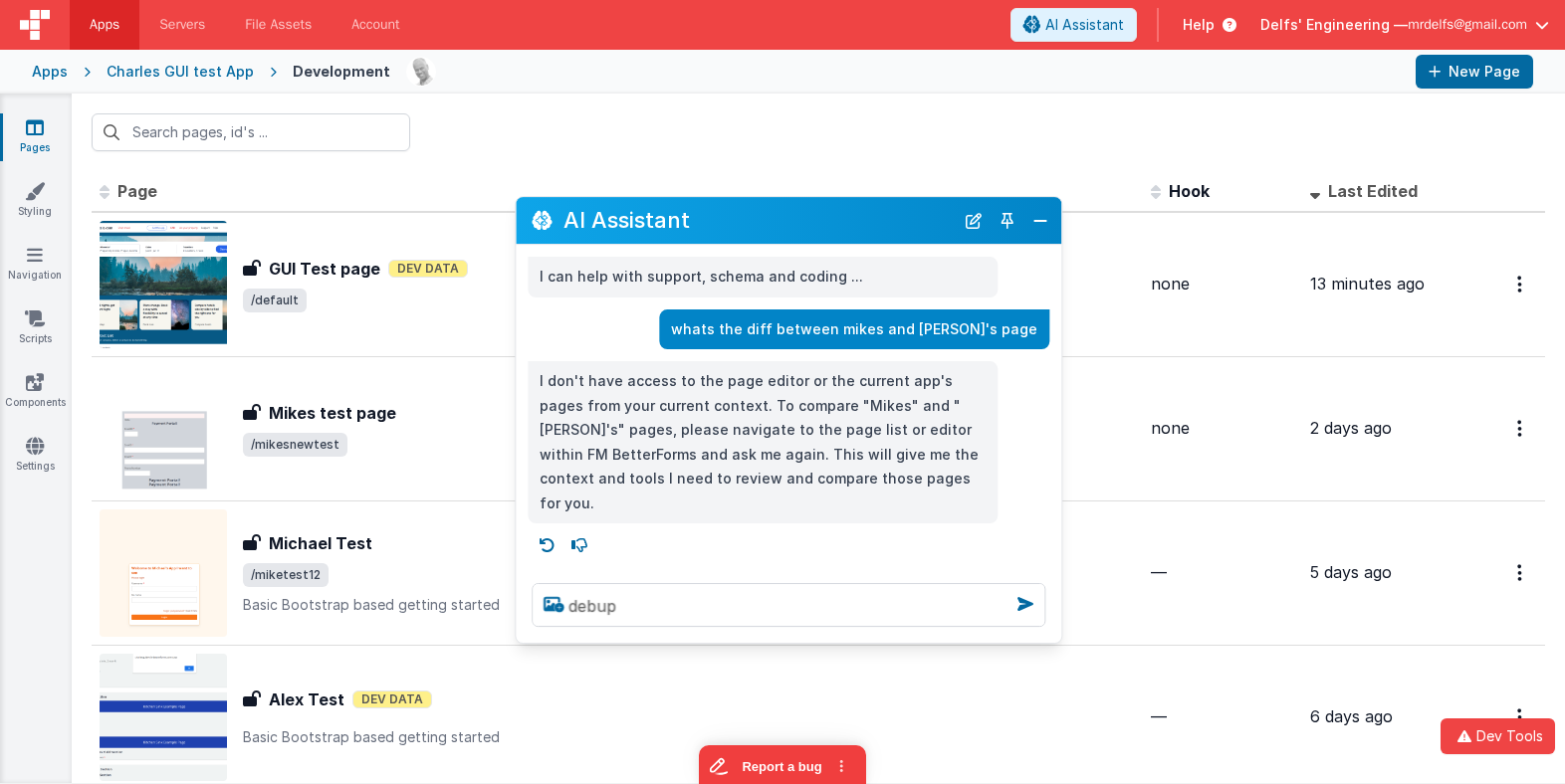 type 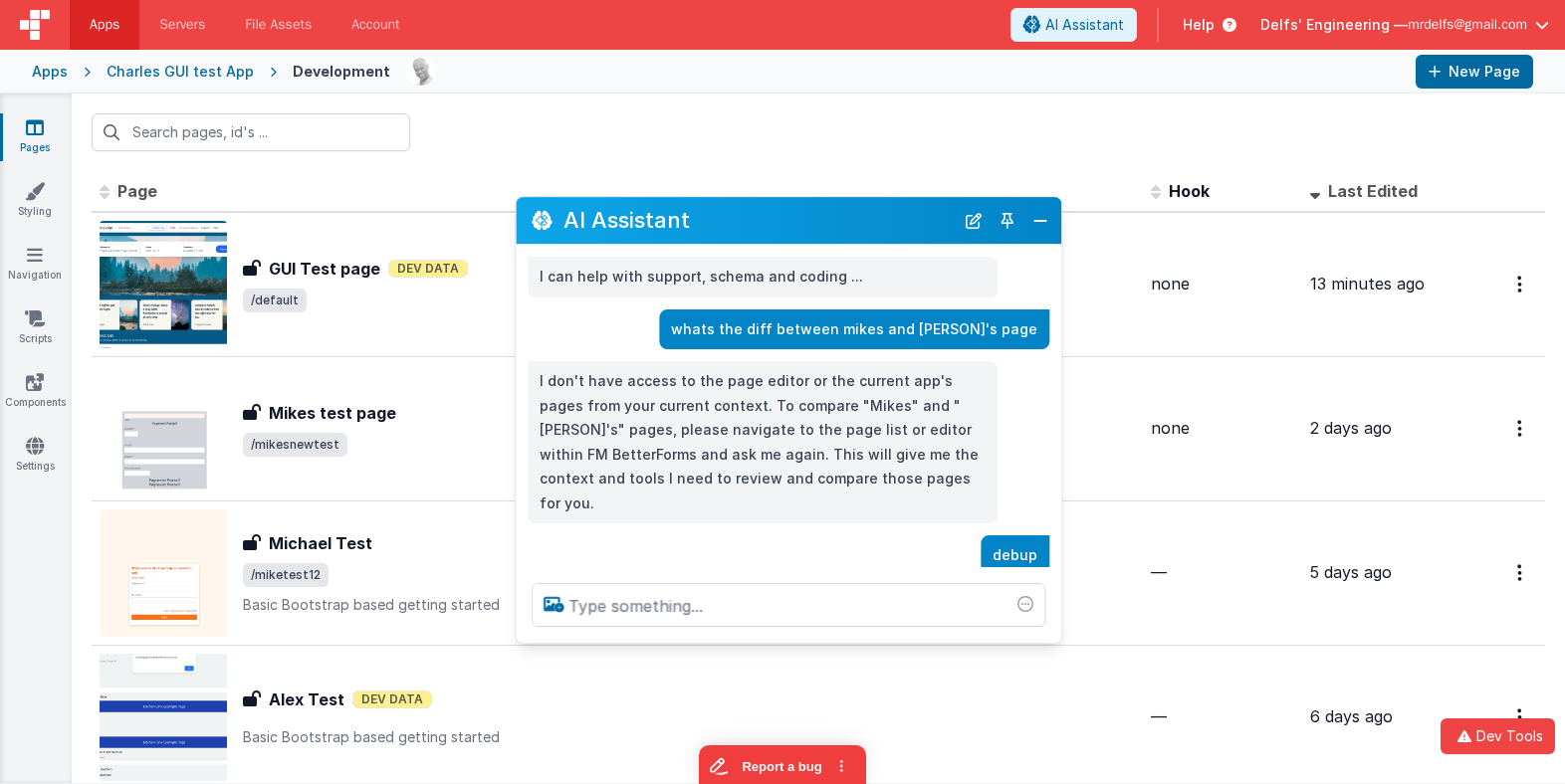 scroll, scrollTop: 40, scrollLeft: 0, axis: vertical 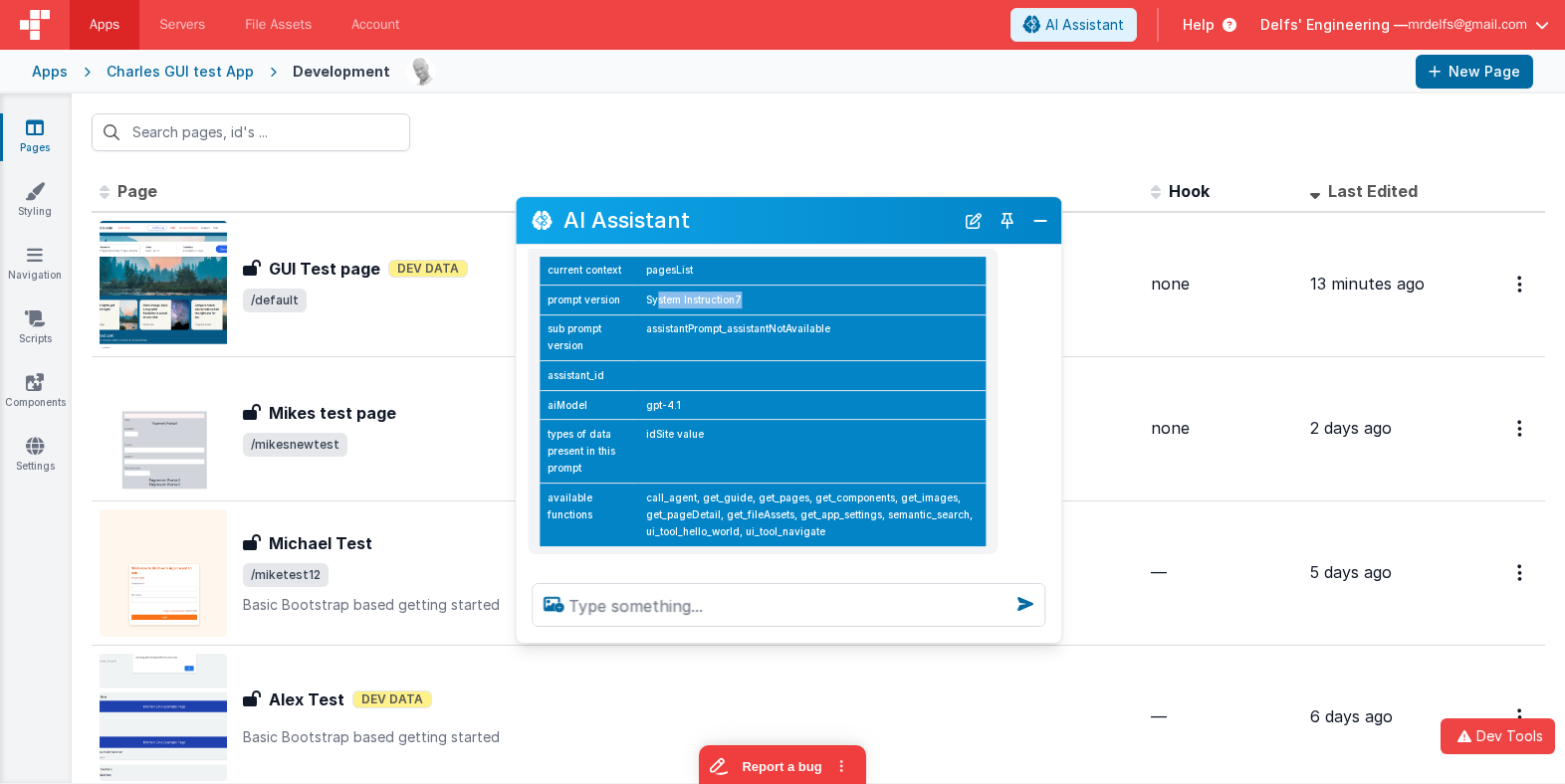drag, startPoint x: 751, startPoint y: 270, endPoint x: 658, endPoint y: 268, distance: 93.0215 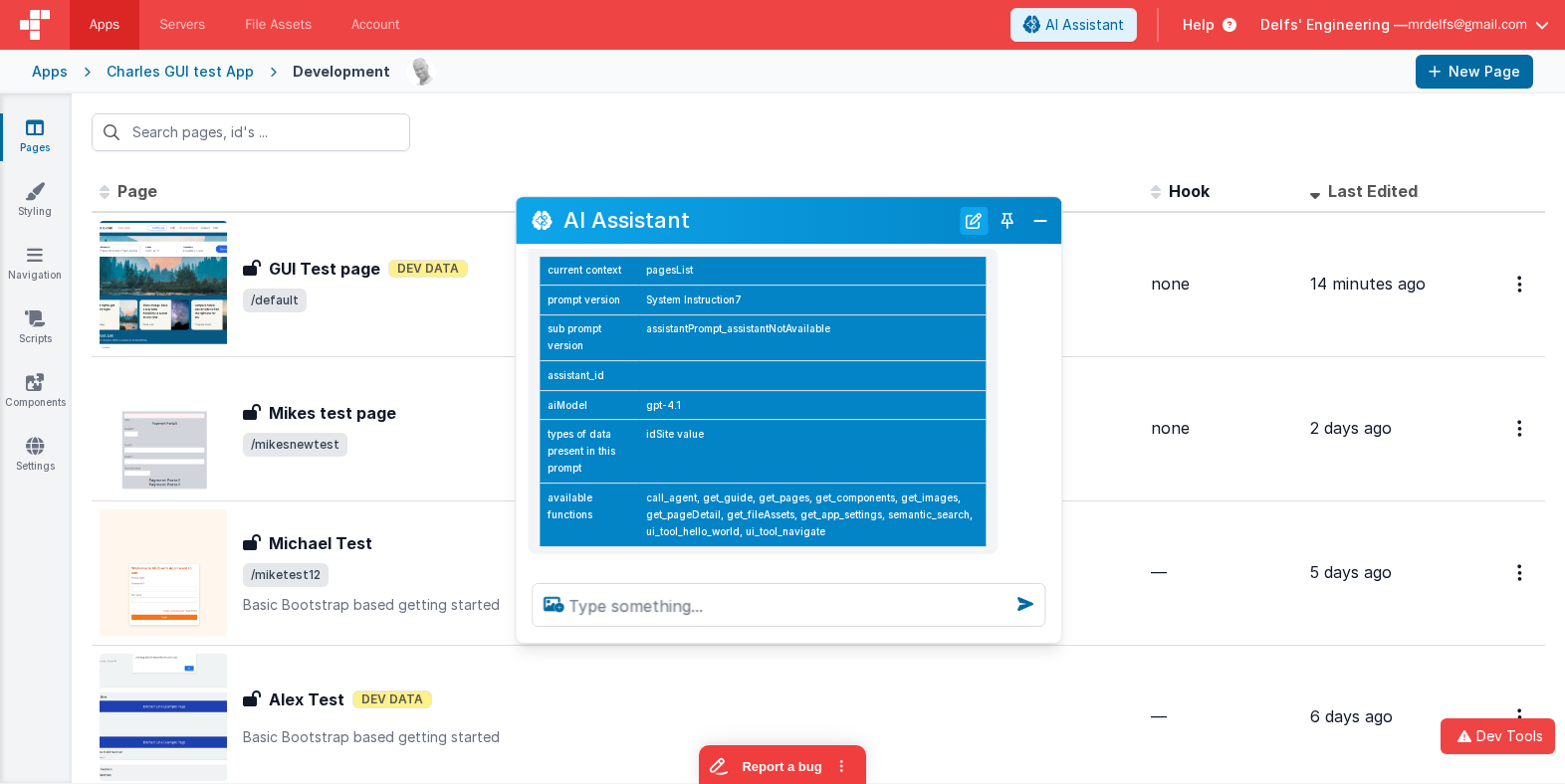click at bounding box center (974, 221) 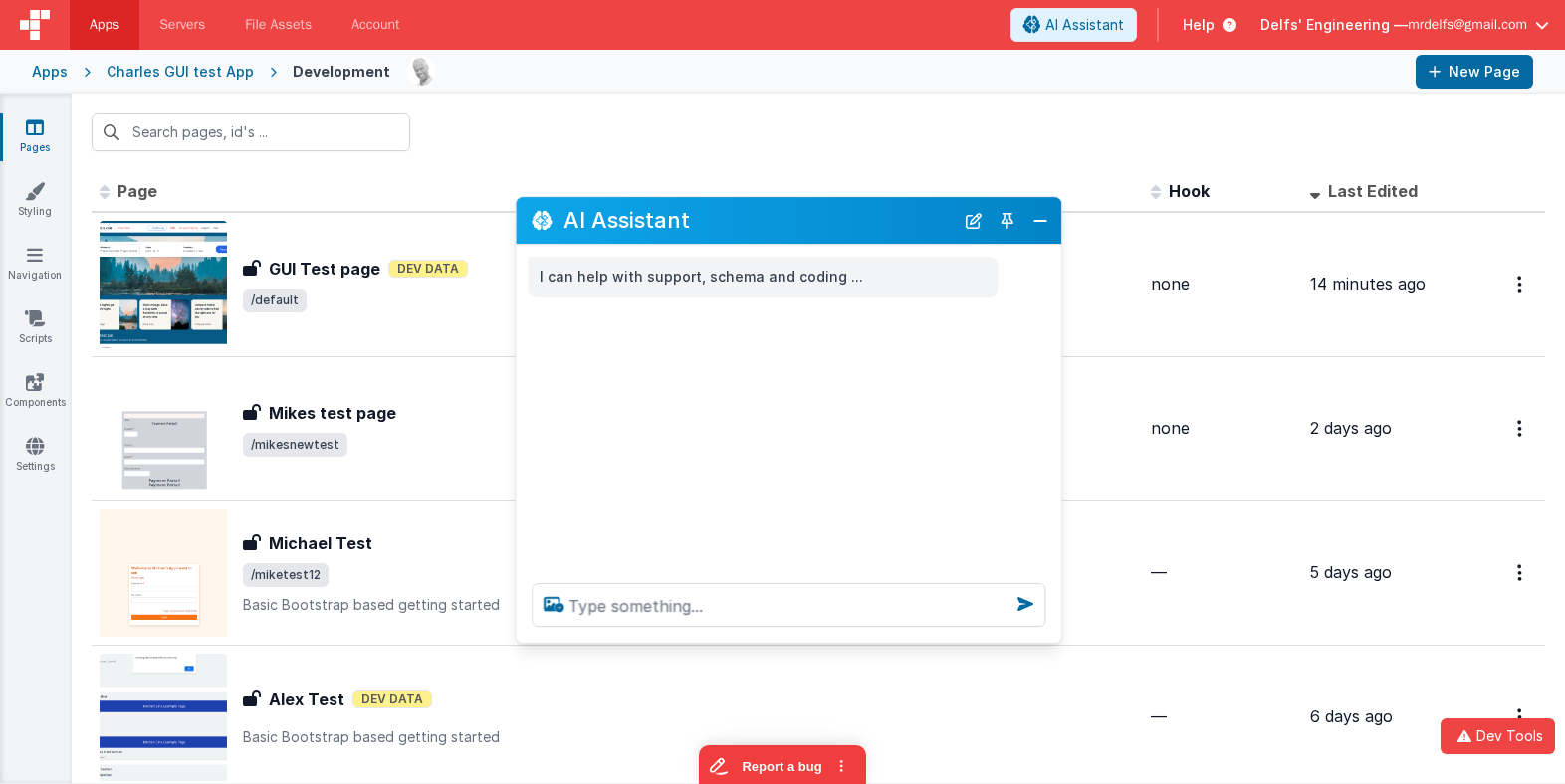 scroll, scrollTop: 0, scrollLeft: 0, axis: both 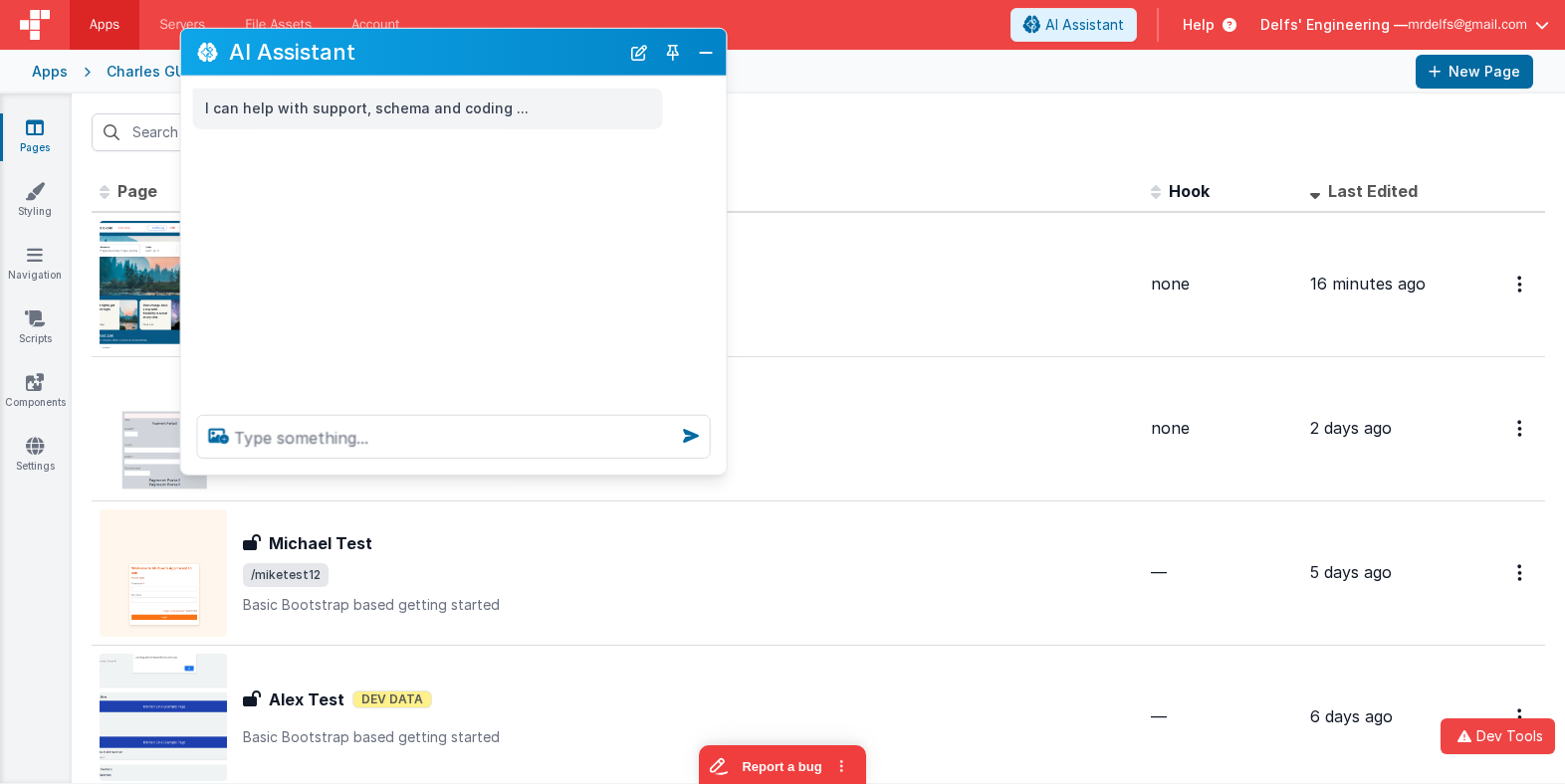 drag, startPoint x: 862, startPoint y: 224, endPoint x: 569, endPoint y: 134, distance: 306.51101 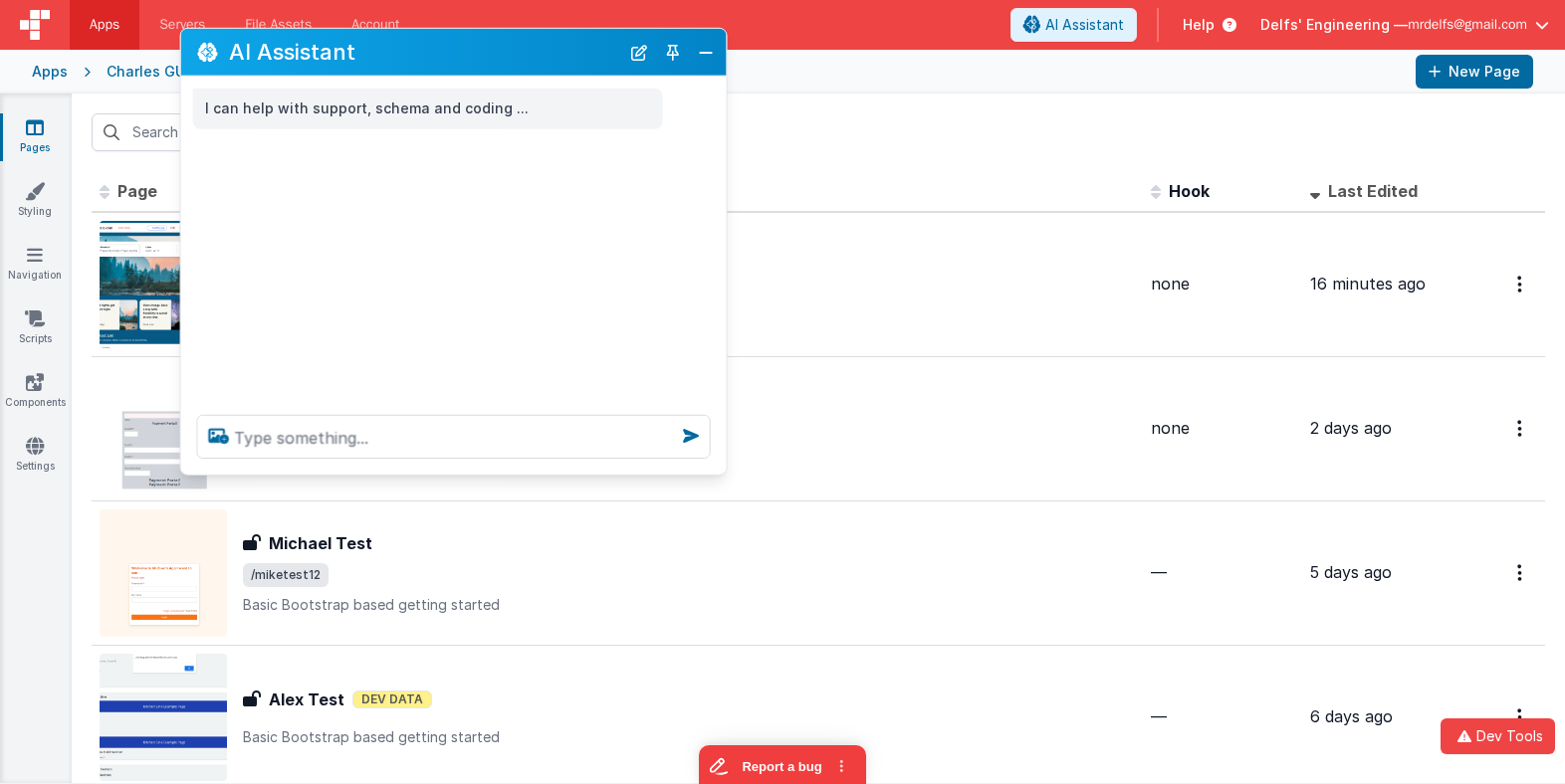 click on "AI Assistant" at bounding box center [424, 52] 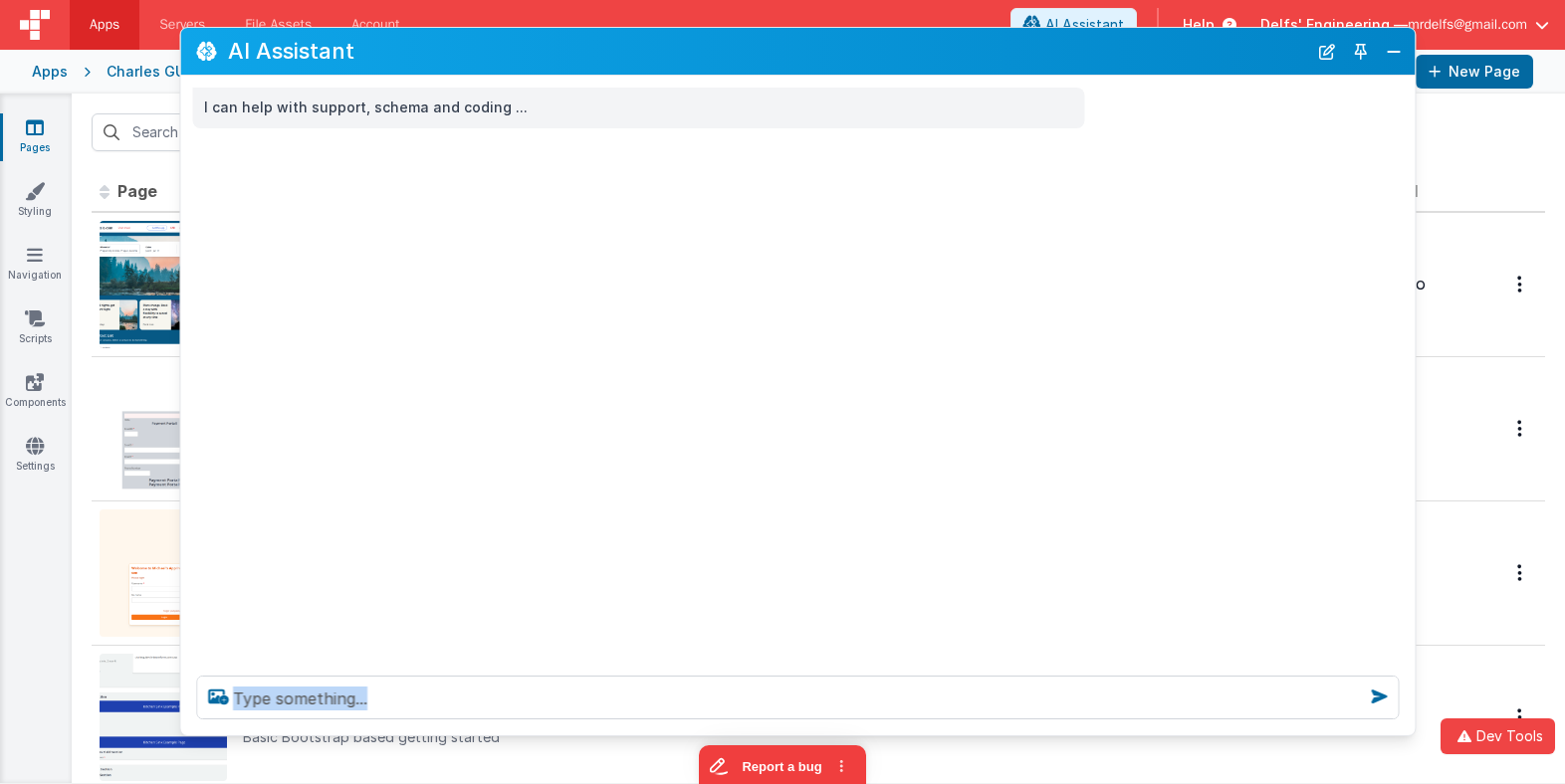 drag, startPoint x: 718, startPoint y: 464, endPoint x: 1008, endPoint y: 727, distance: 391.49585 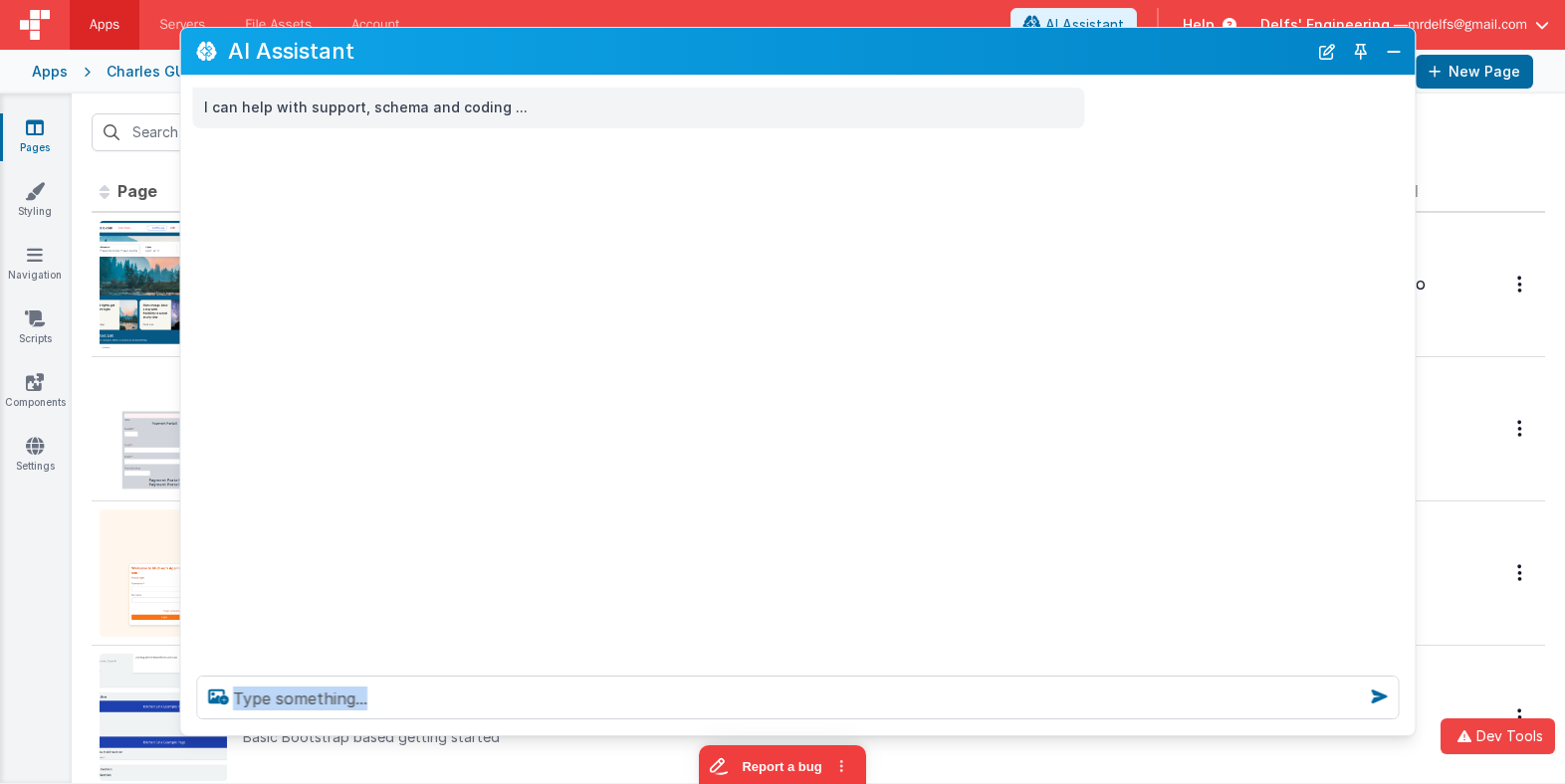 click at bounding box center (797, 697) 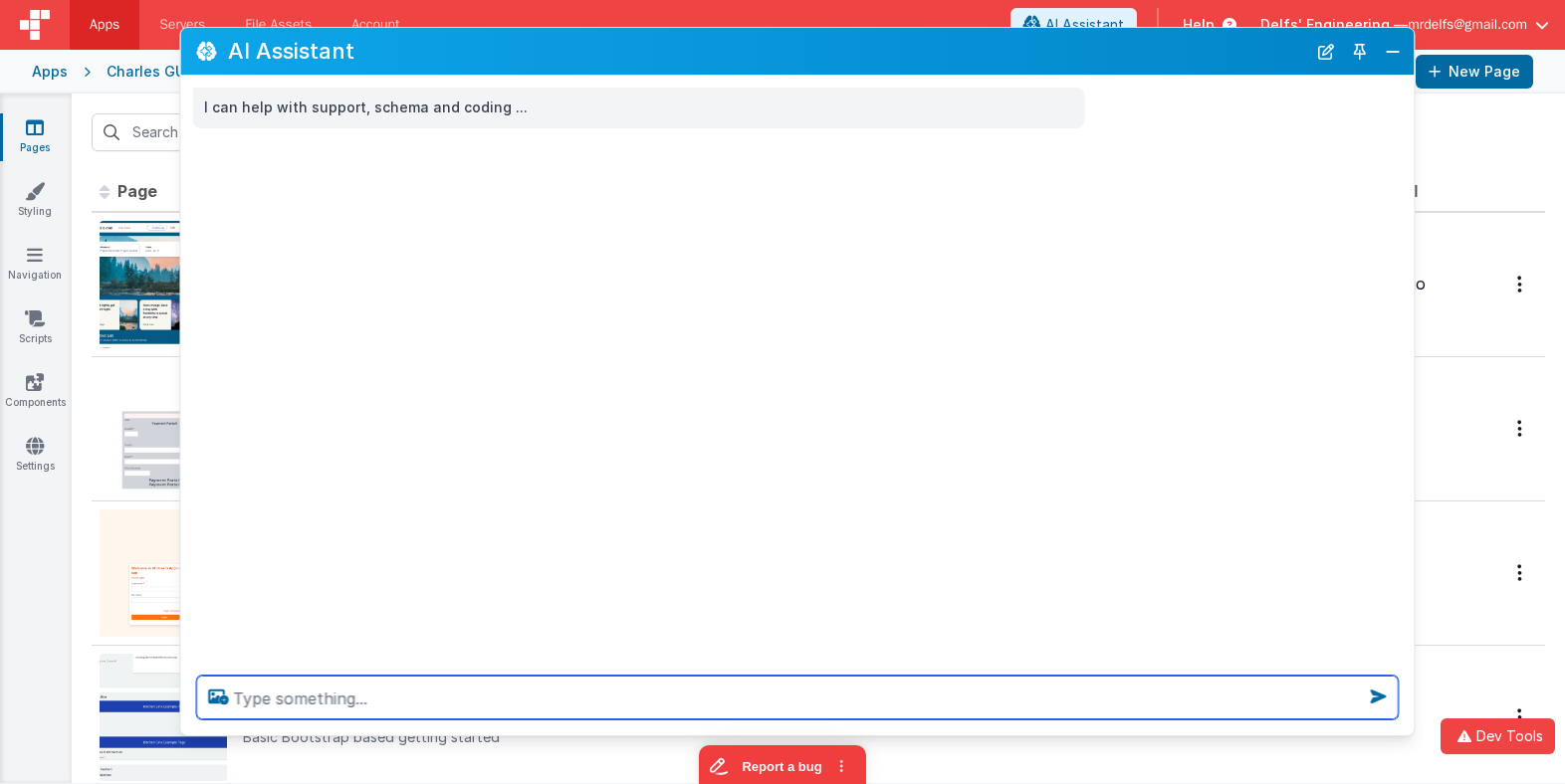 click at bounding box center [796, 697] 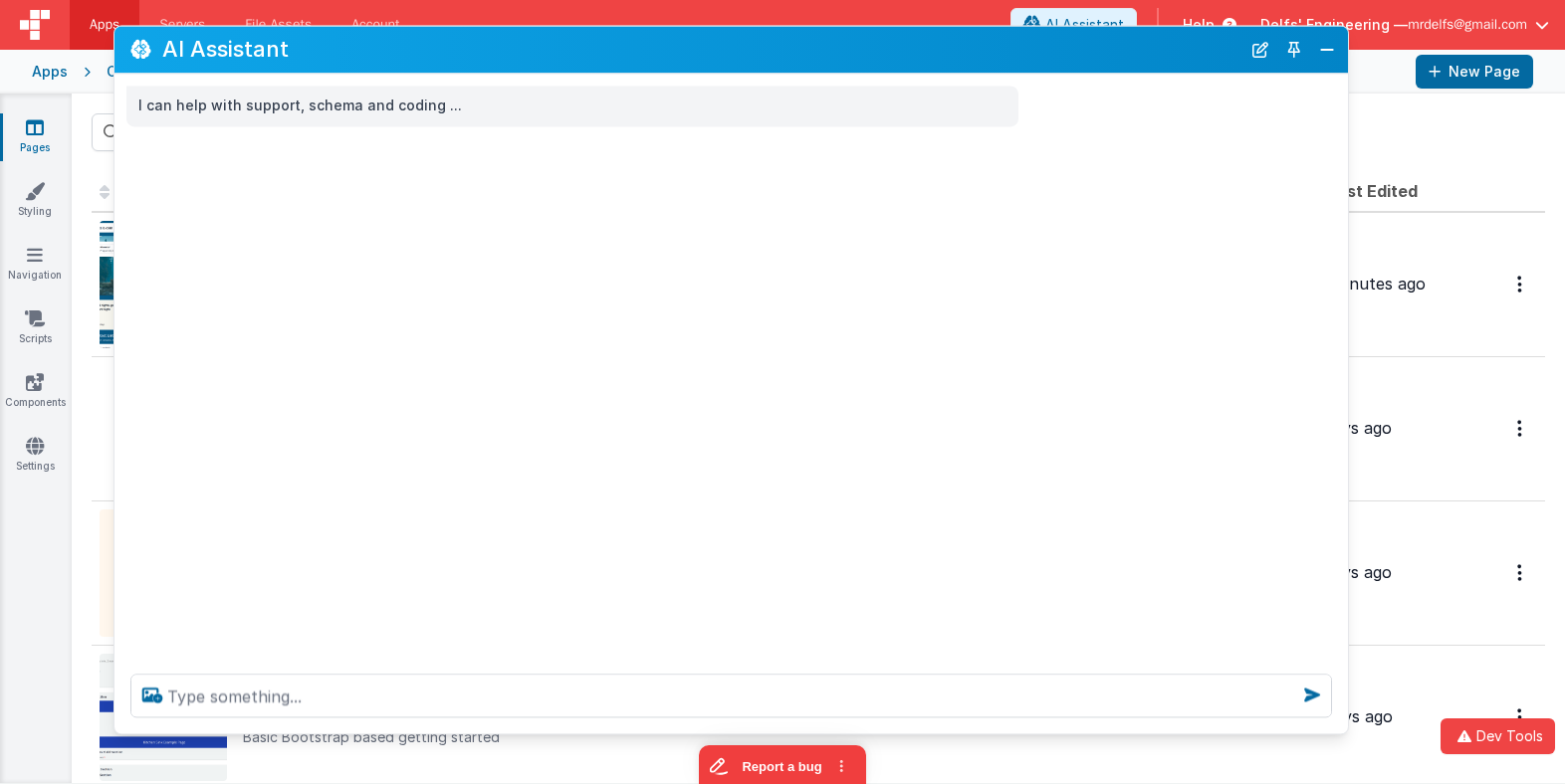 drag, startPoint x: 623, startPoint y: 57, endPoint x: 559, endPoint y: 58, distance: 64.00781 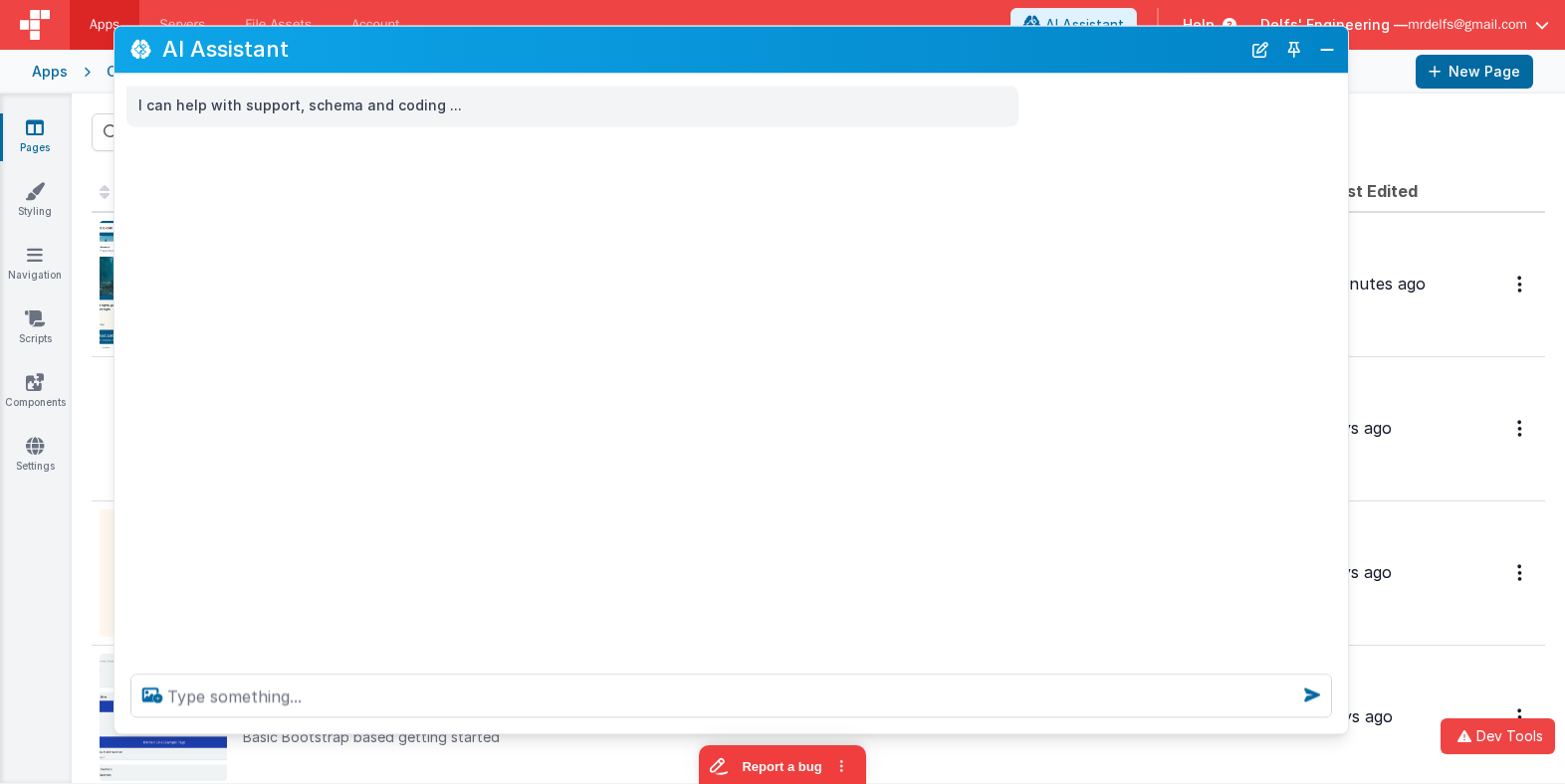 click on "AI Assistant" at bounding box center [701, 50] 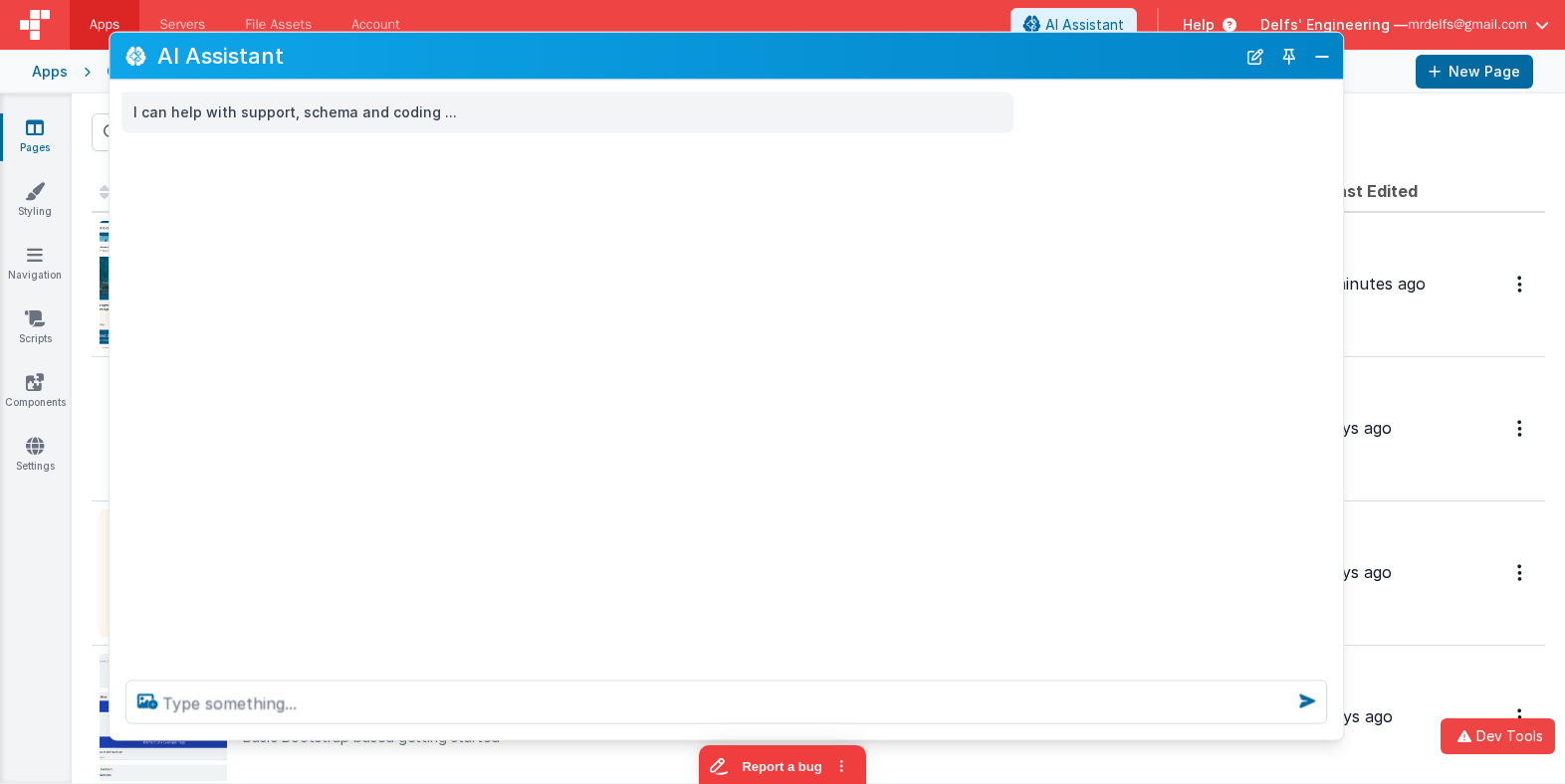 click on "AI Assistant" at bounding box center (696, 56) 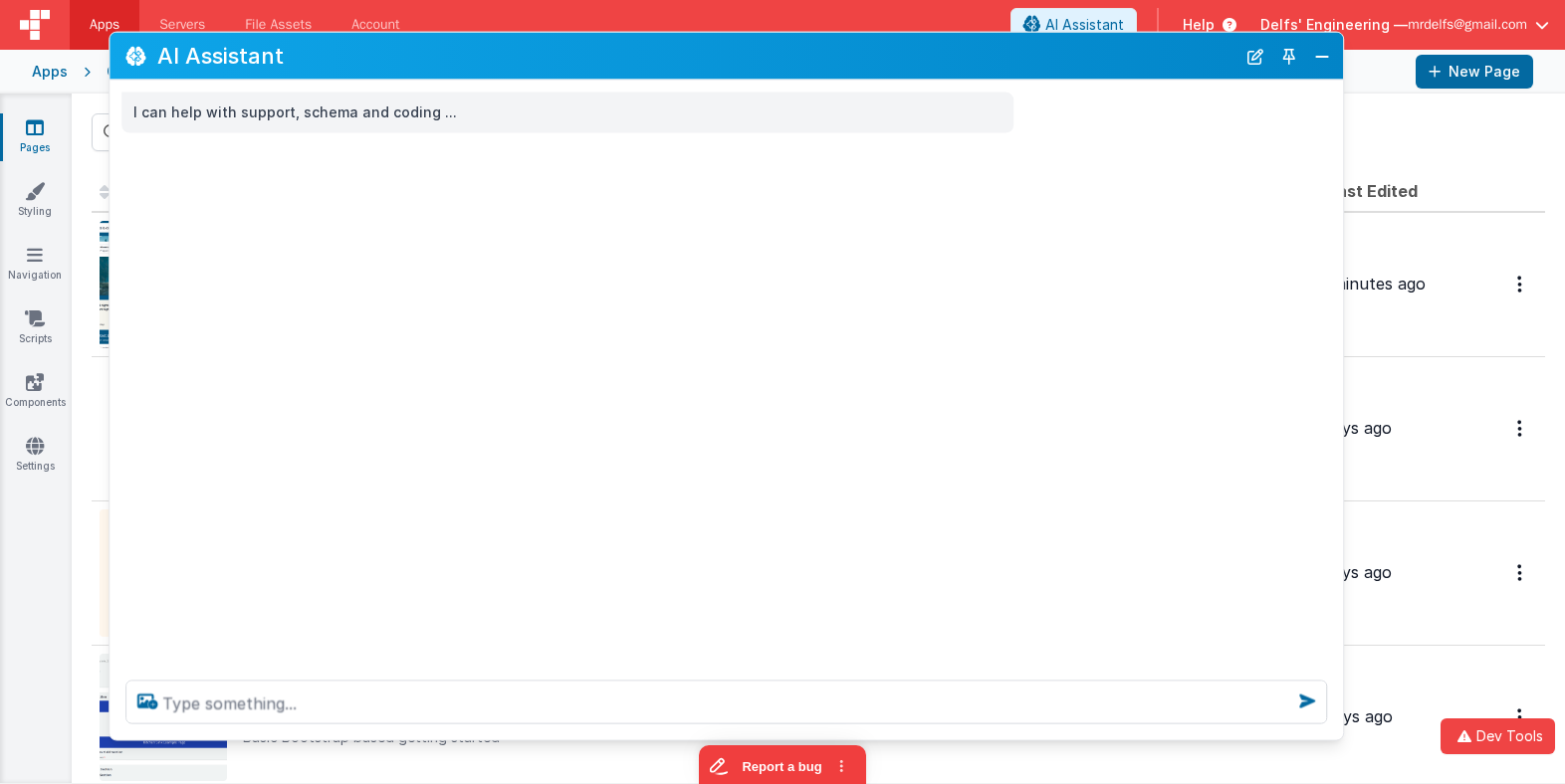 drag, startPoint x: 340, startPoint y: 355, endPoint x: 734, endPoint y: 186, distance: 428.71552 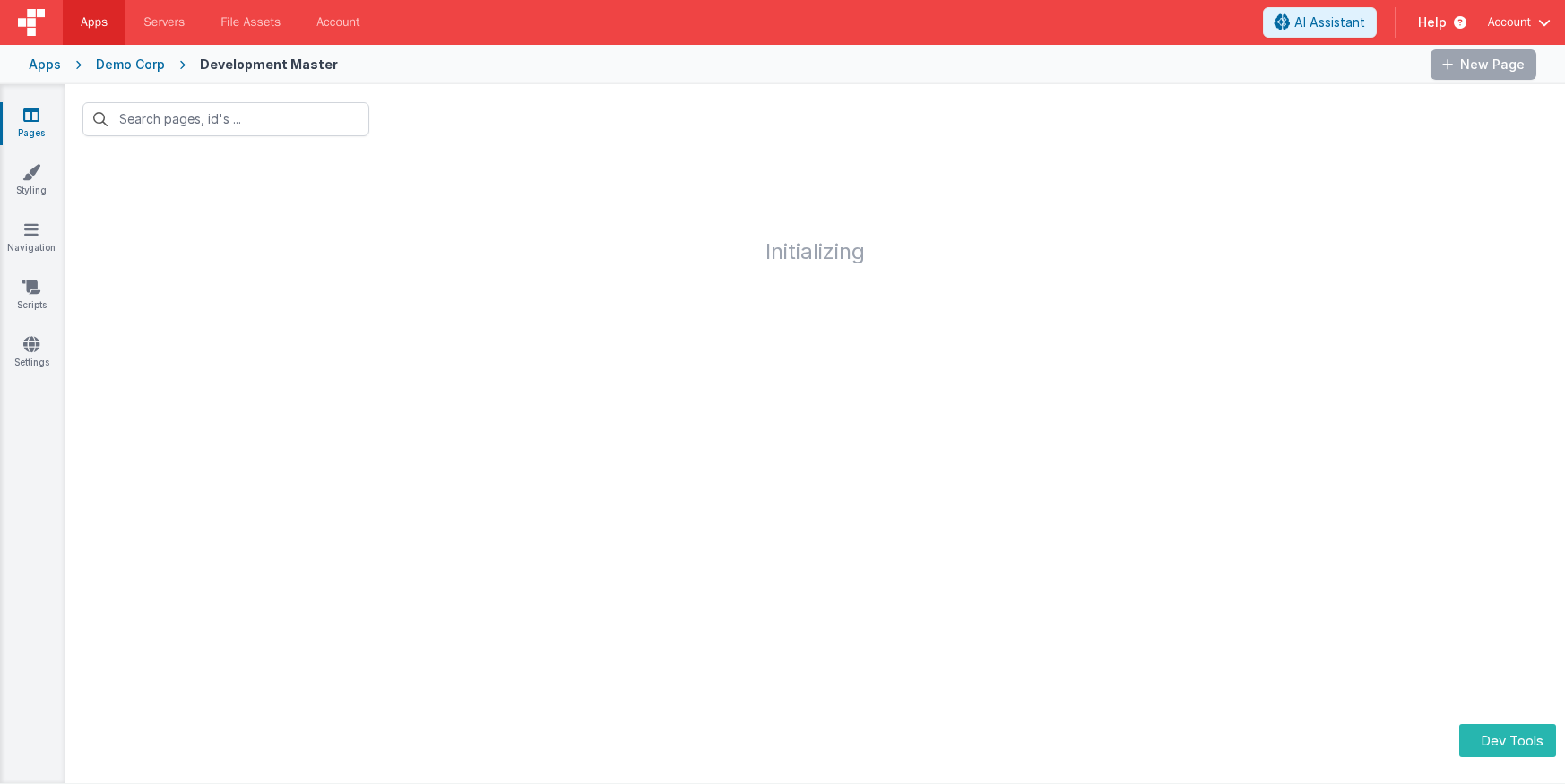 scroll, scrollTop: 0, scrollLeft: 0, axis: both 